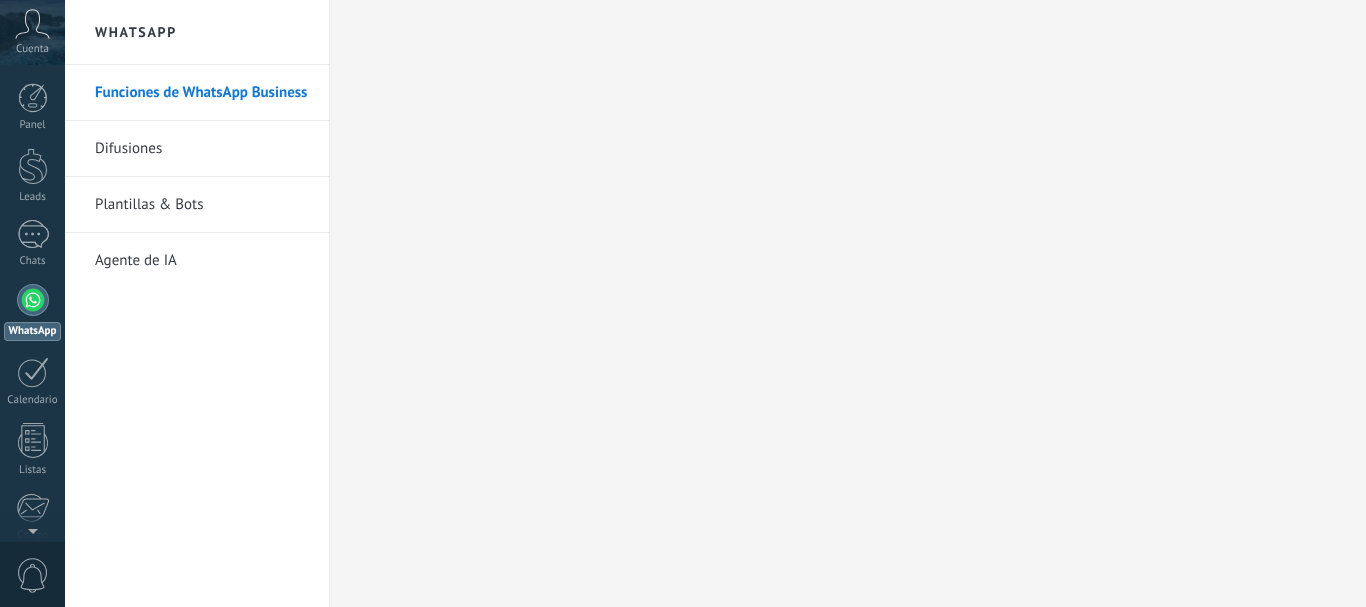 scroll, scrollTop: 0, scrollLeft: 0, axis: both 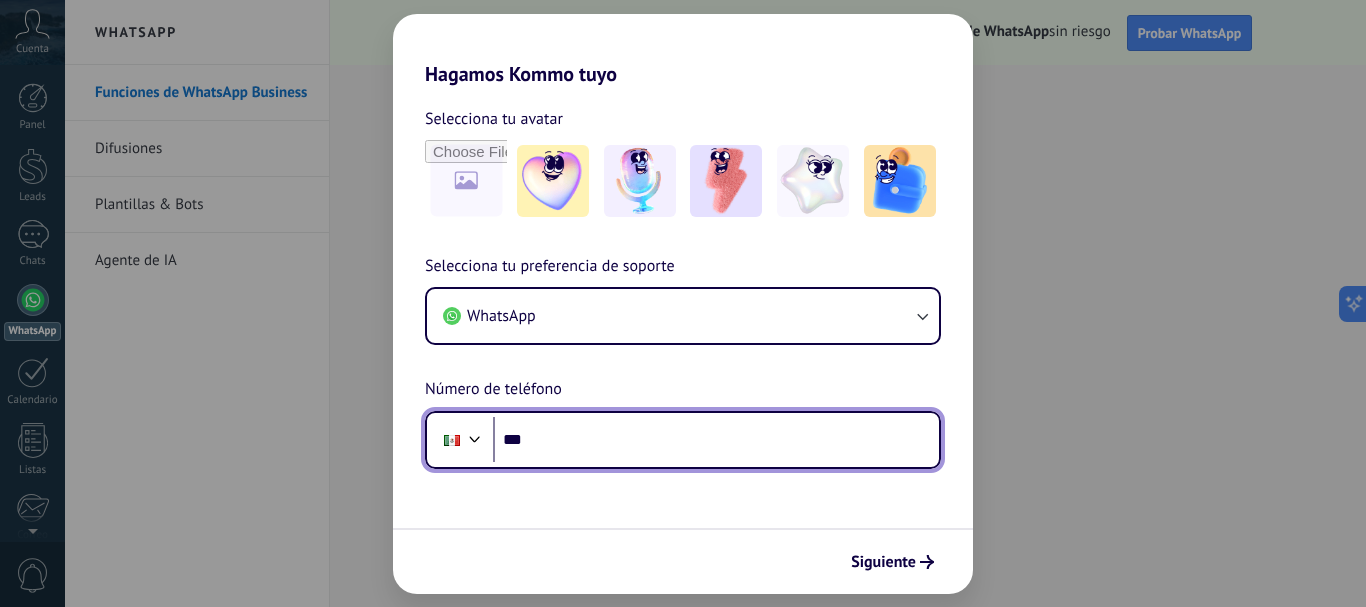 click on "***" at bounding box center [716, 440] 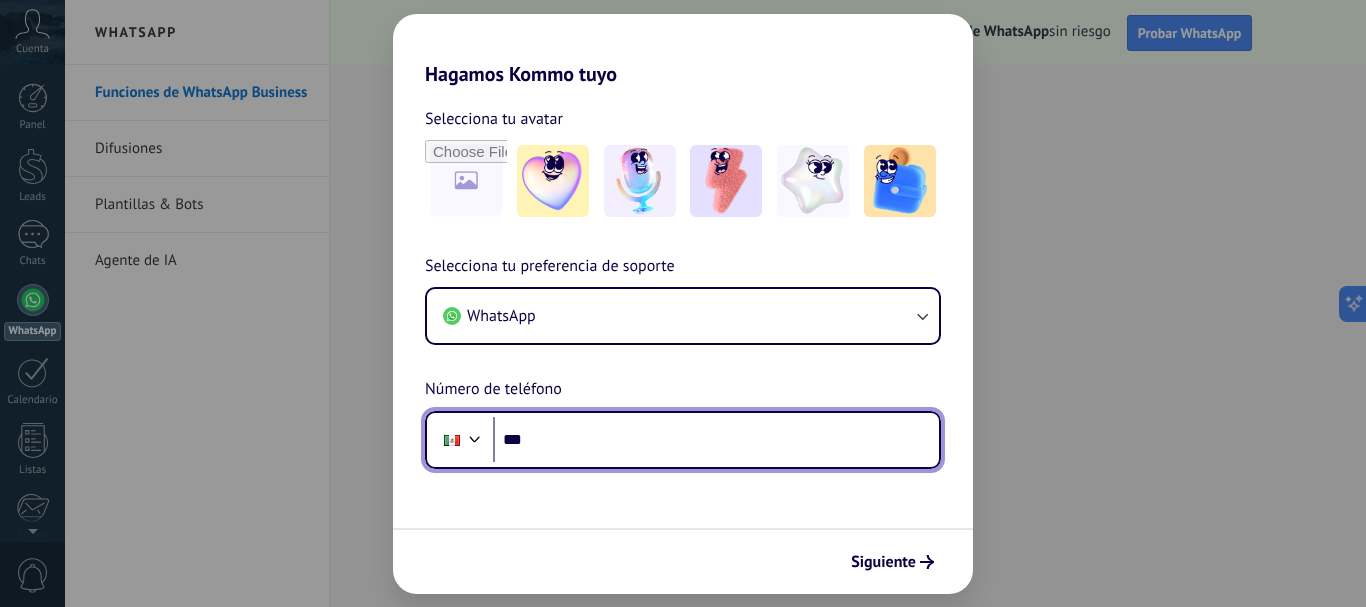 click on "***" at bounding box center (716, 440) 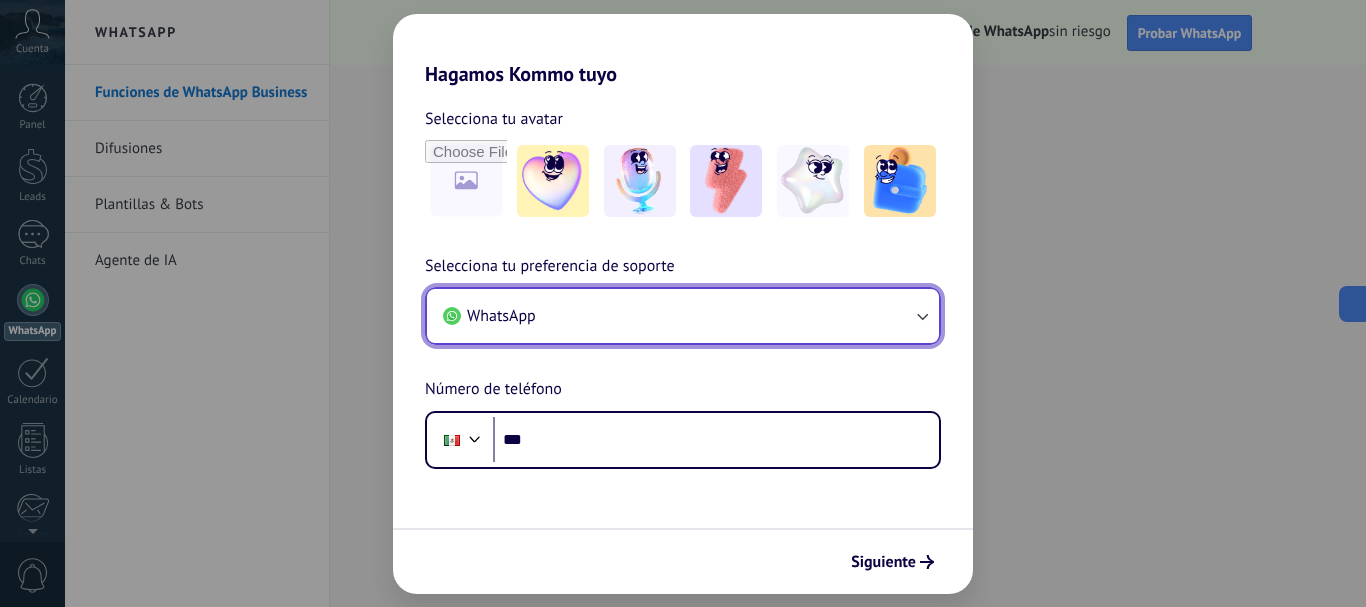 click on "WhatsApp" at bounding box center (683, 316) 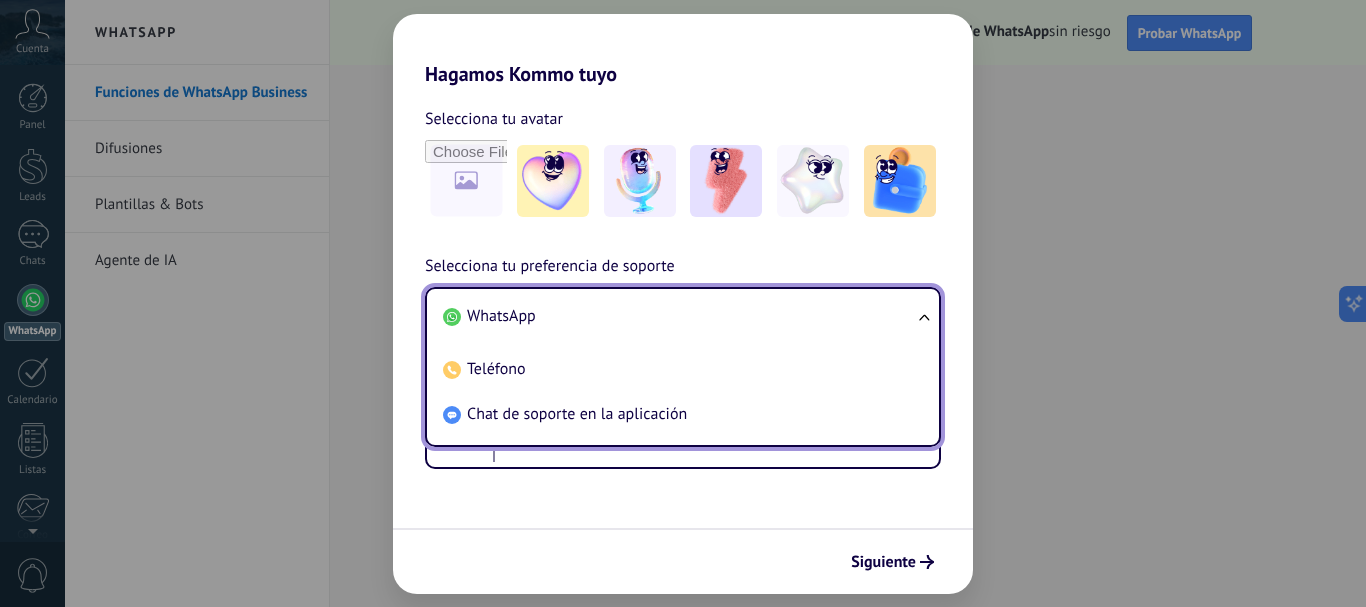 click on "WhatsApp" at bounding box center (679, 316) 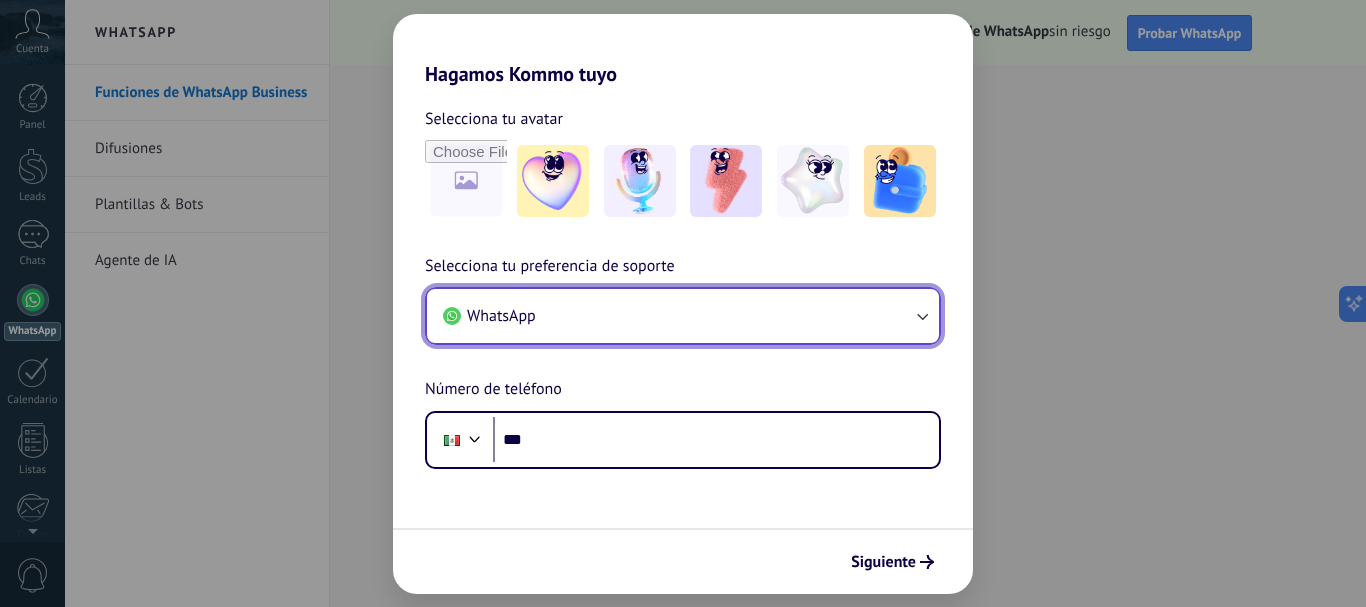 click on "WhatsApp" at bounding box center (683, 316) 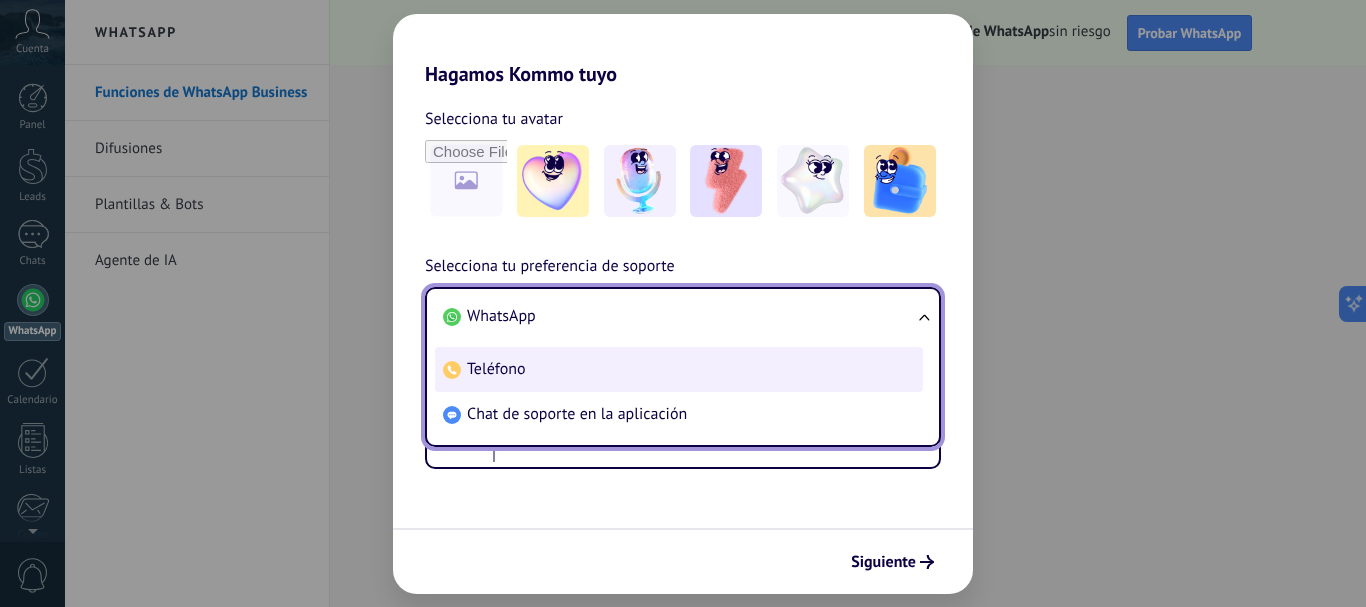 click on "Teléfono" at bounding box center [679, 369] 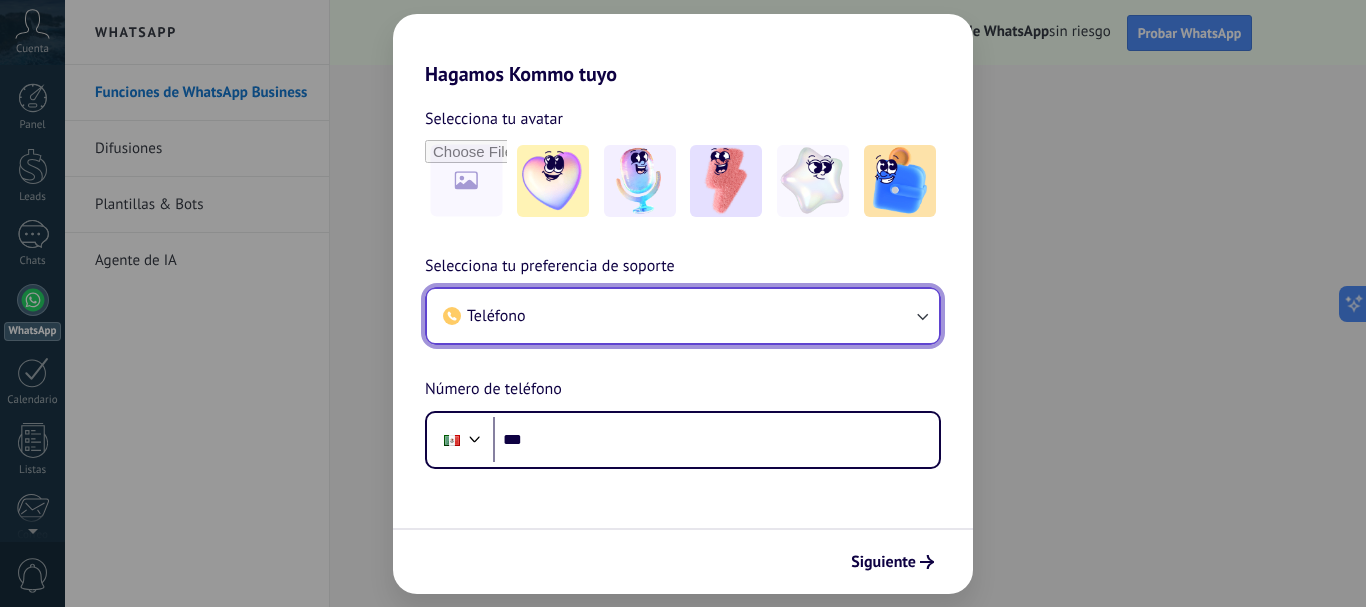 click on "Teléfono" at bounding box center [683, 316] 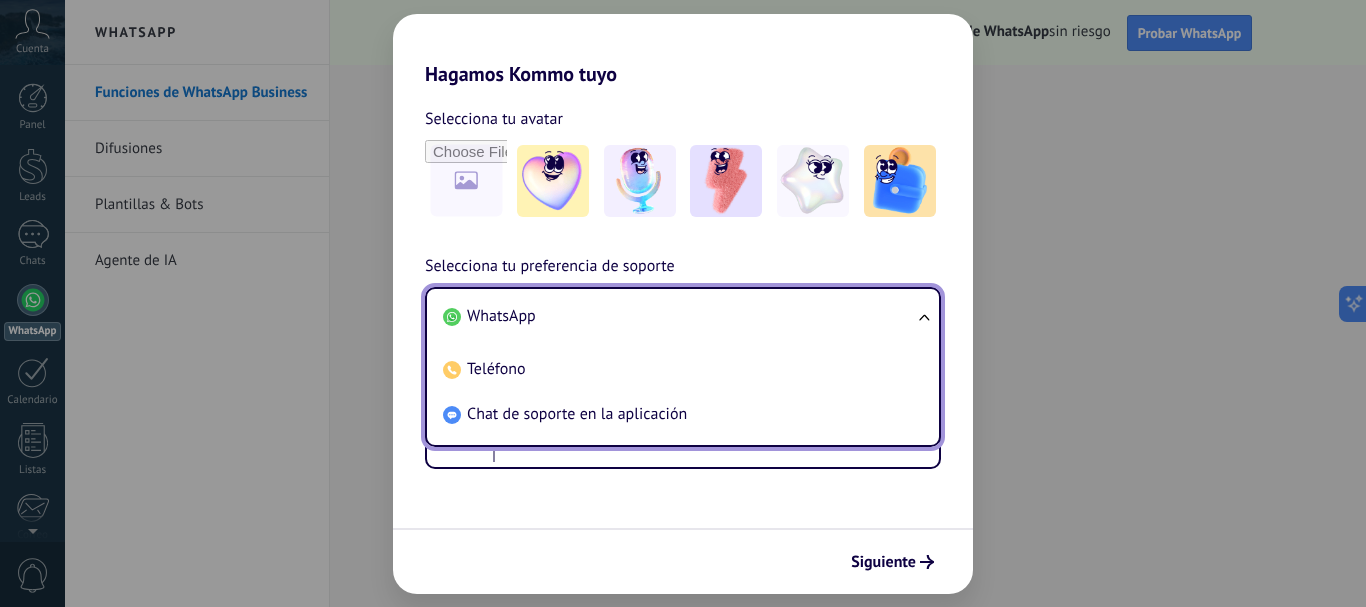 click on "WhatsApp" at bounding box center (679, 316) 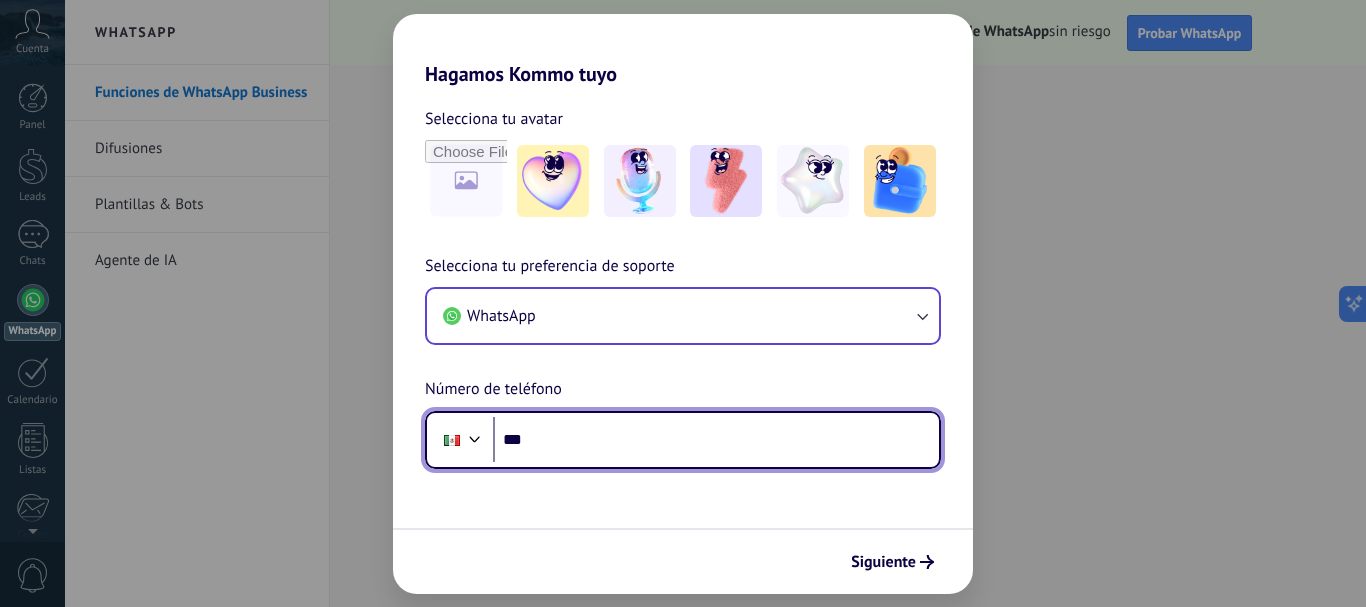 click on "***" at bounding box center [716, 440] 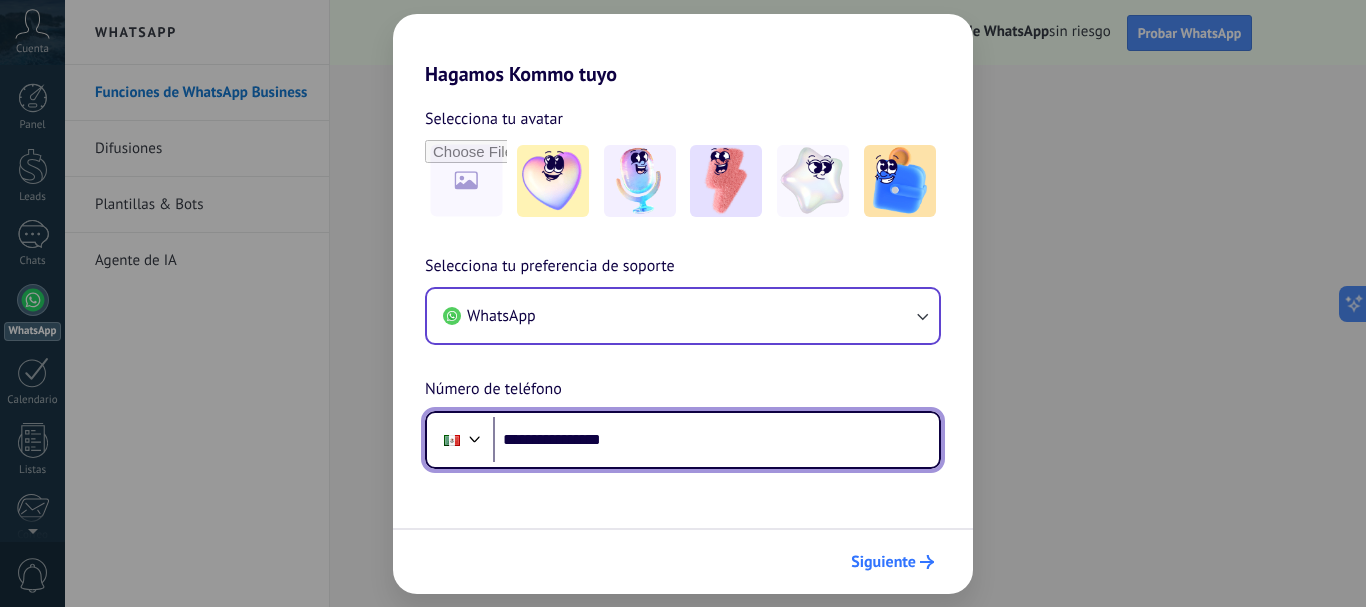 type on "**********" 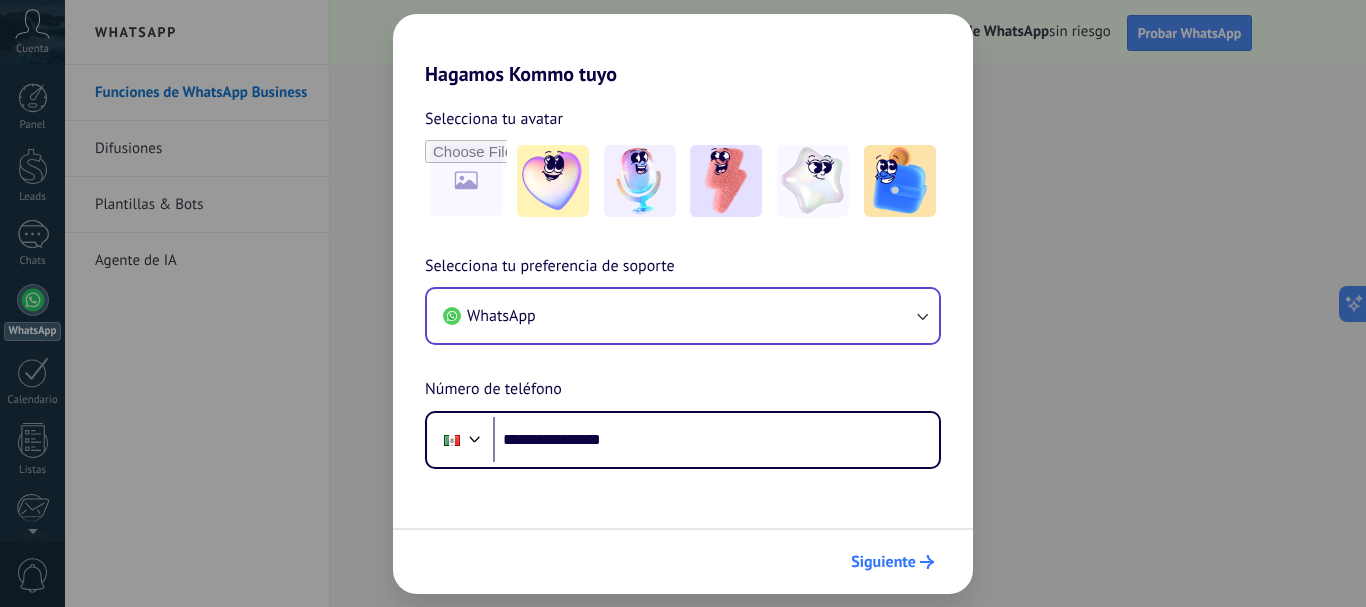 click on "Siguiente" at bounding box center [892, 562] 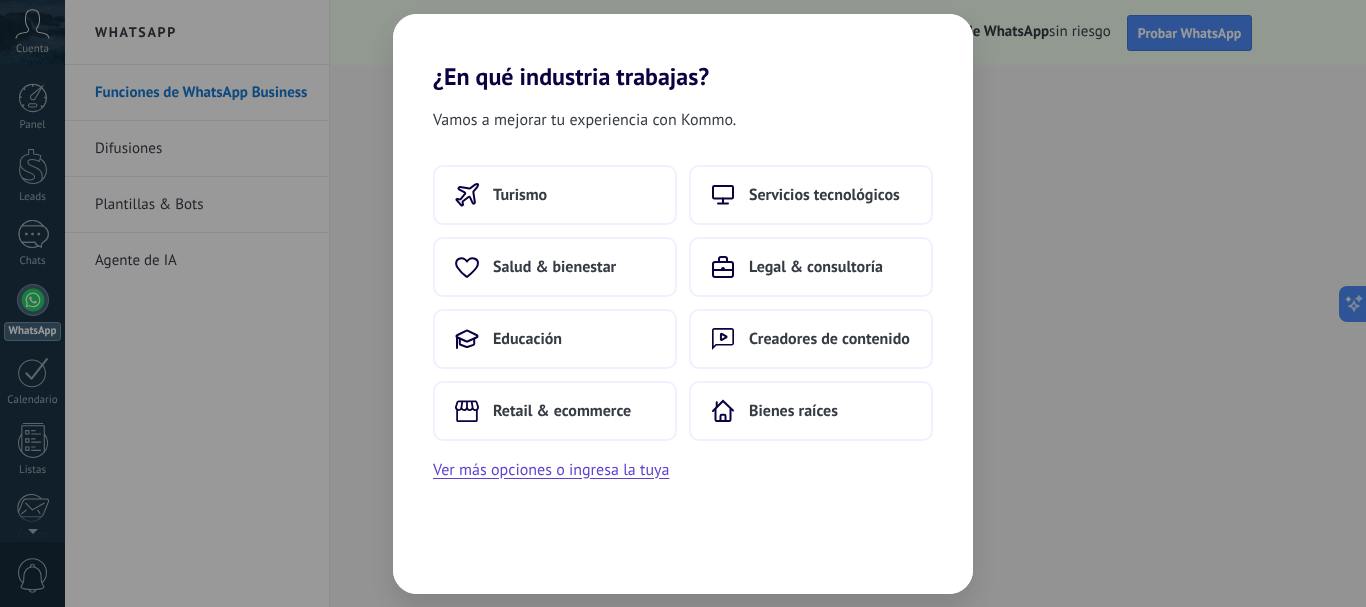 scroll, scrollTop: 0, scrollLeft: 0, axis: both 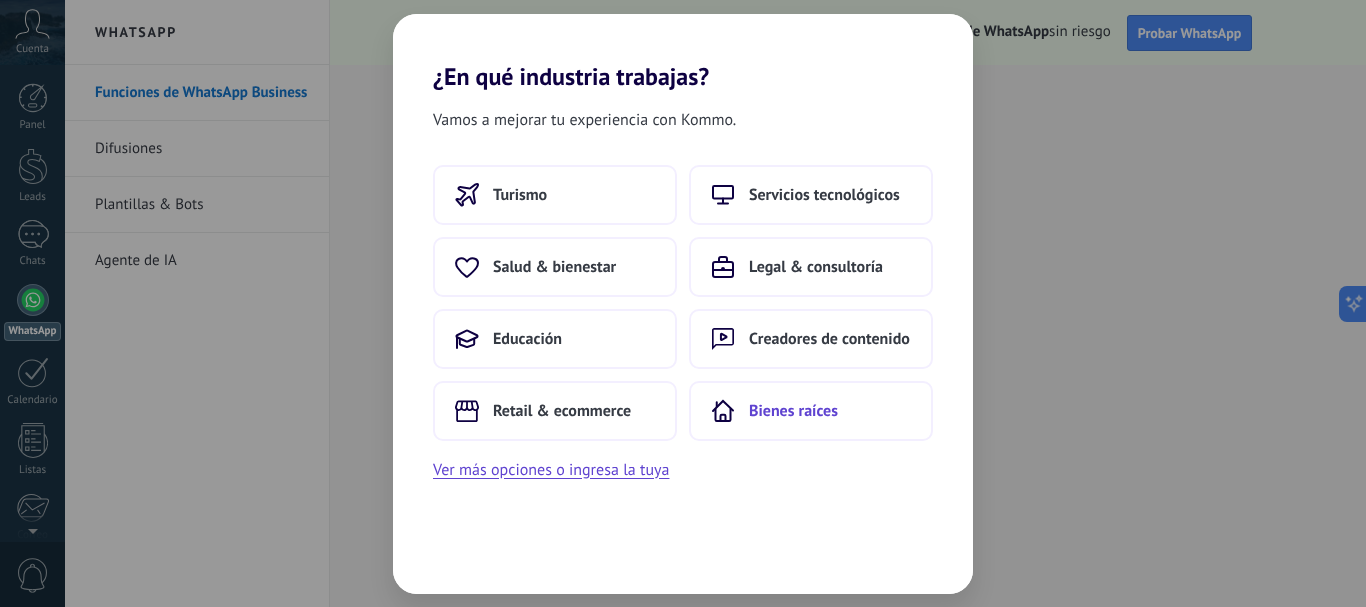 click on "Bienes raíces" at bounding box center [793, 411] 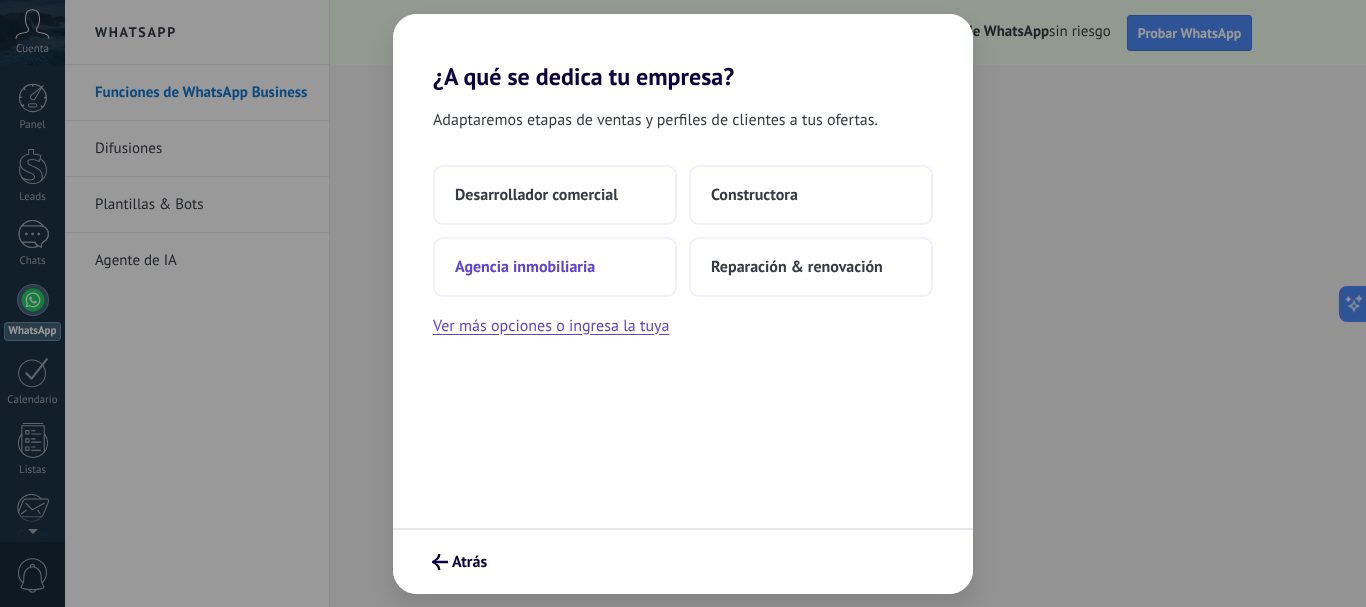 click on "Agencia inmobiliaria" at bounding box center [555, 267] 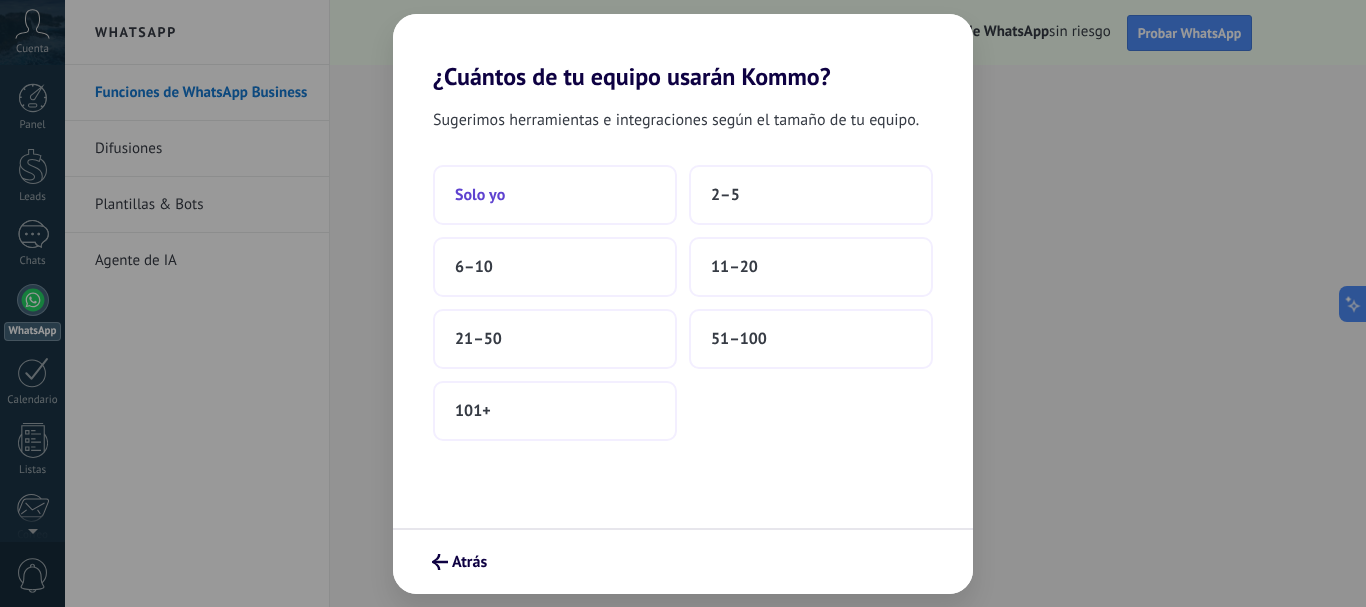 click on "Solo yo" at bounding box center (555, 195) 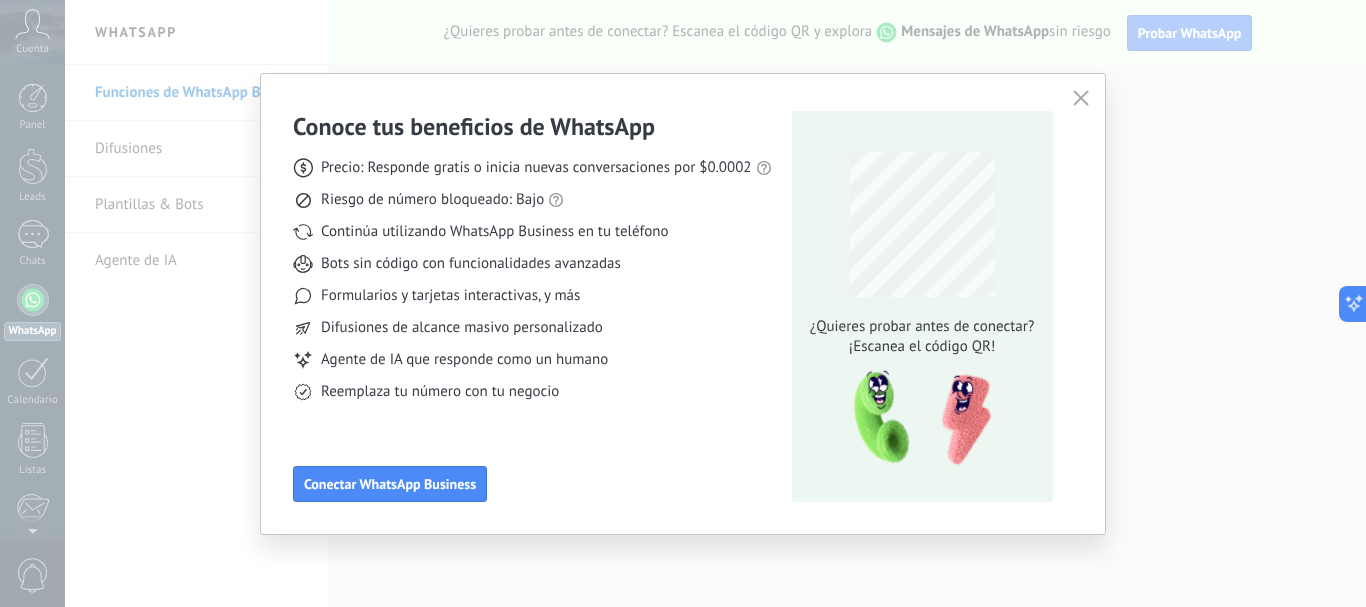 click 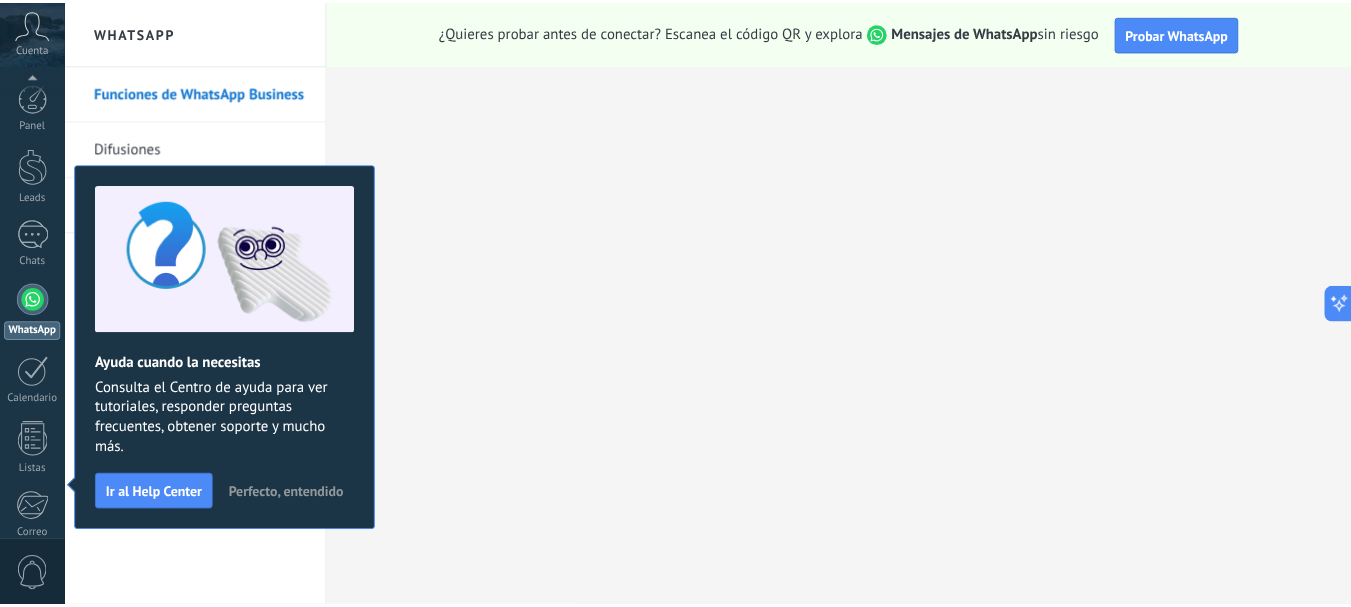 scroll, scrollTop: 225, scrollLeft: 0, axis: vertical 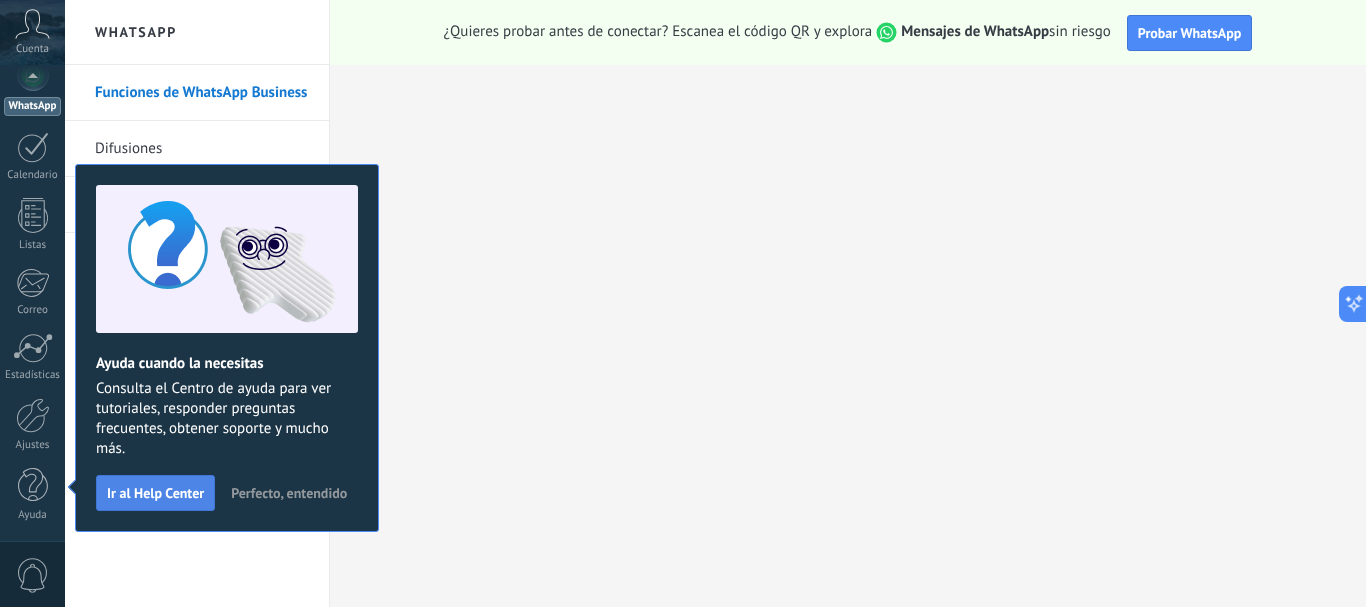 click on "Ir al Help Center" at bounding box center [155, 493] 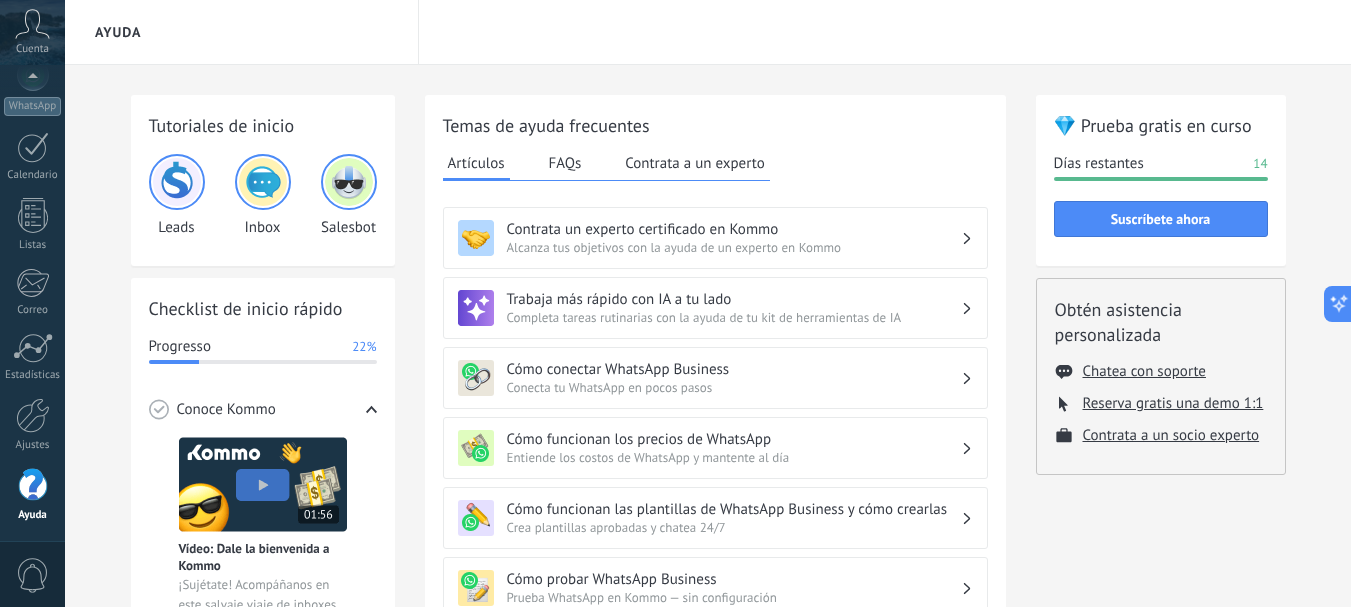 click on "Alcanza tus objetivos con la ayuda de un experto en Kommo" at bounding box center [734, 247] 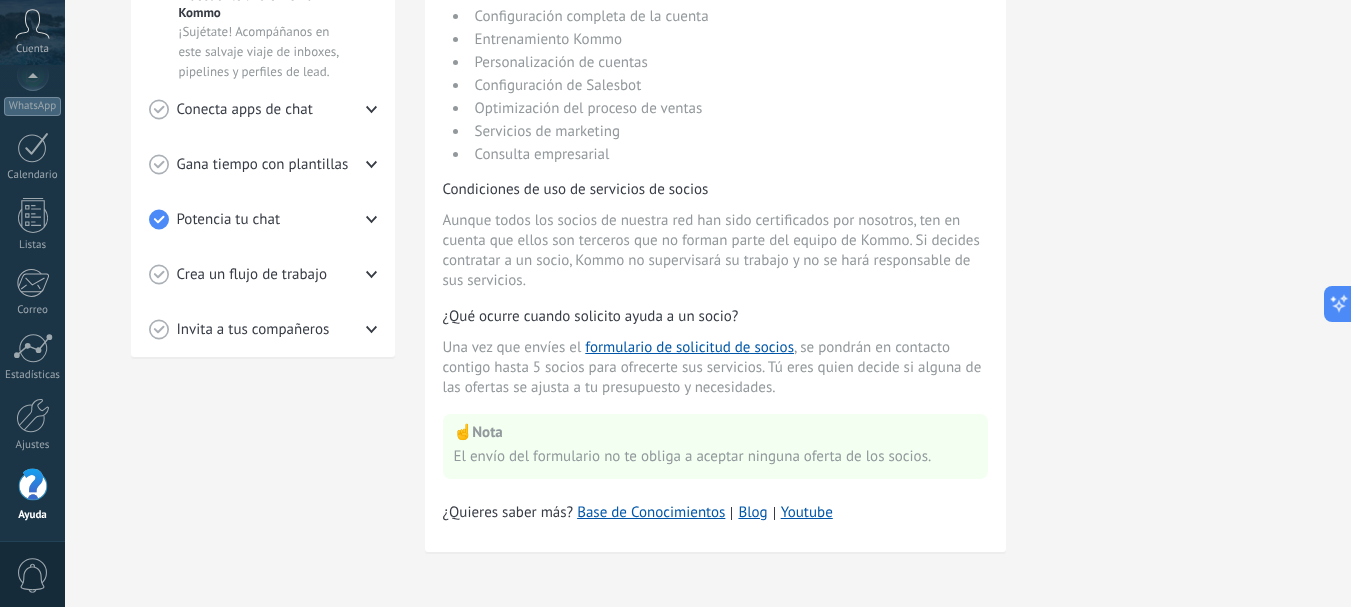 scroll, scrollTop: 0, scrollLeft: 0, axis: both 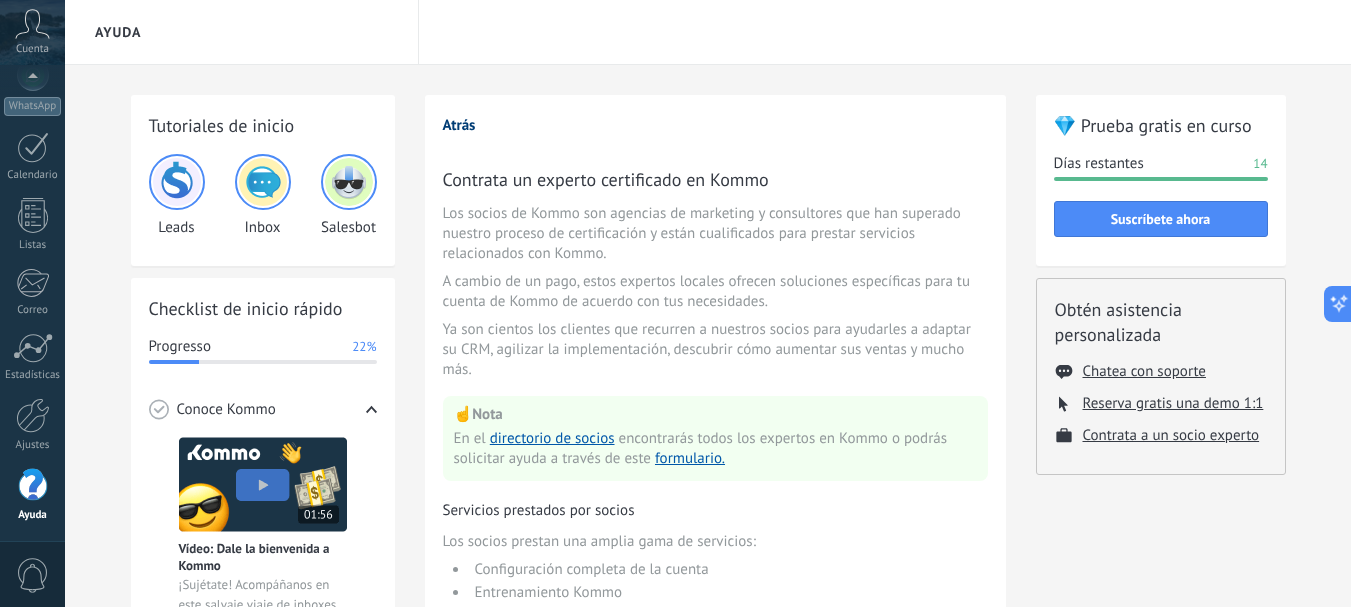 click on "Atrás" at bounding box center (459, 125) 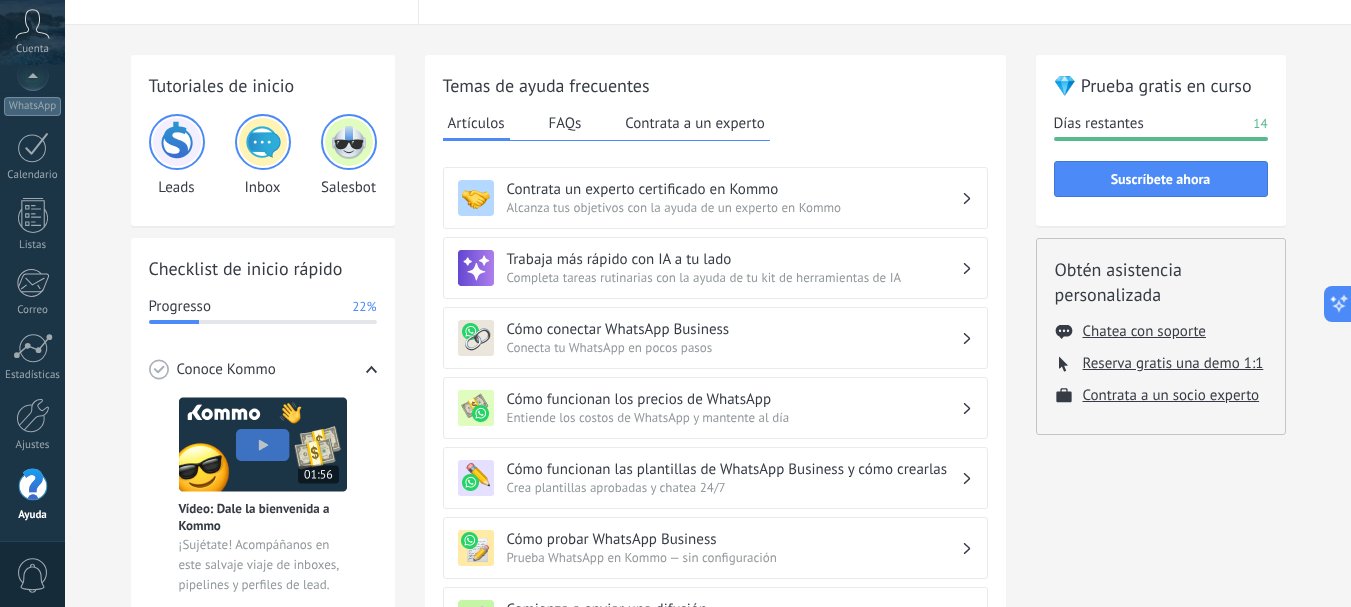 scroll, scrollTop: 42, scrollLeft: 0, axis: vertical 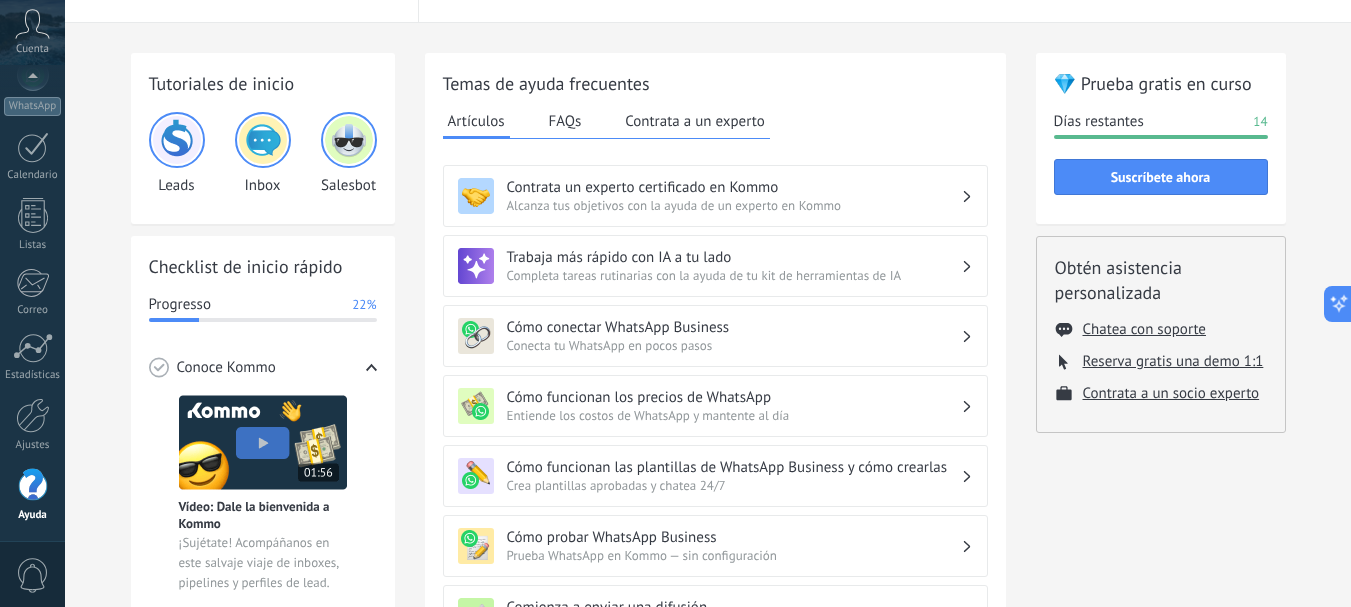 click on "Completa tareas rutinarias con la ayuda de tu kit de herramientas de IA" at bounding box center (734, 275) 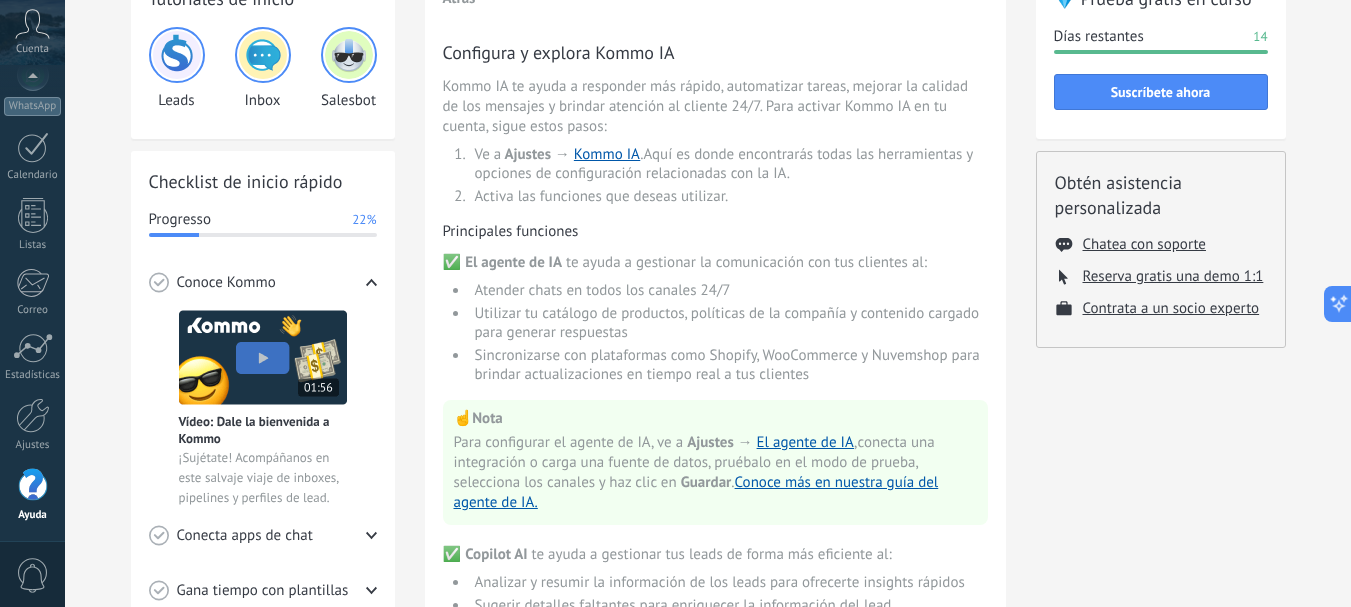 scroll, scrollTop: 128, scrollLeft: 0, axis: vertical 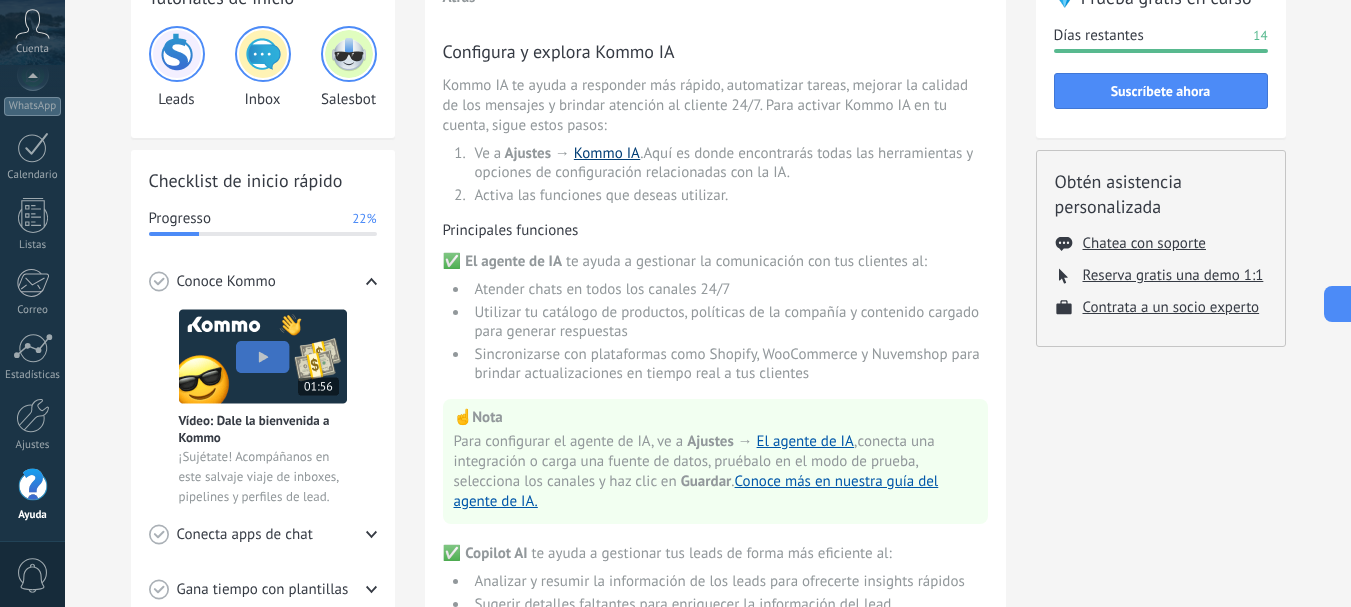 click on "Kommo IA" at bounding box center (607, 153) 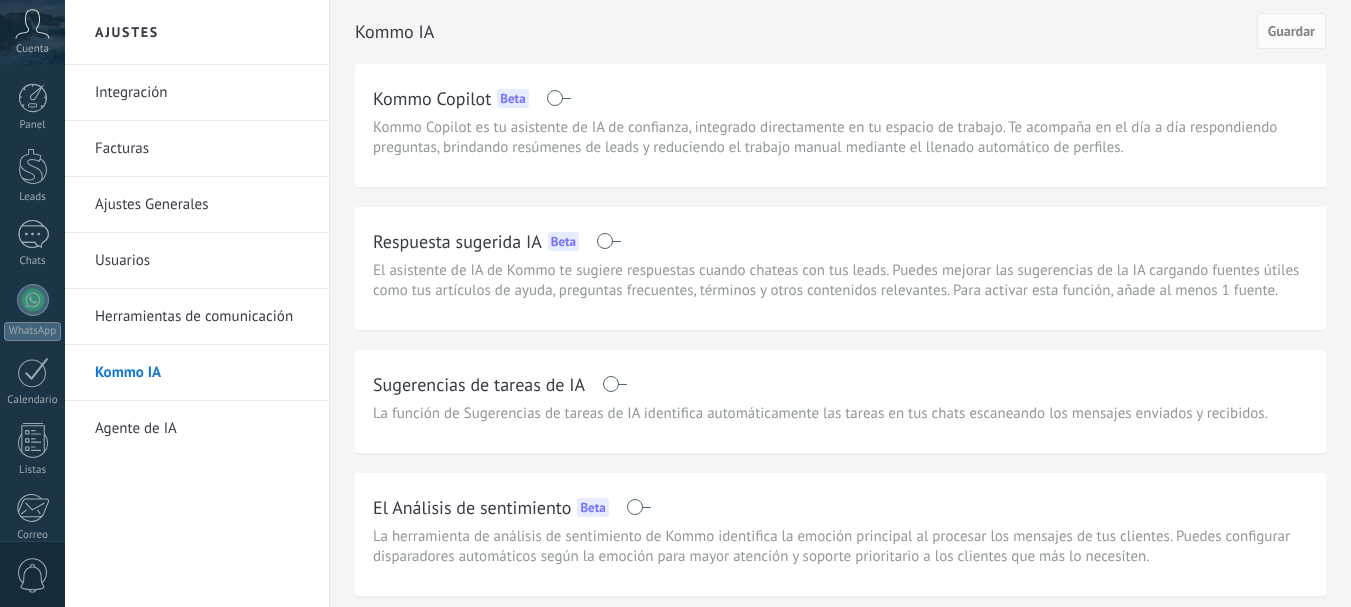 scroll, scrollTop: 0, scrollLeft: 0, axis: both 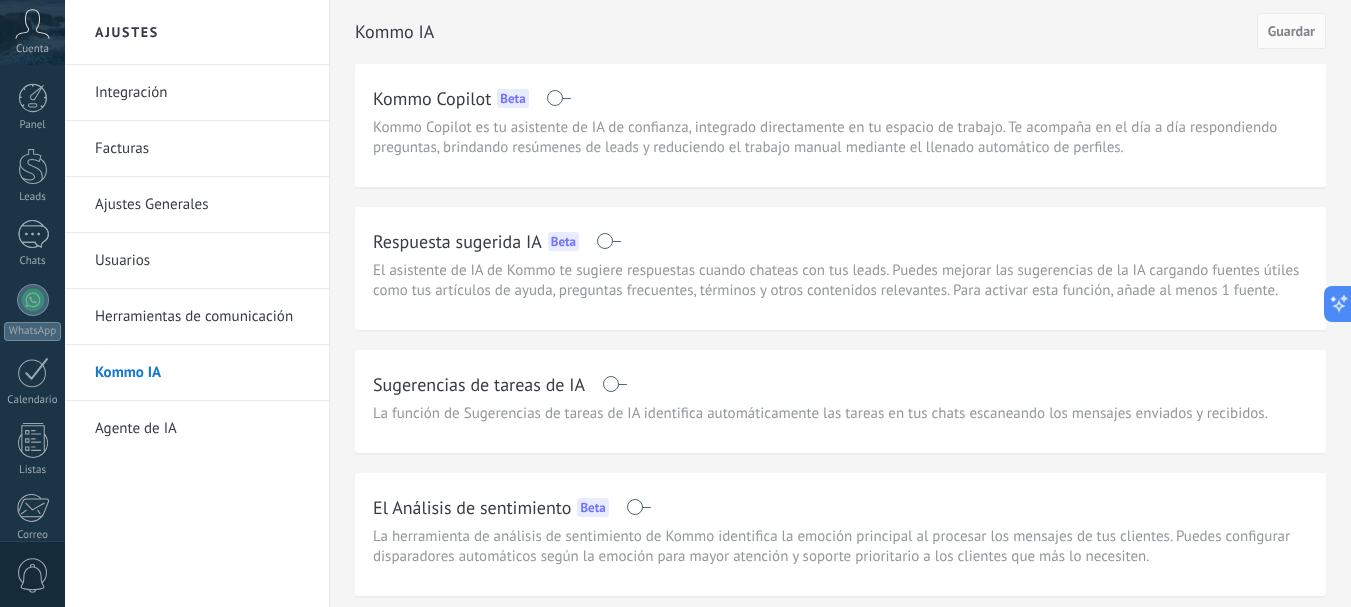 click at bounding box center (608, 241) 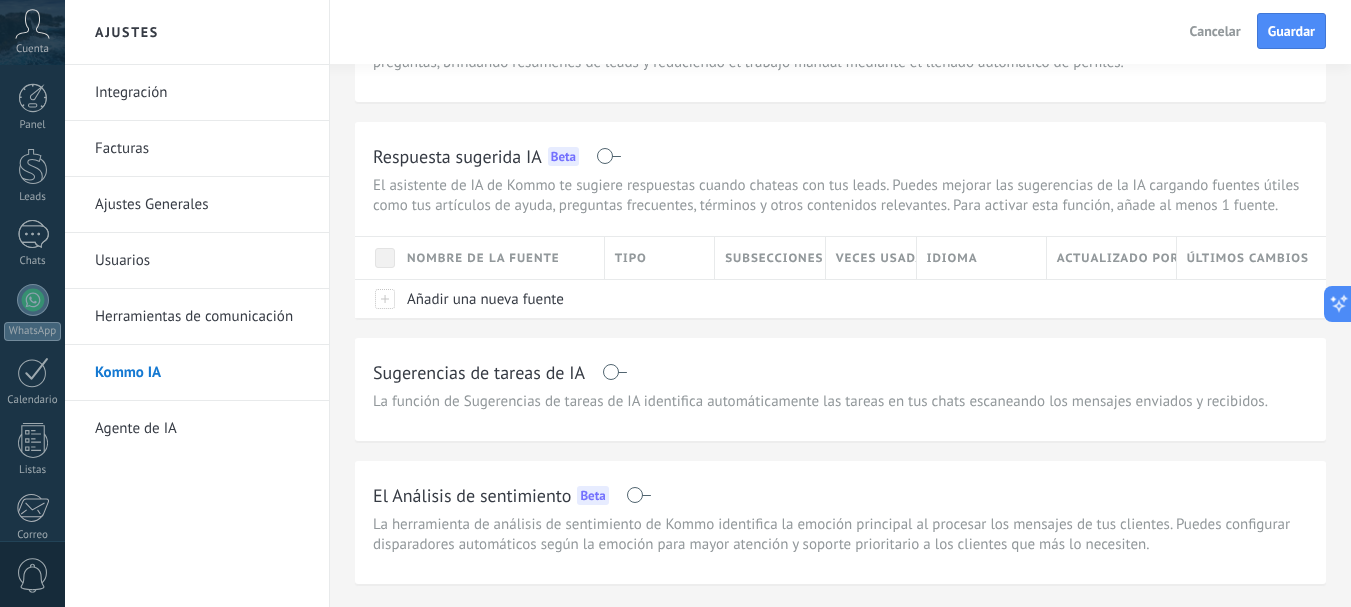 scroll, scrollTop: 147, scrollLeft: 0, axis: vertical 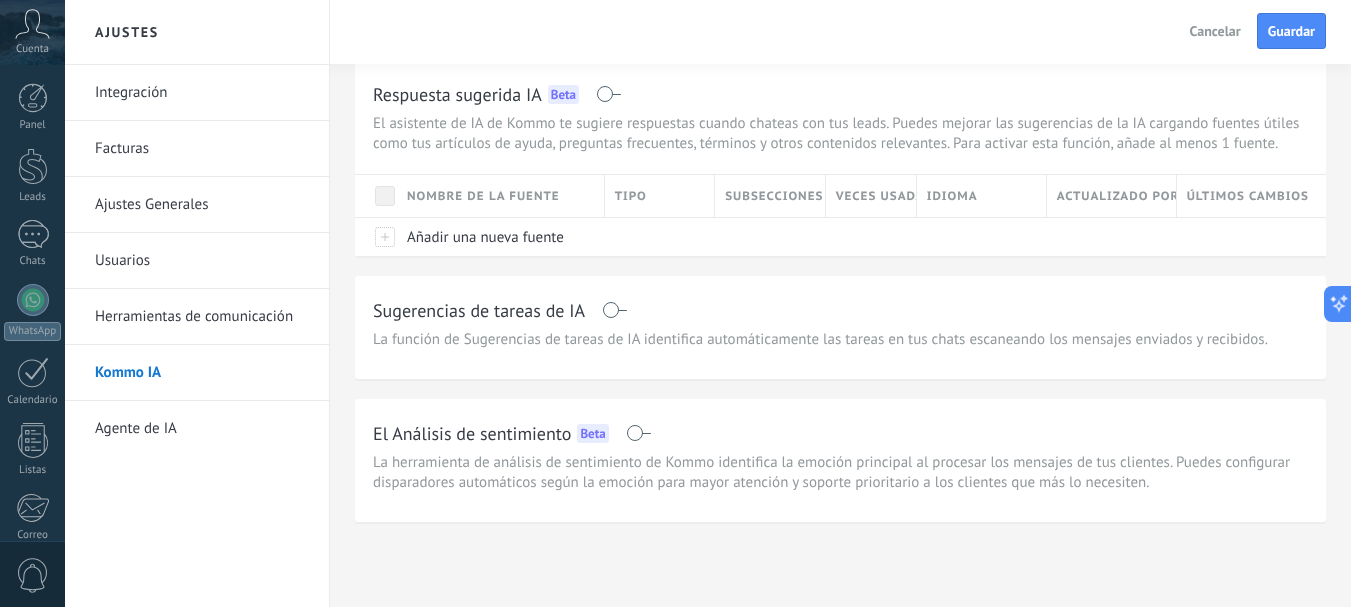 click at bounding box center [614, 310] 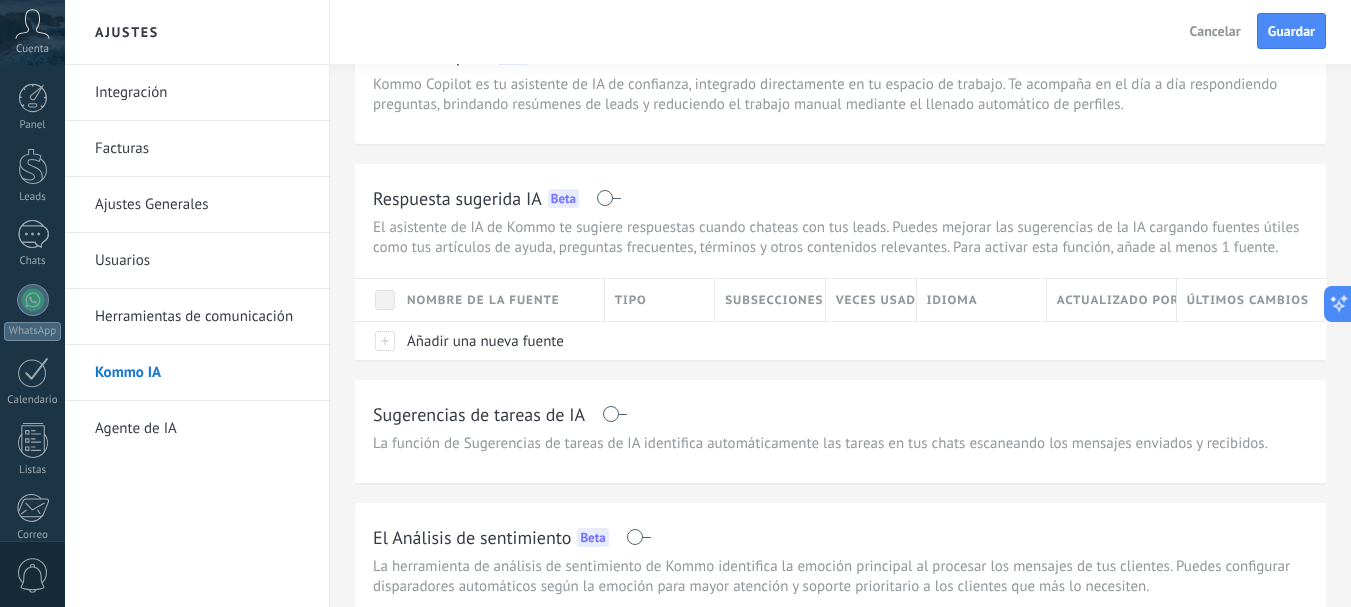 scroll, scrollTop: 42, scrollLeft: 0, axis: vertical 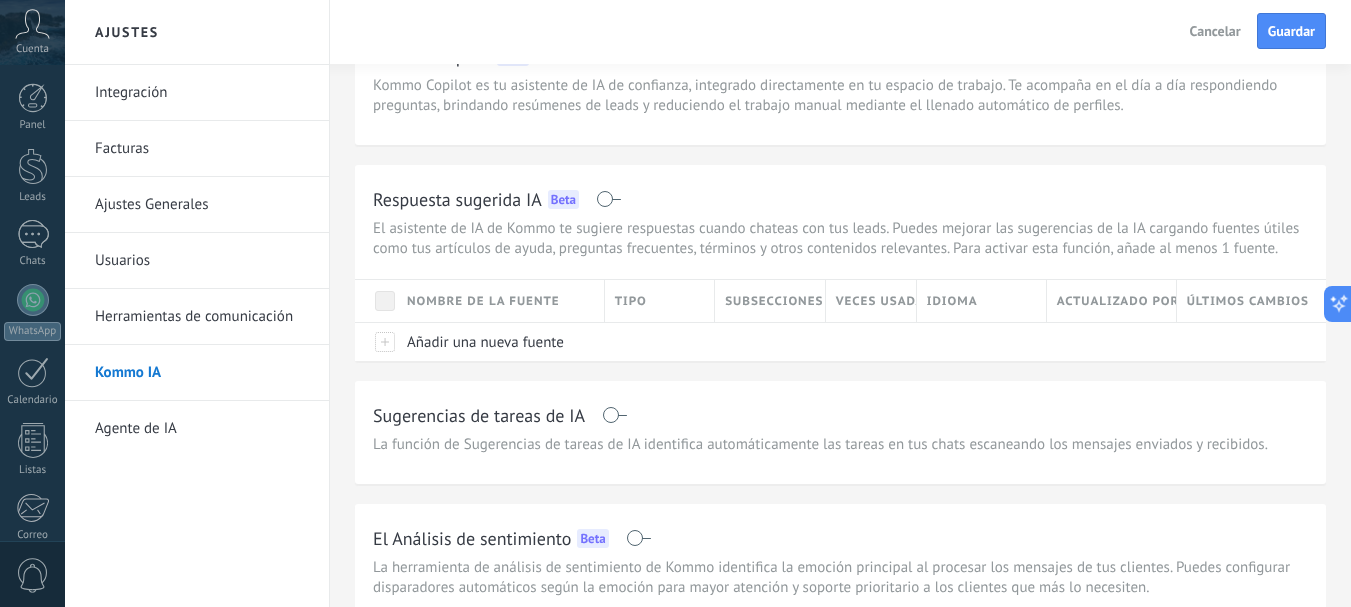 click on "Herramientas de comunicación" at bounding box center (202, 317) 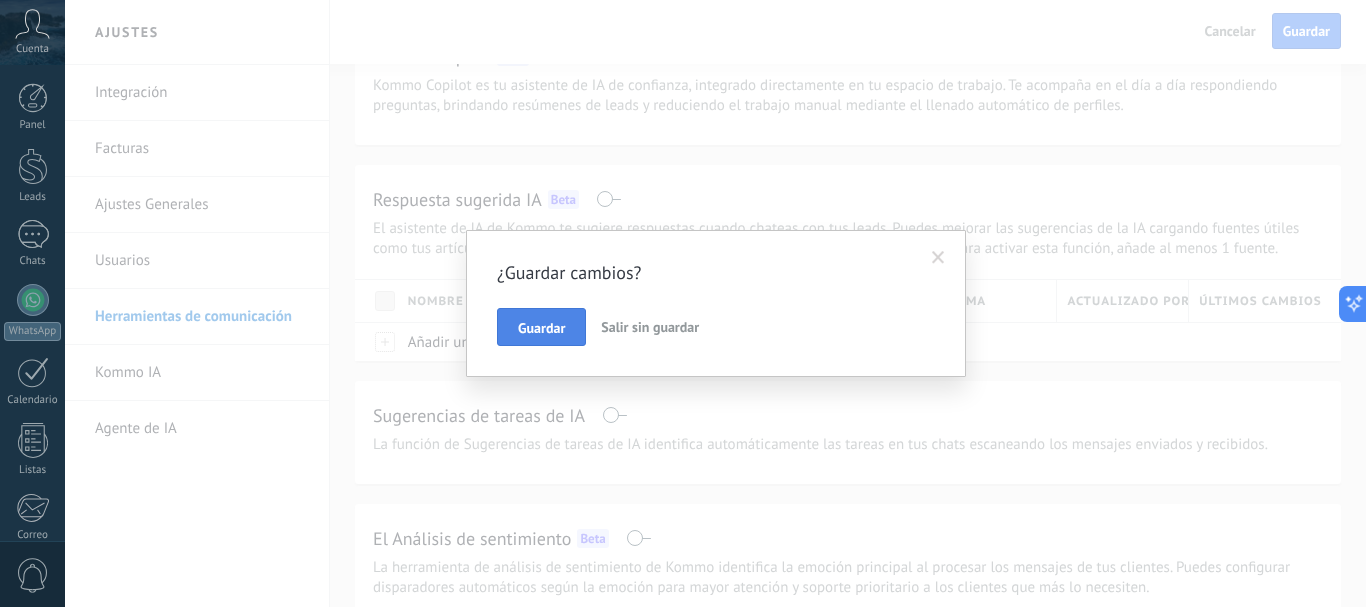 click on "Guardar" at bounding box center [541, 328] 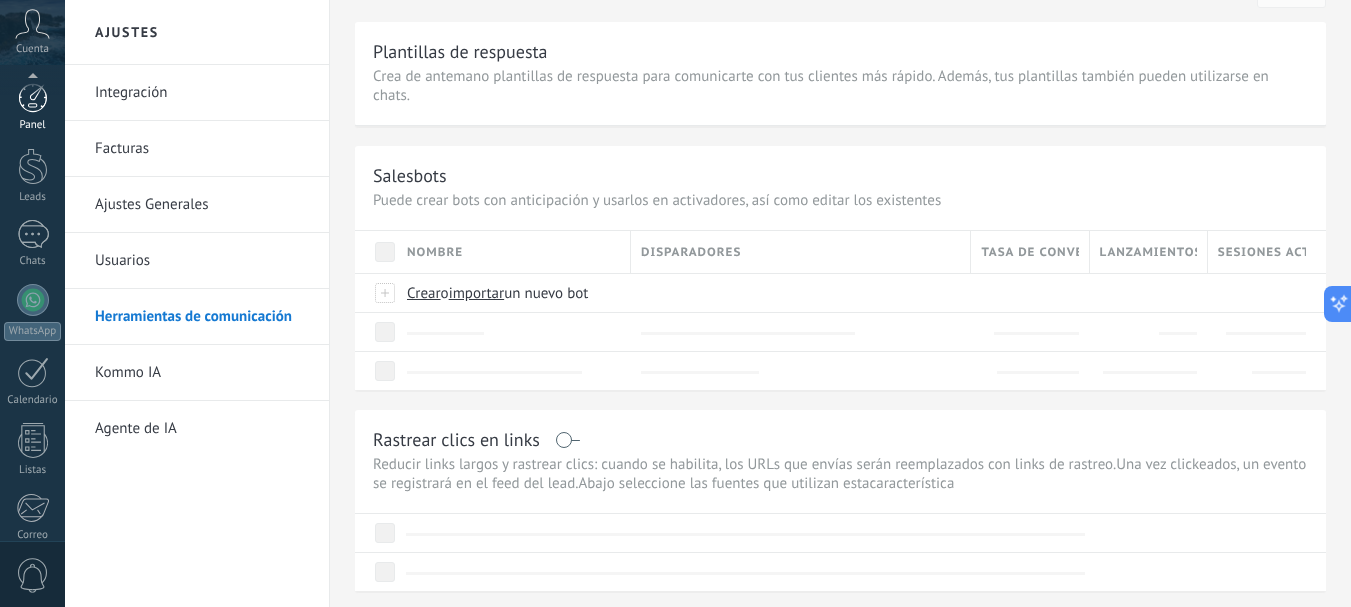 click at bounding box center (33, 98) 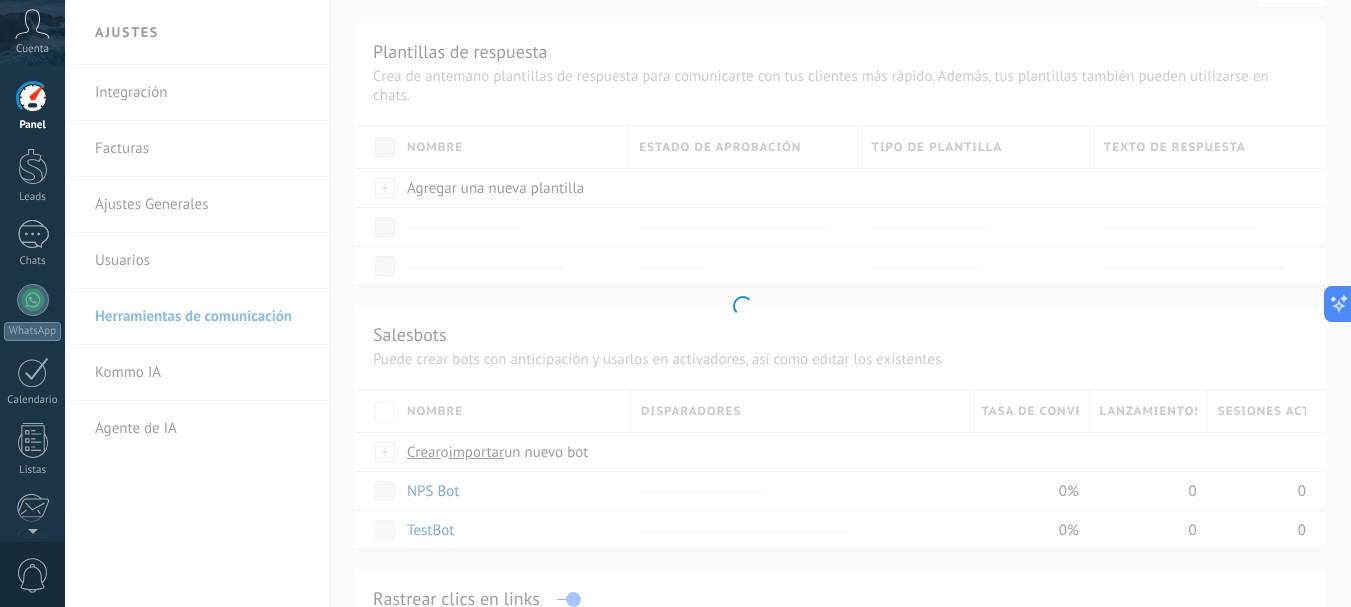 scroll, scrollTop: 0, scrollLeft: 0, axis: both 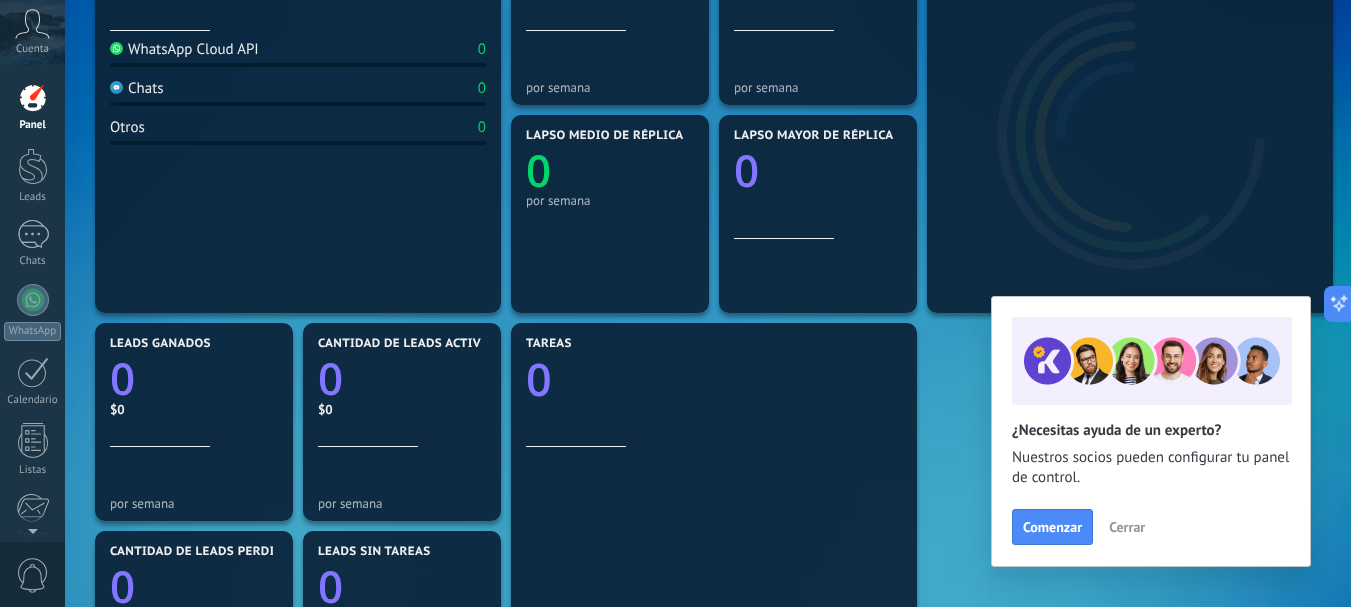 click on "Cerrar" at bounding box center [1127, 527] 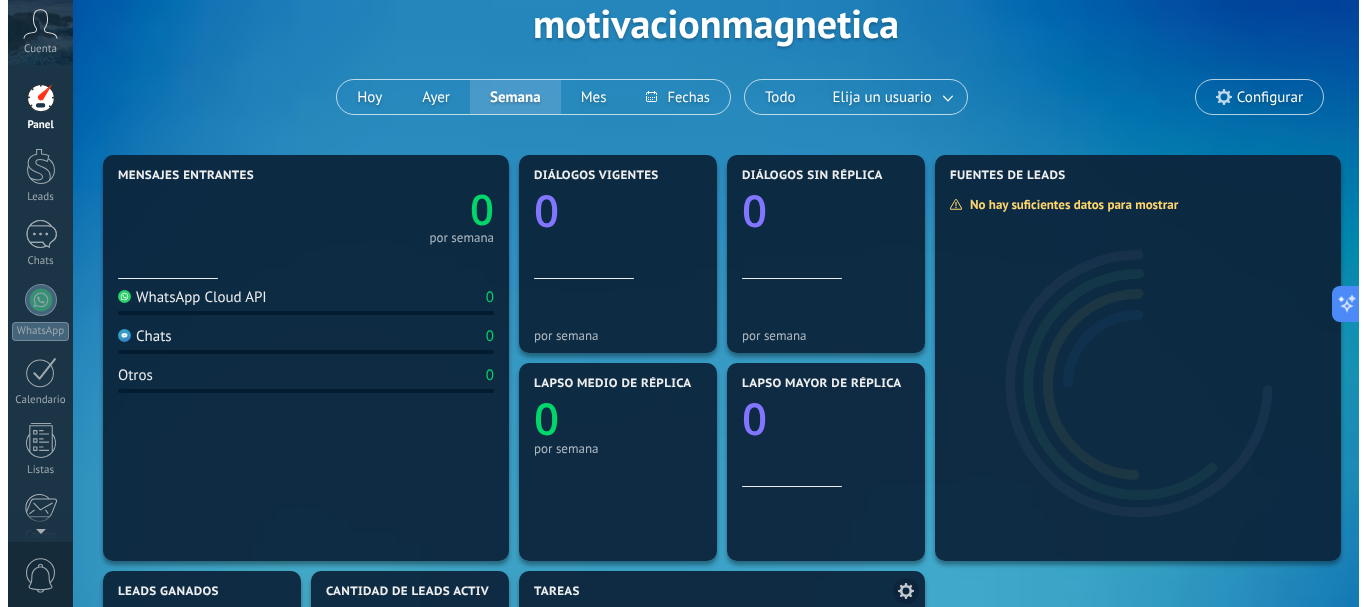 scroll, scrollTop: 0, scrollLeft: 0, axis: both 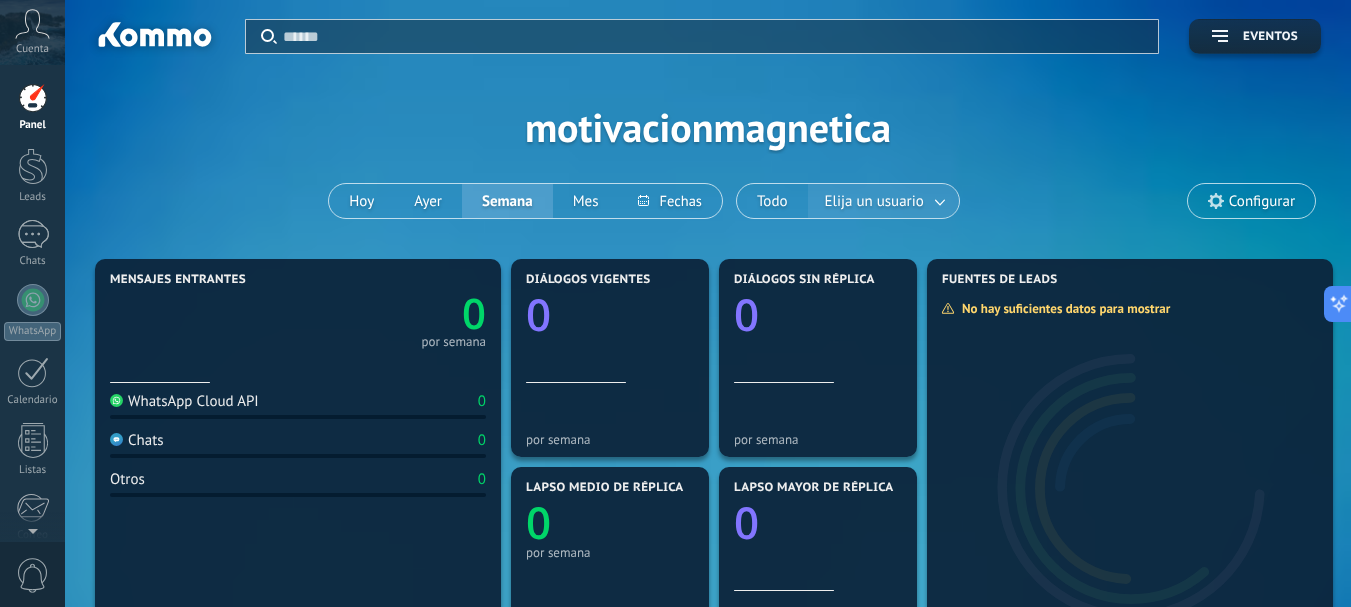 click on "Elija un usuario" at bounding box center [874, 201] 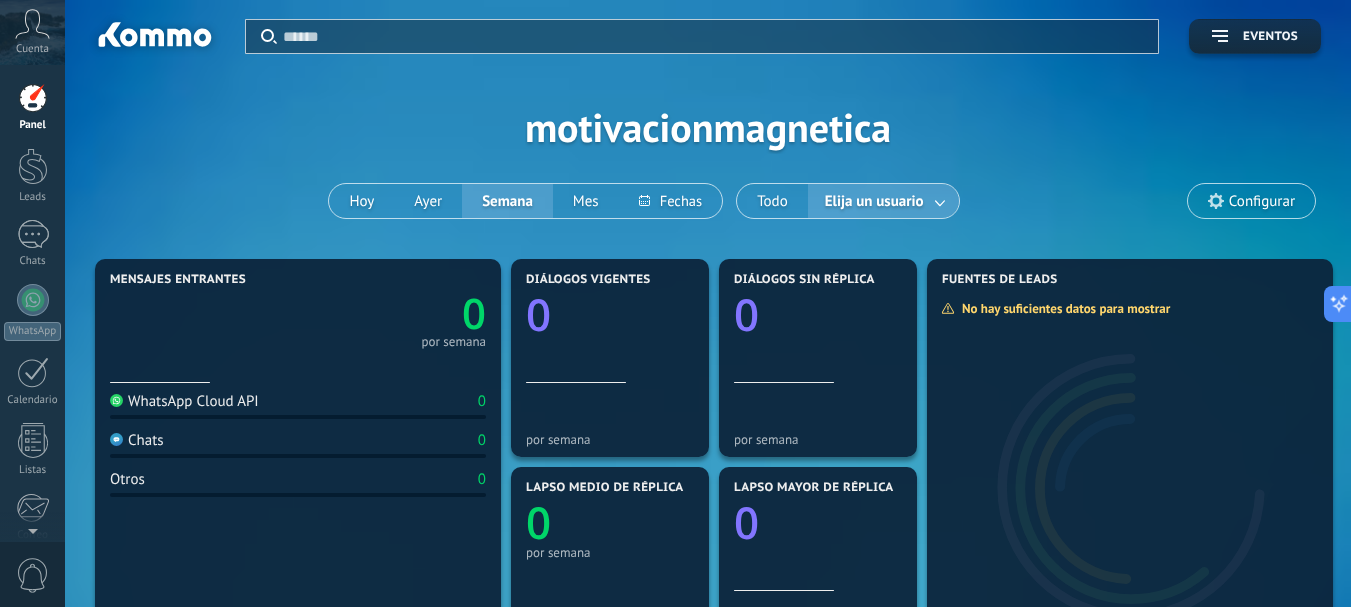 click at bounding box center (941, 201) 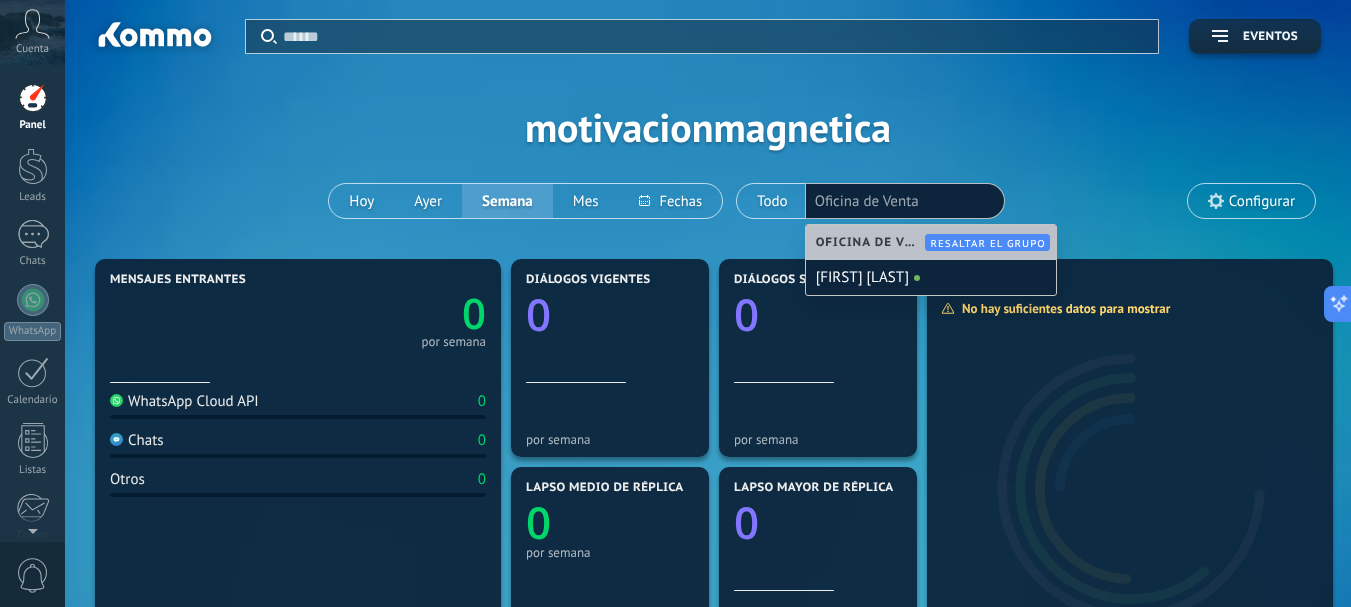 click on "Aplicar Eventos motivacionmagnetica Hoy Ayer Semana Mes Todo Elija un usuario Oficina de Venta Configurar" at bounding box center (708, 127) 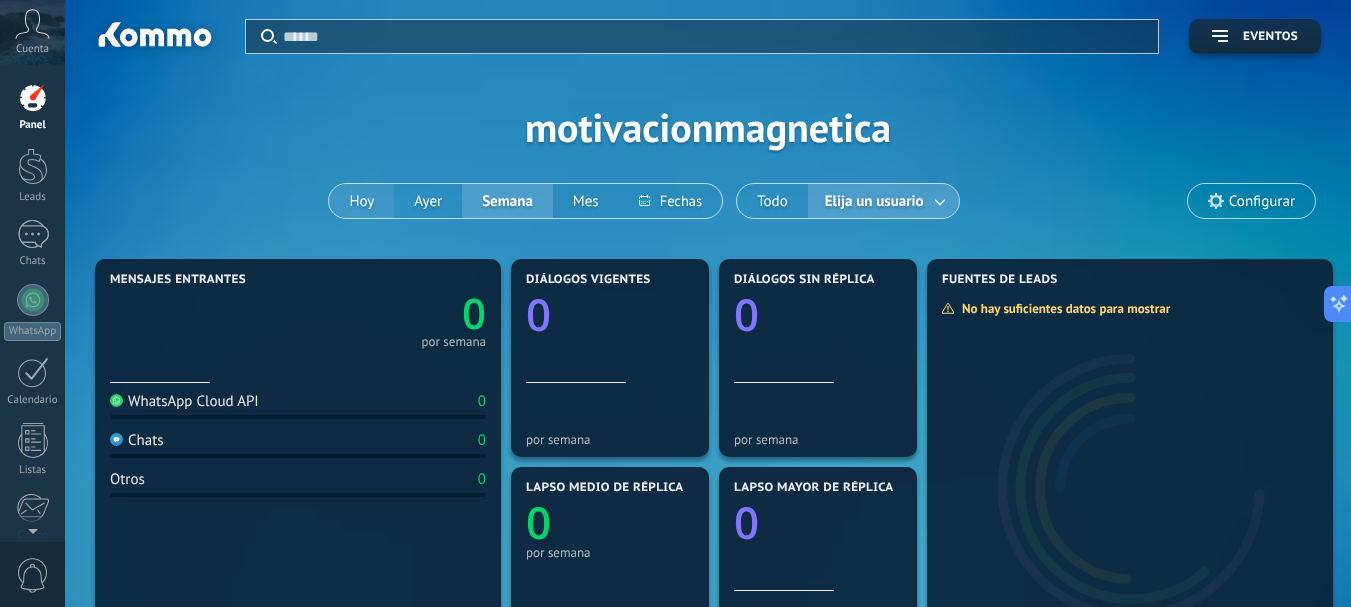click on "Hoy" at bounding box center (361, 201) 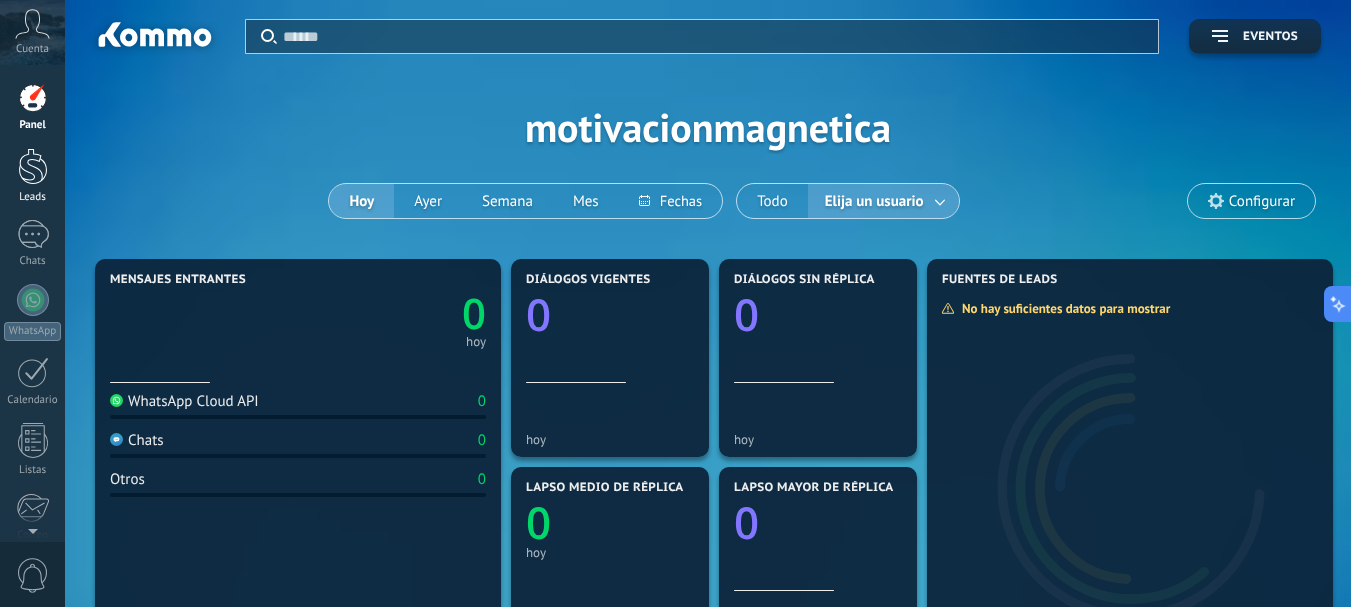 click on "Leads" at bounding box center [32, 176] 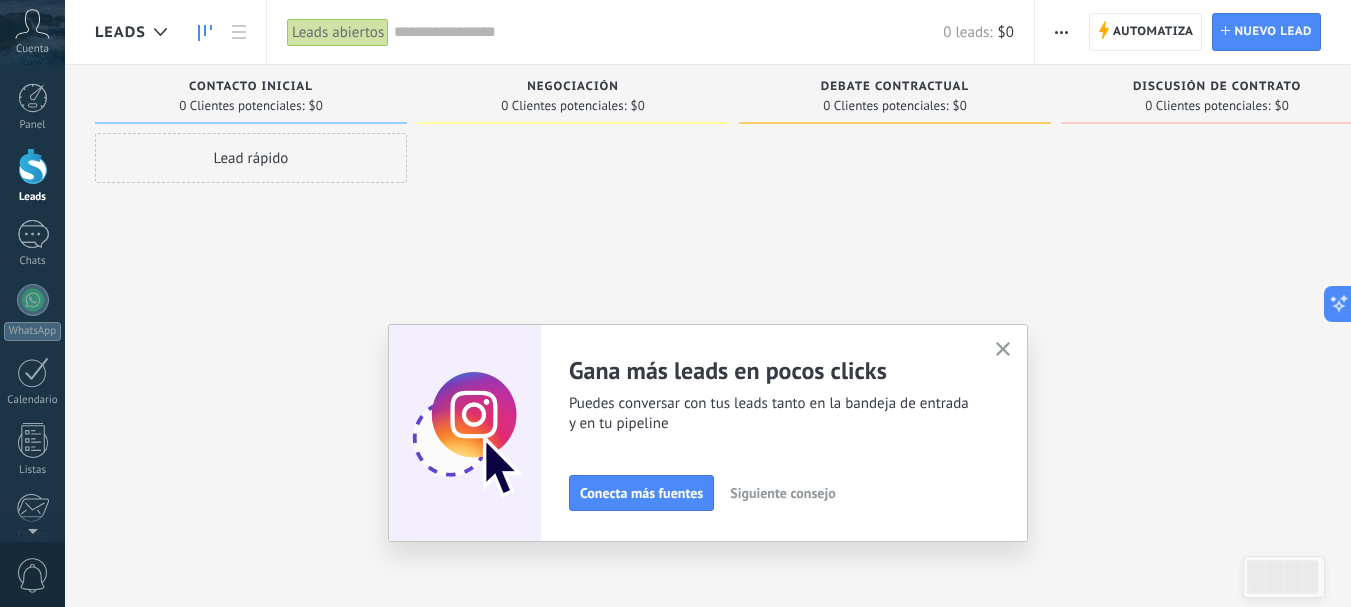 click on "Siguiente consejo" at bounding box center (782, 493) 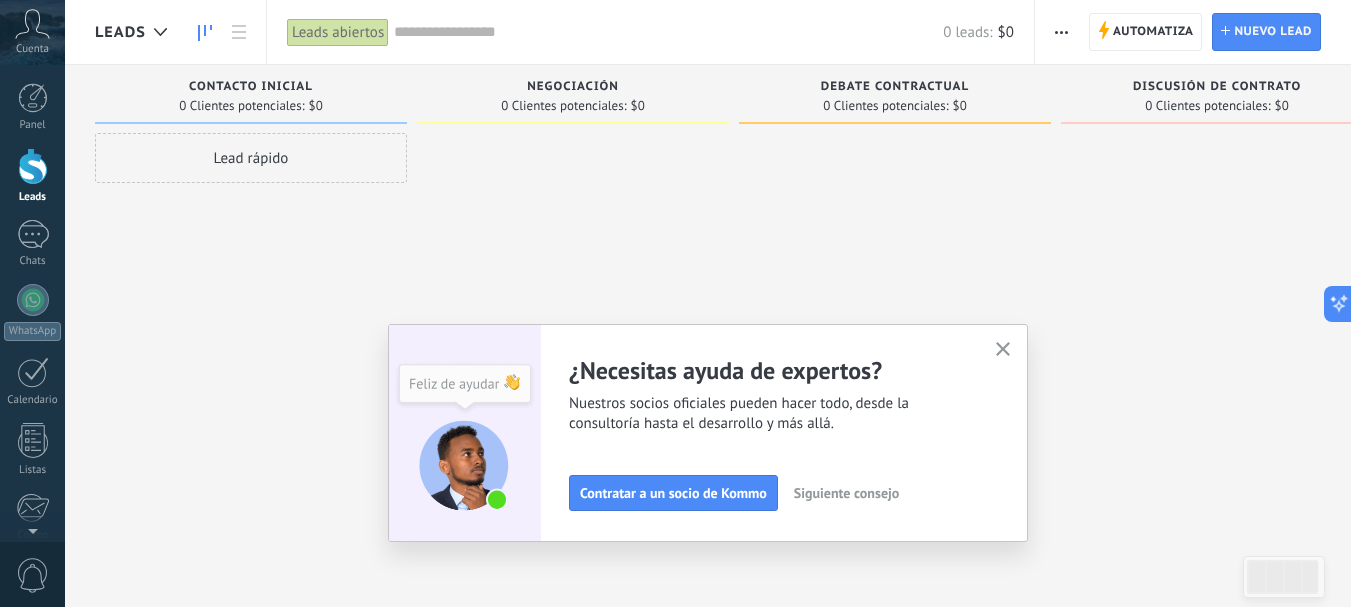 click on "Siguiente consejo" at bounding box center (846, 493) 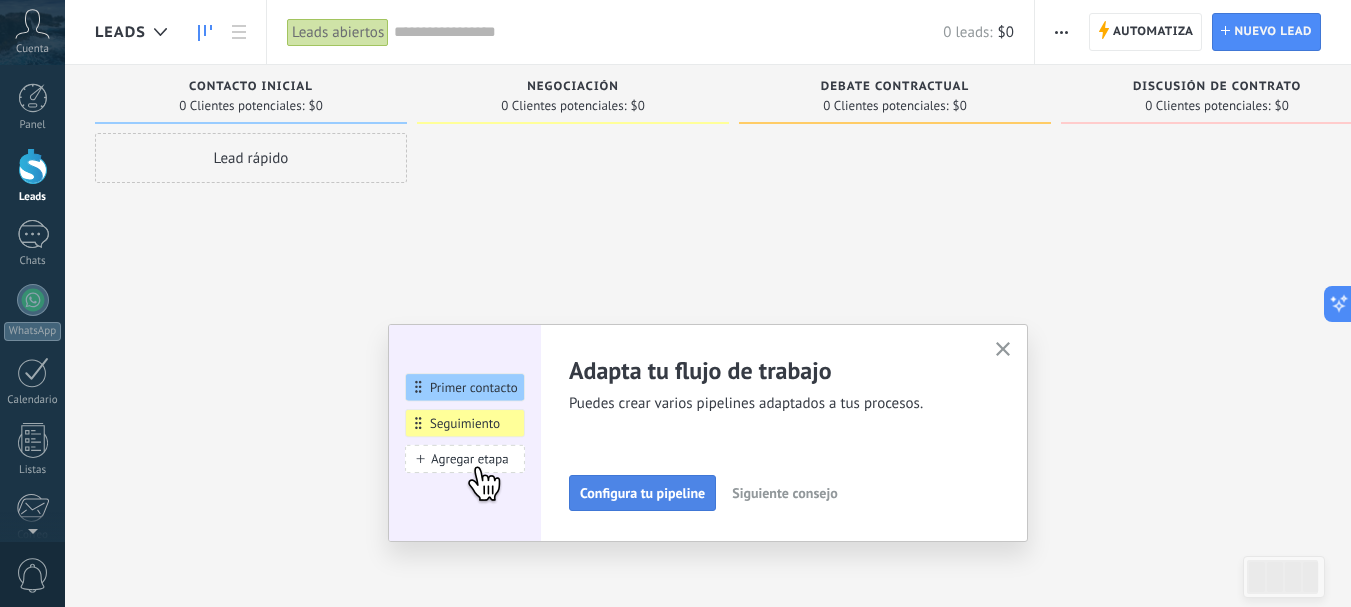 click on "Configura tu pipeline" at bounding box center (642, 493) 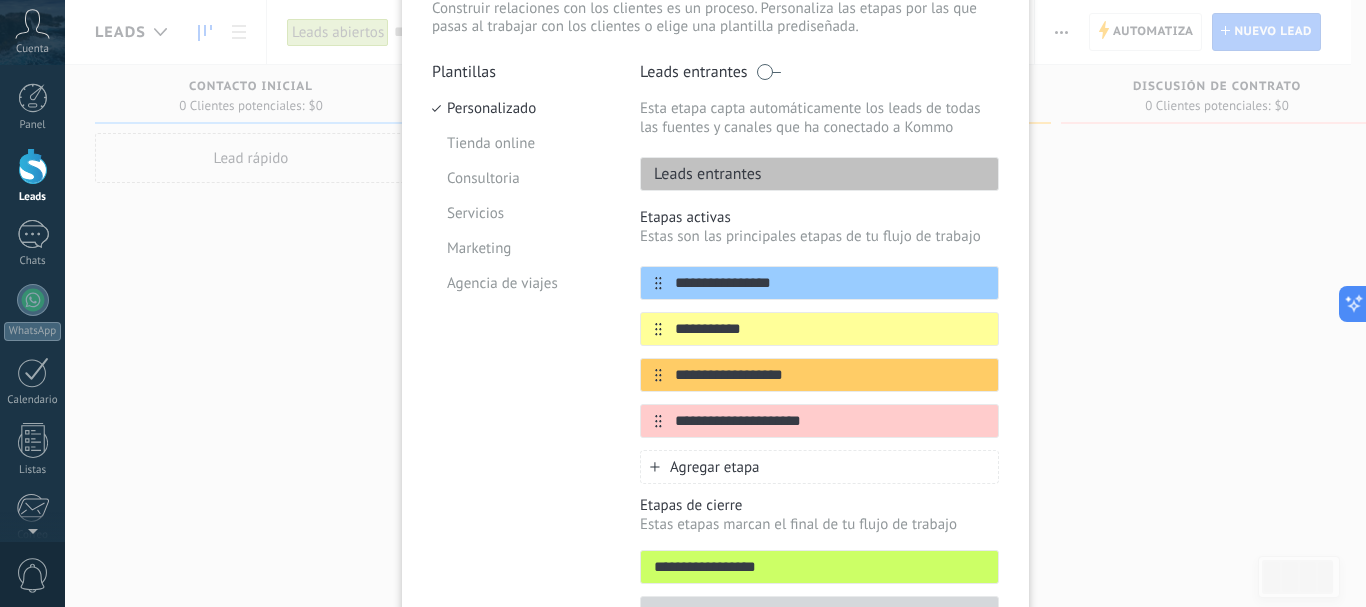 scroll, scrollTop: 107, scrollLeft: 0, axis: vertical 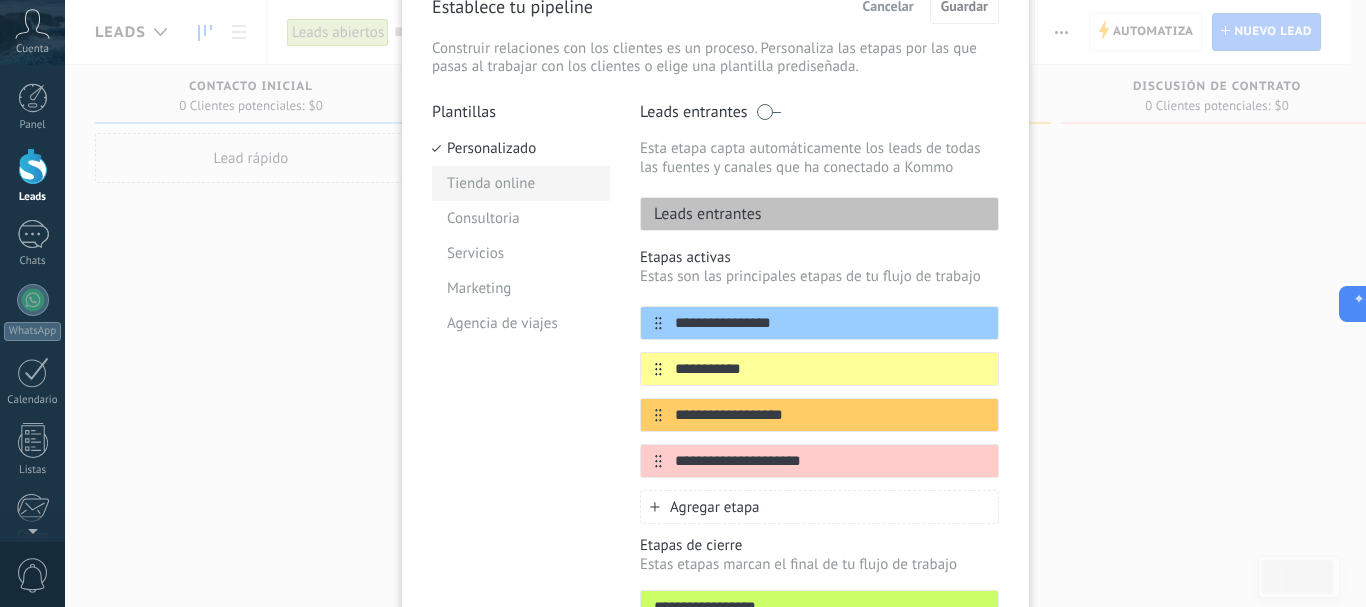 click on "Tienda online" at bounding box center [521, 183] 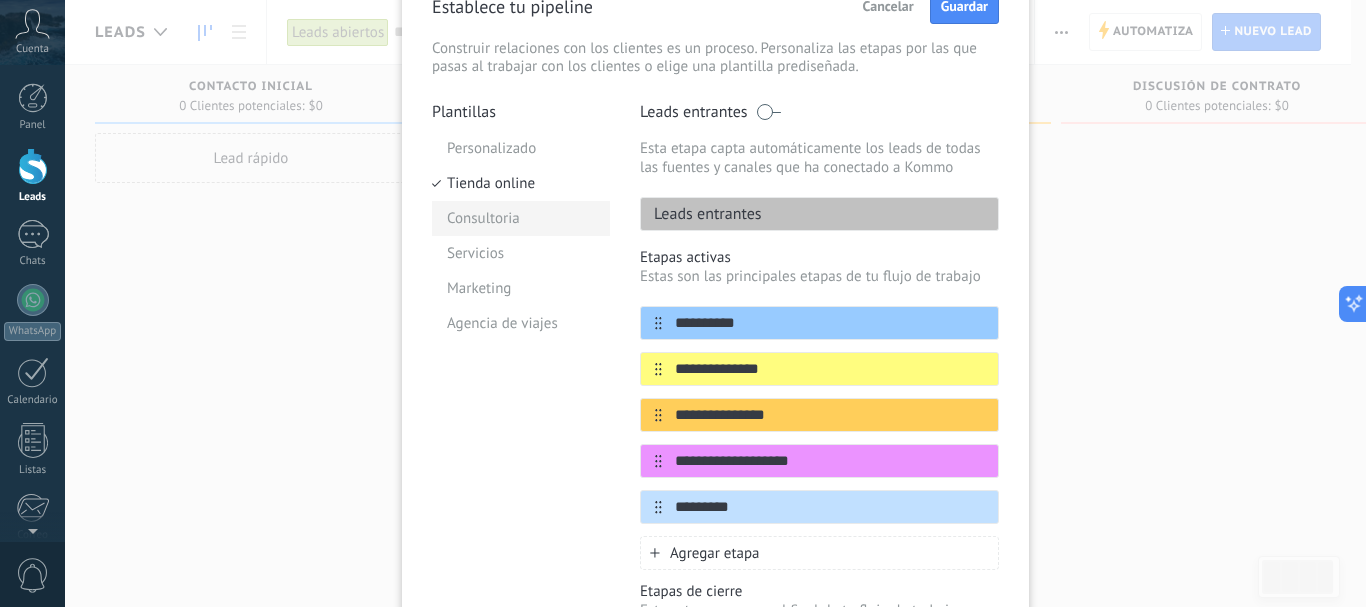 click on "Consultoria" at bounding box center [521, 218] 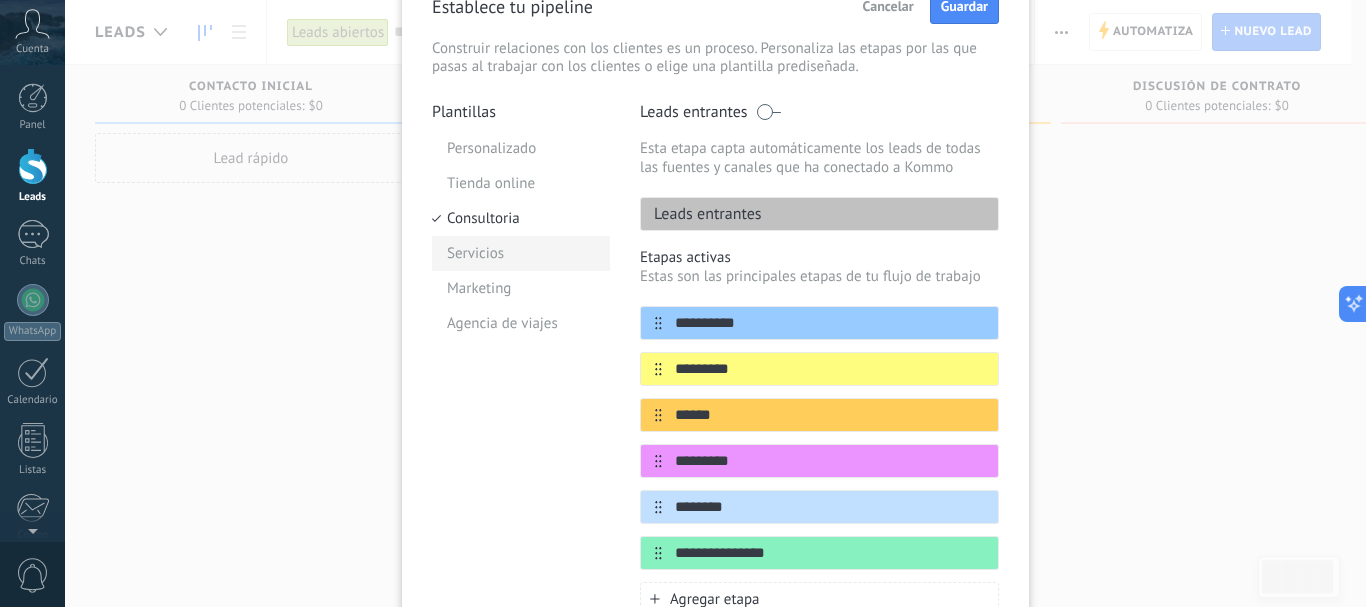click on "Servicios" at bounding box center [521, 253] 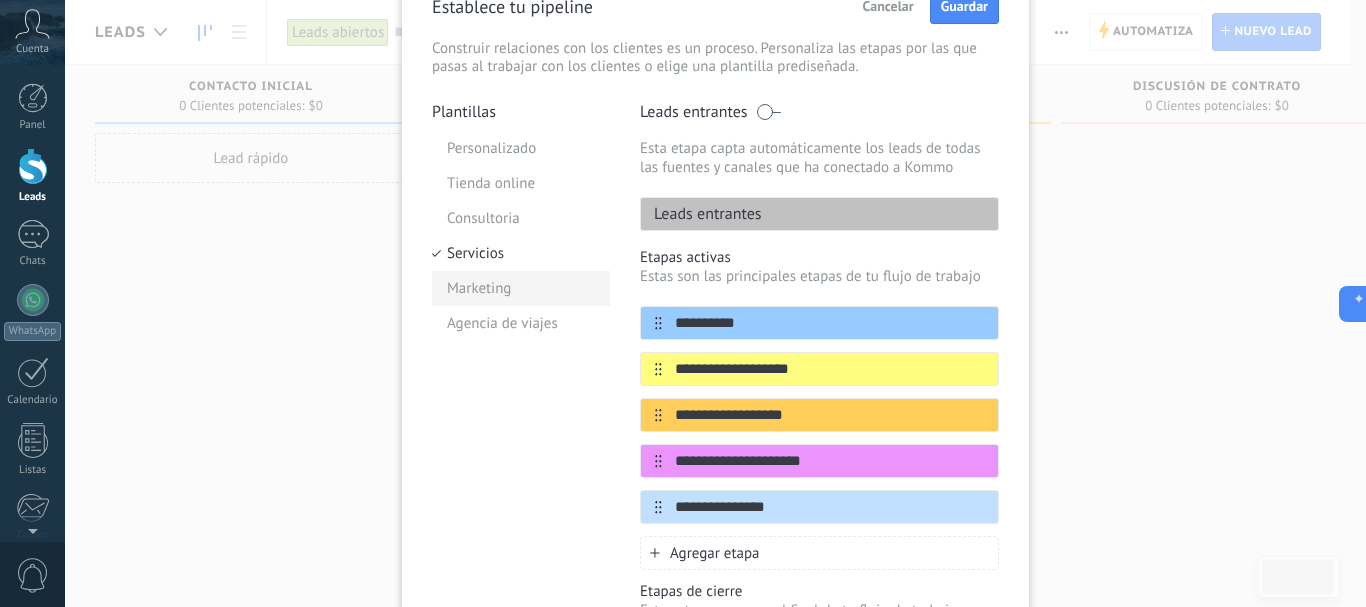 click on "Marketing" at bounding box center (521, 288) 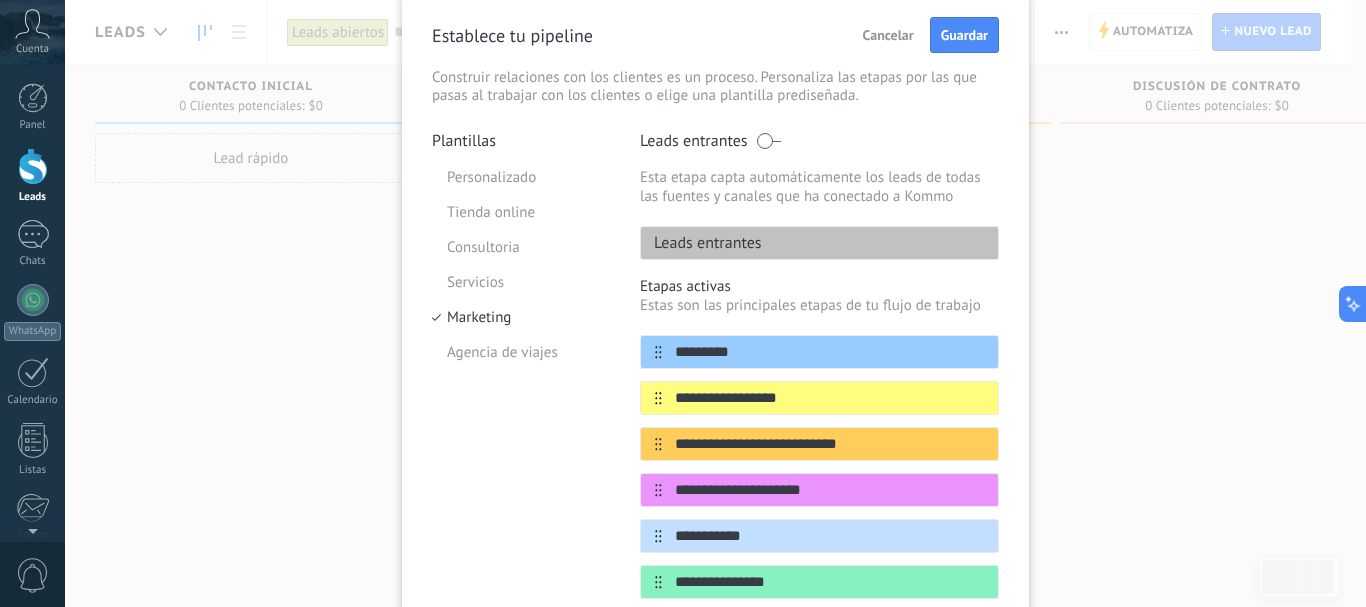 scroll, scrollTop: 71, scrollLeft: 0, axis: vertical 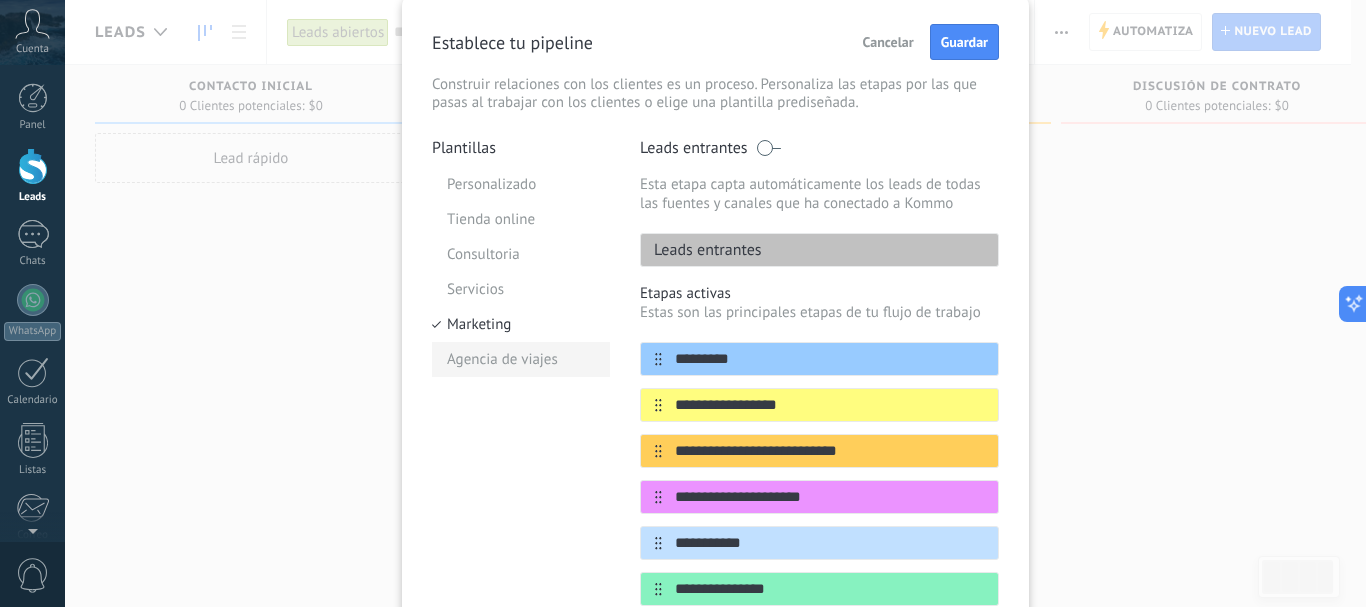 click on "Agencia de viajes" at bounding box center [521, 359] 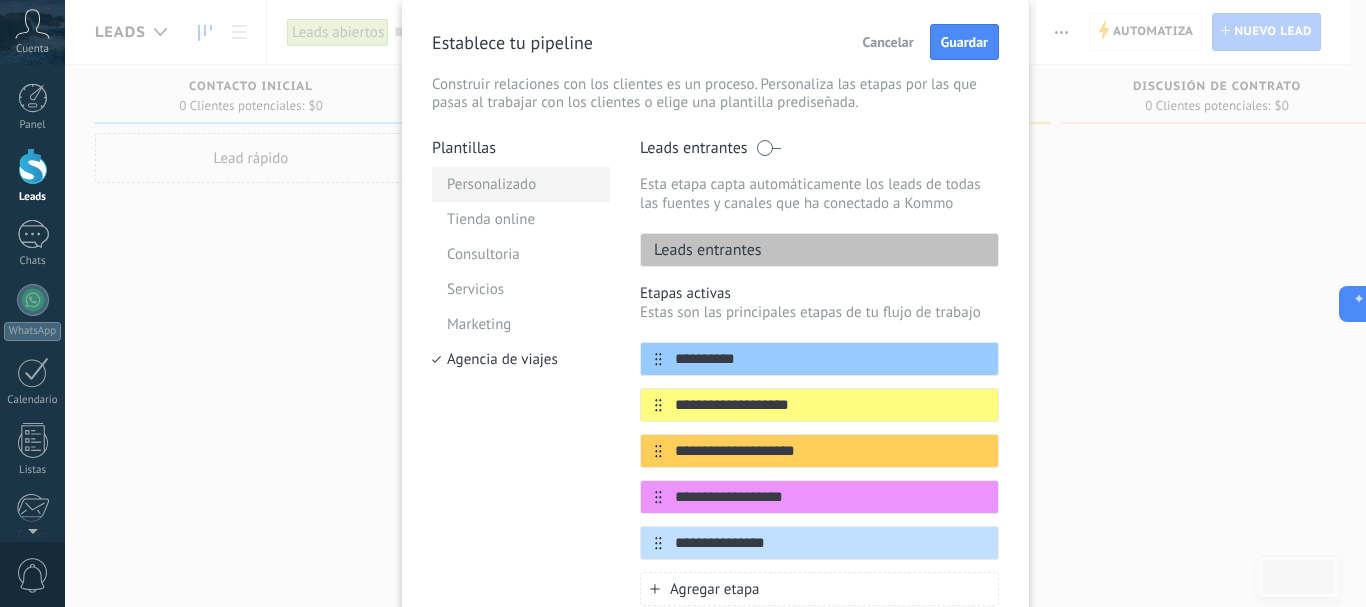 click on "Personalizado" at bounding box center [521, 184] 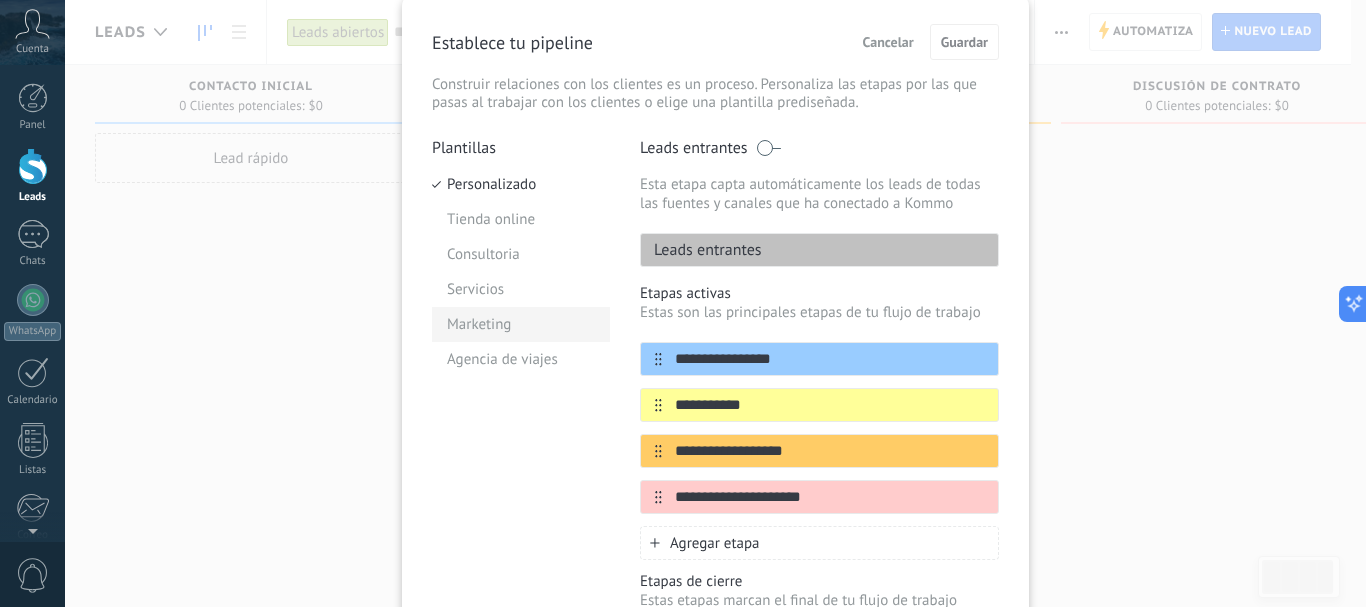 click on "Marketing" at bounding box center [521, 324] 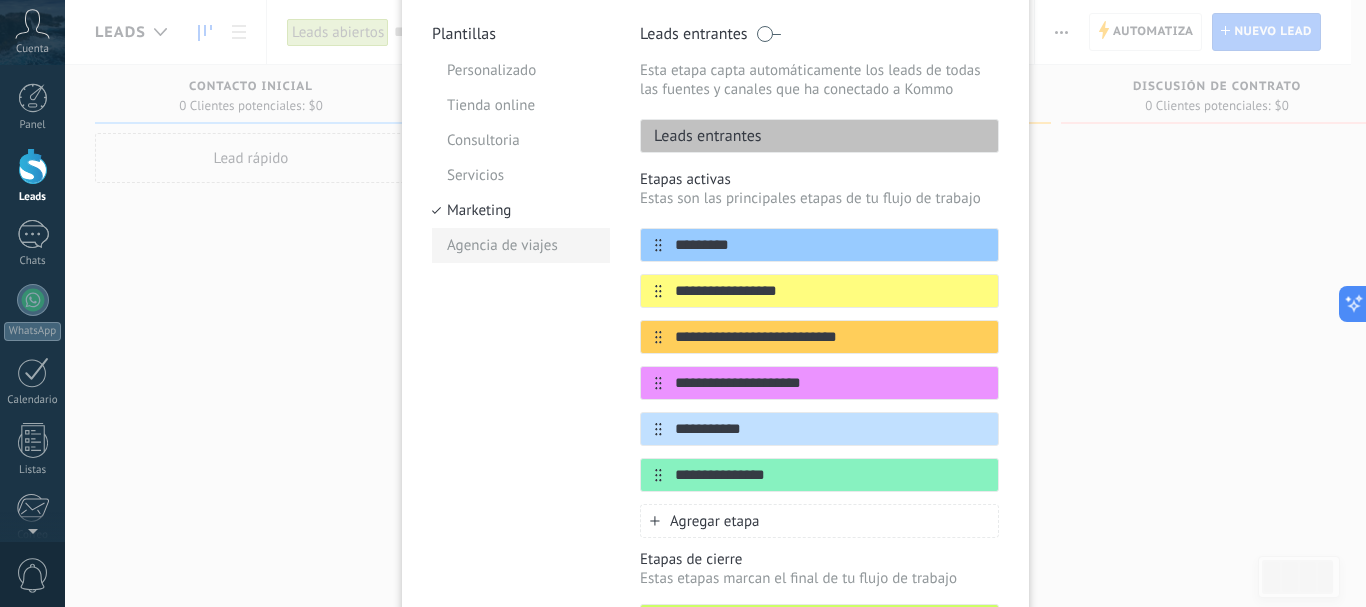 scroll, scrollTop: 0, scrollLeft: 0, axis: both 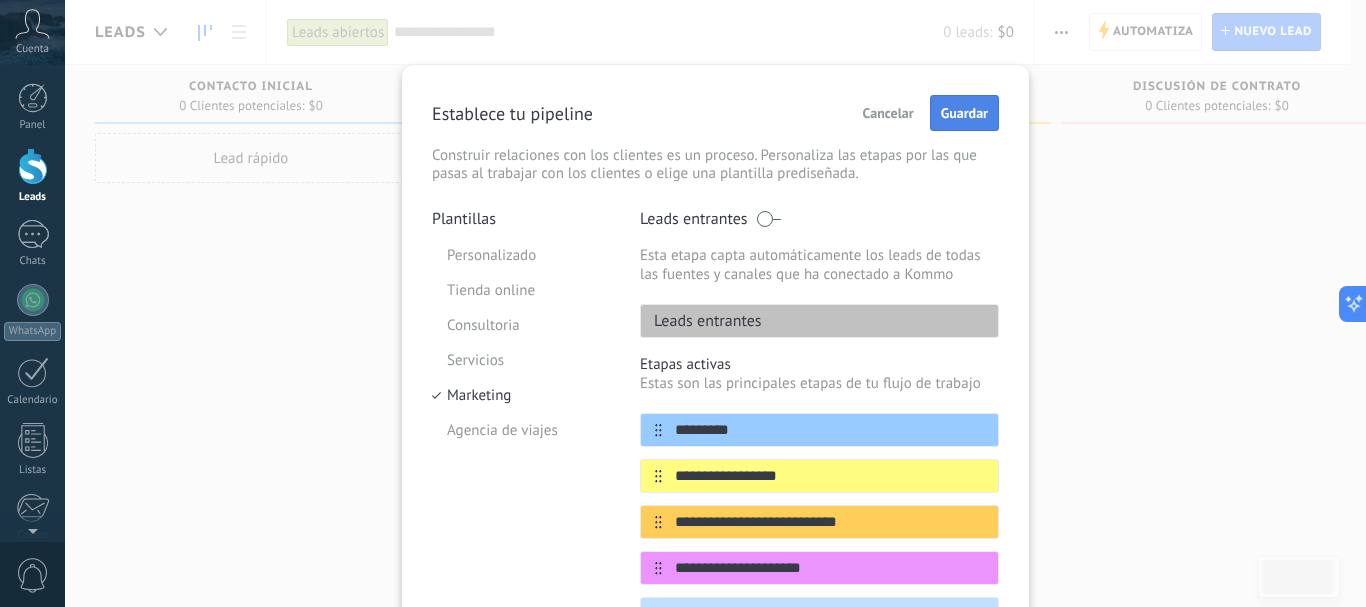 click on "Guardar" at bounding box center [964, 113] 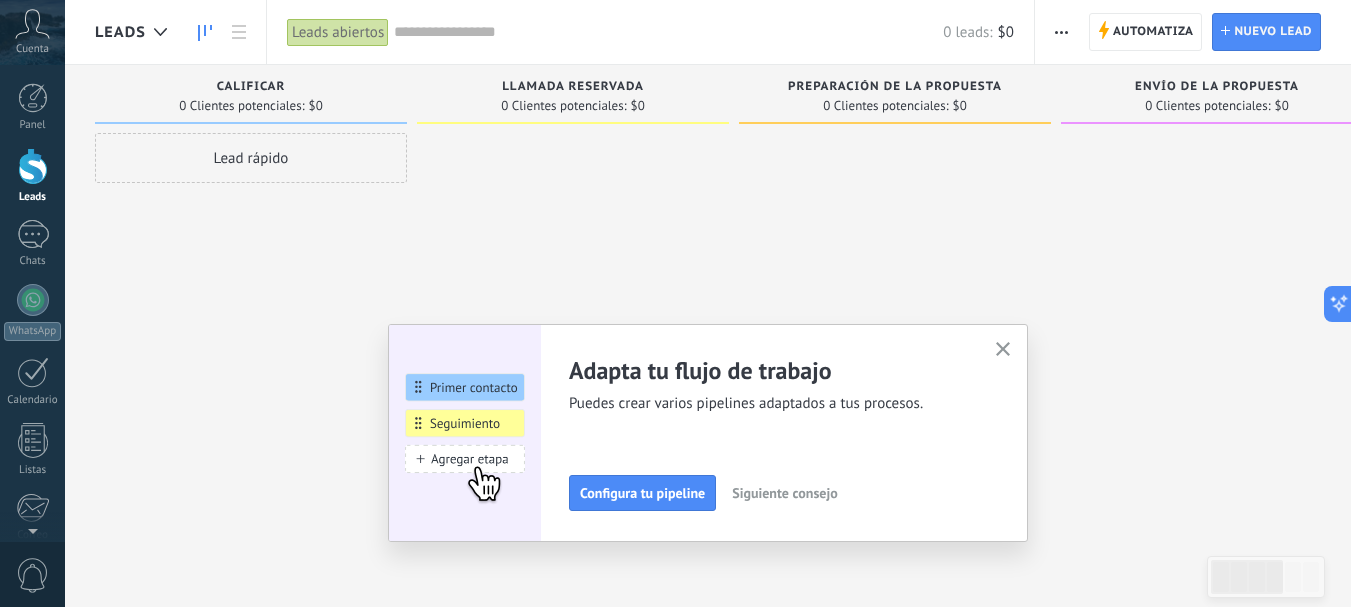 click at bounding box center (1061, 32) 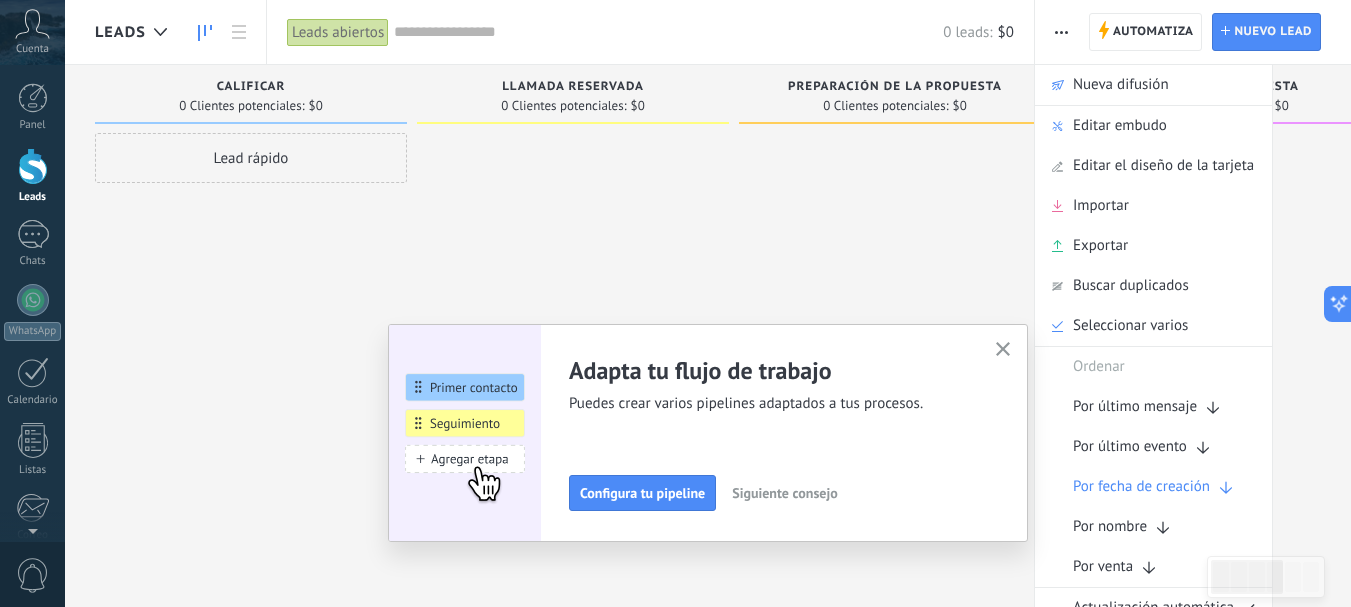 click 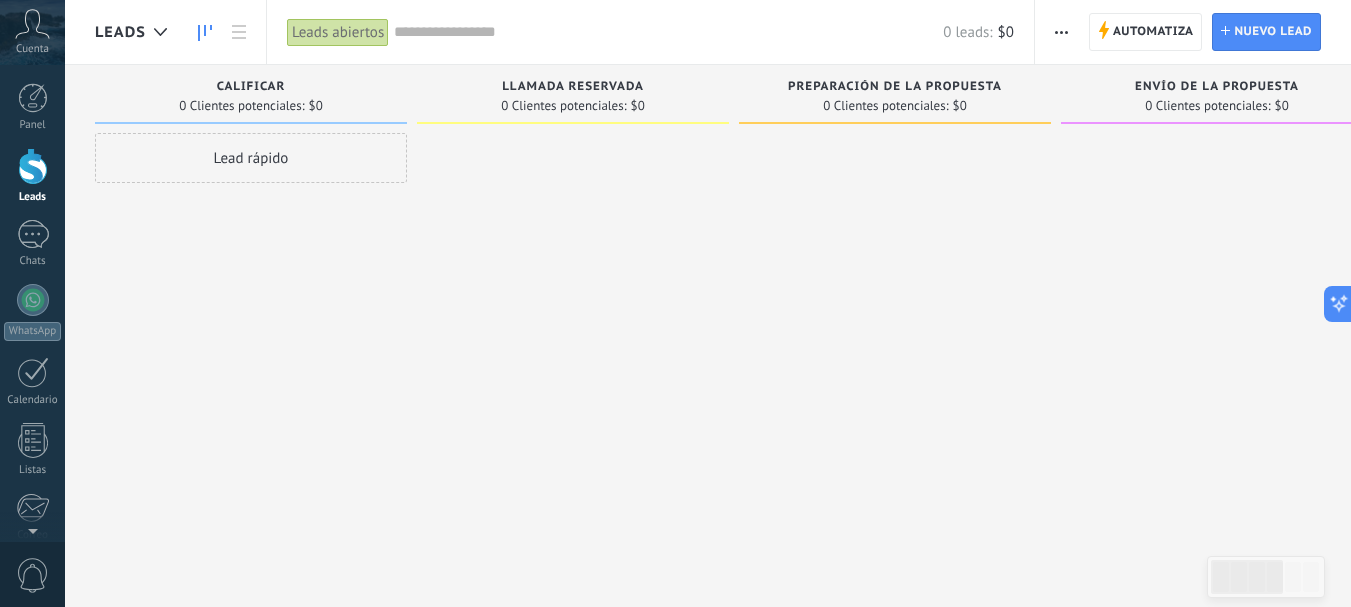 click 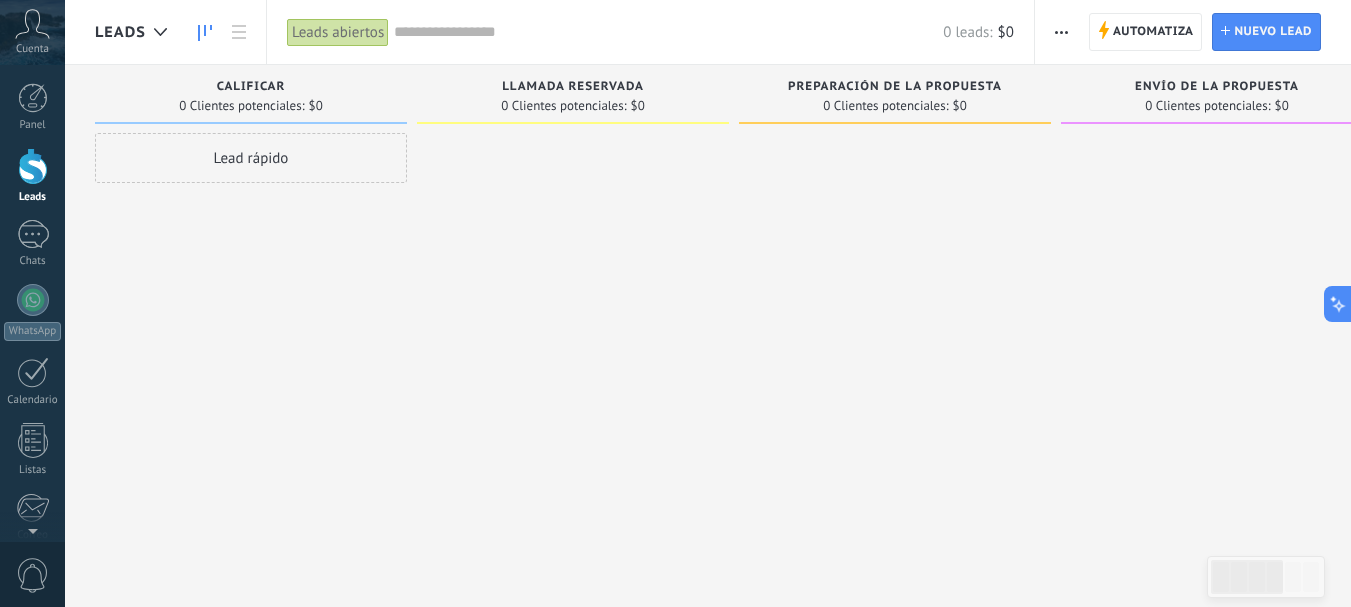 click 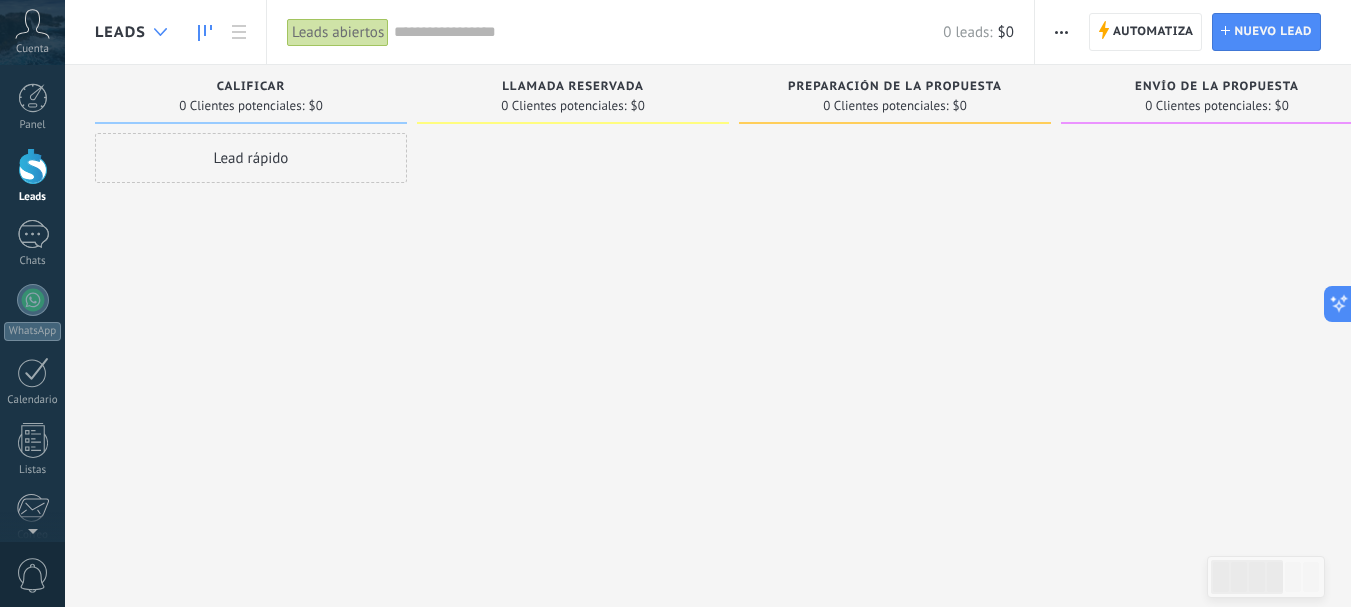 click at bounding box center (160, 32) 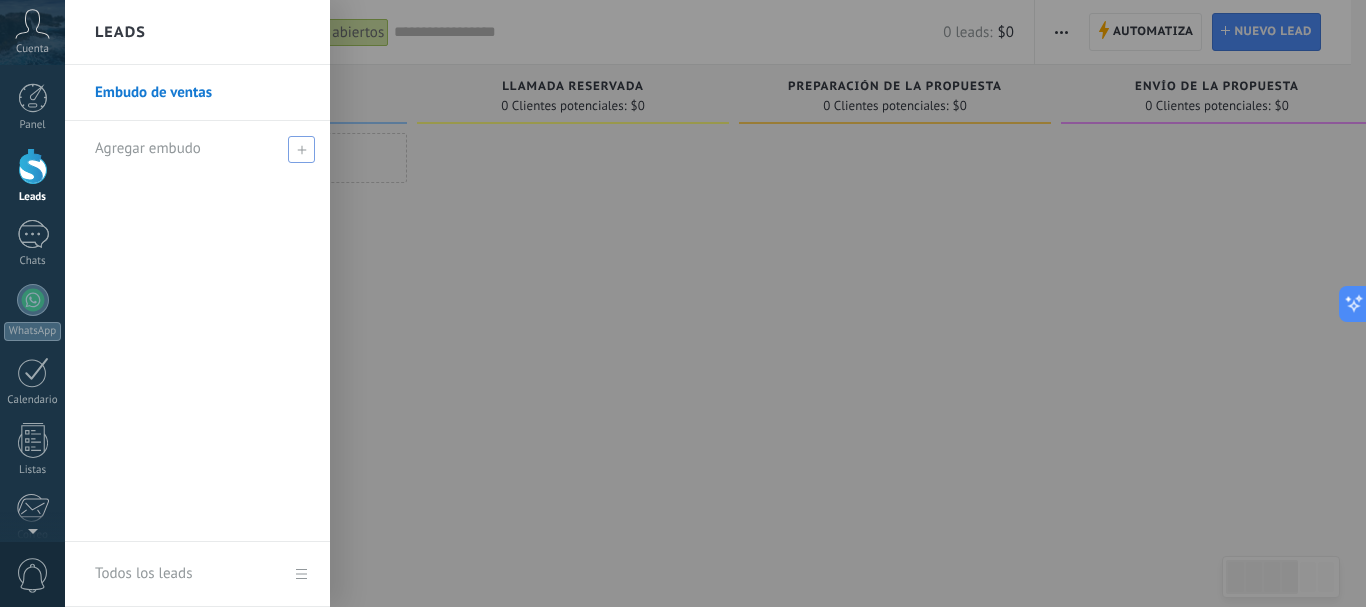 click at bounding box center (301, 149) 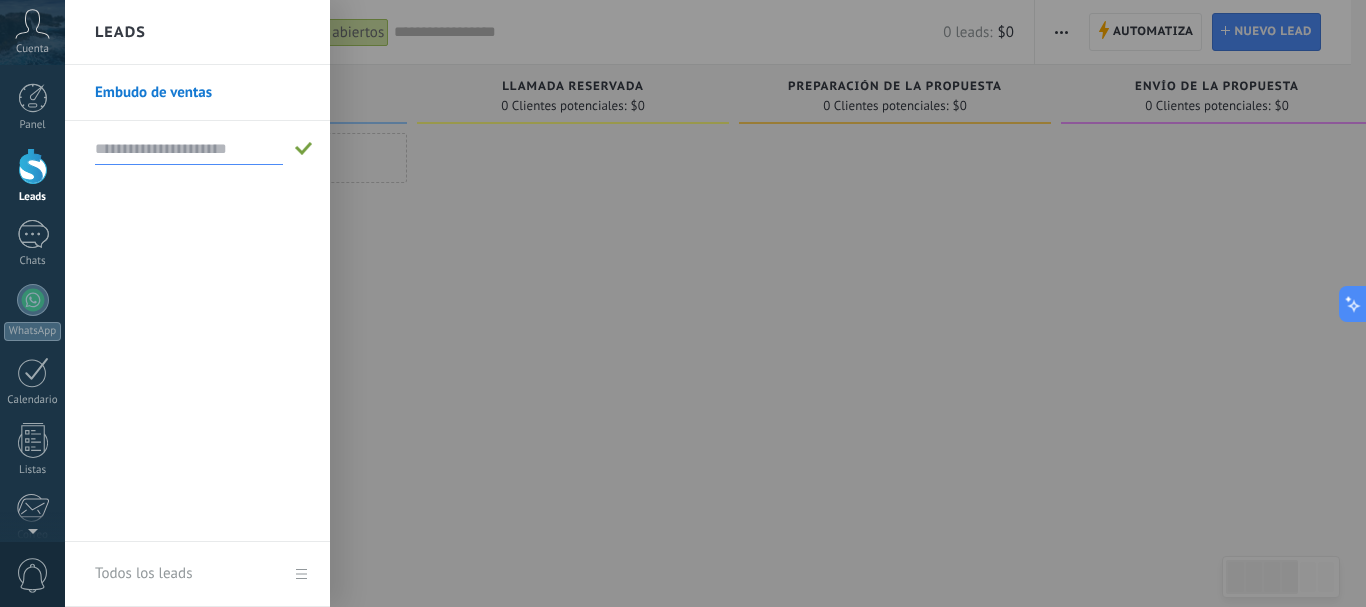 click at bounding box center [202, 148] 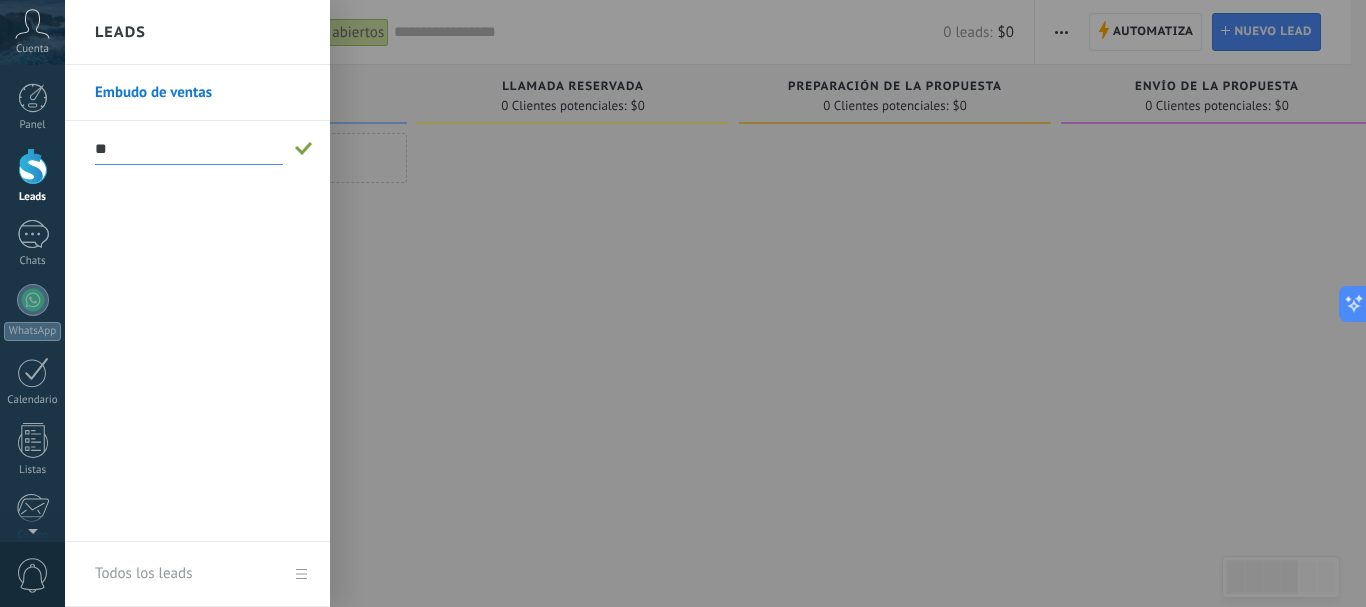 type on "*" 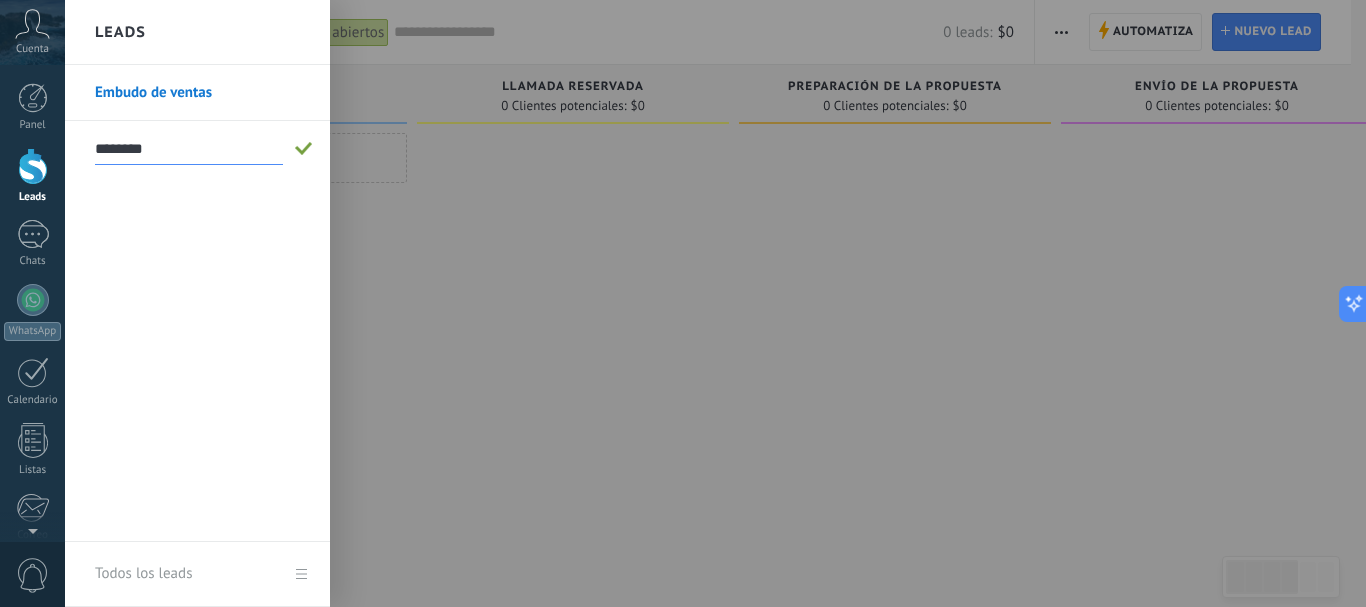 type on "********" 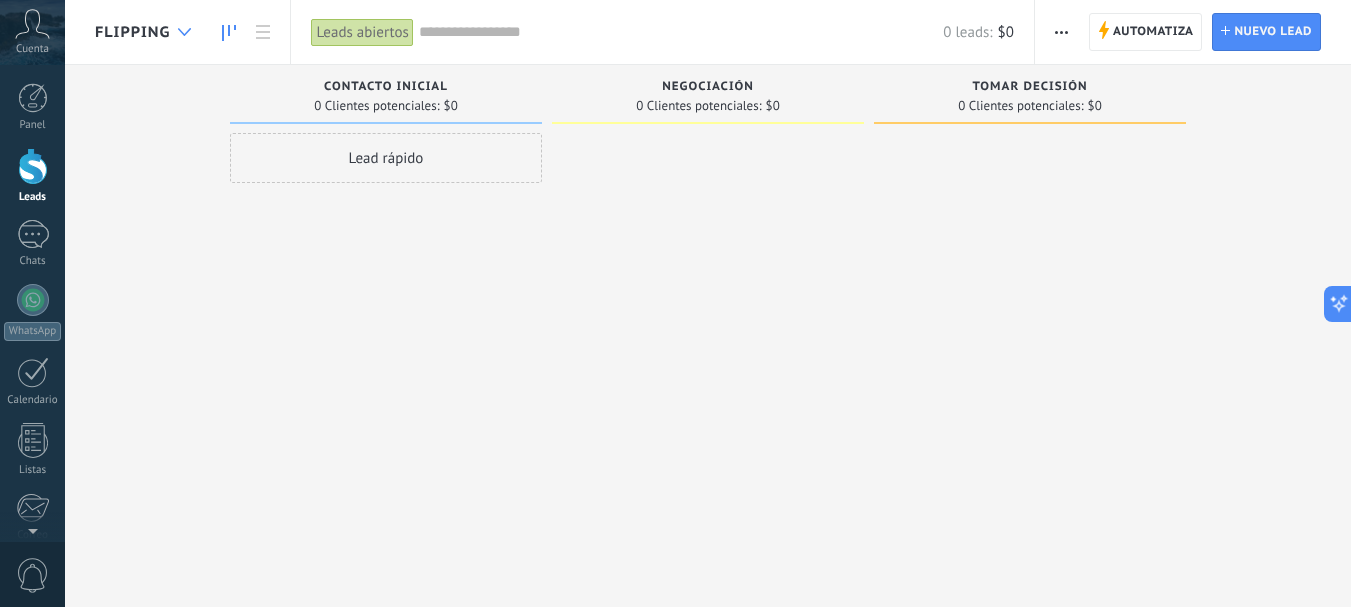 click at bounding box center [184, 32] 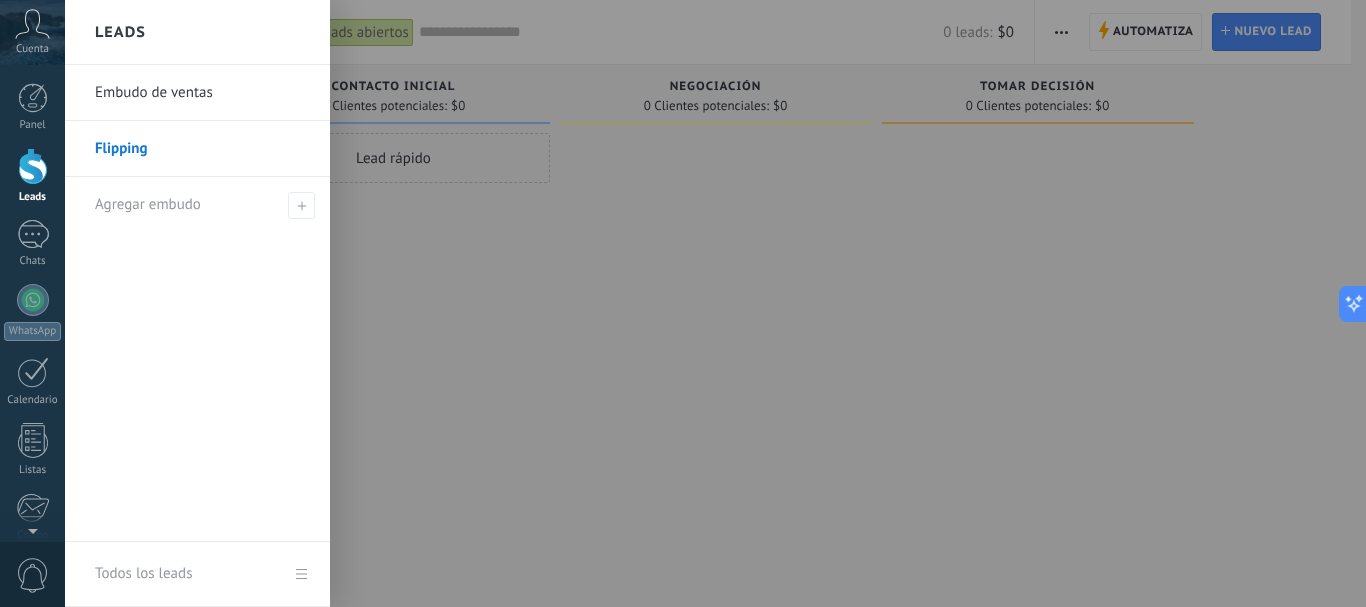 click on "Embudo de ventas" at bounding box center (202, 93) 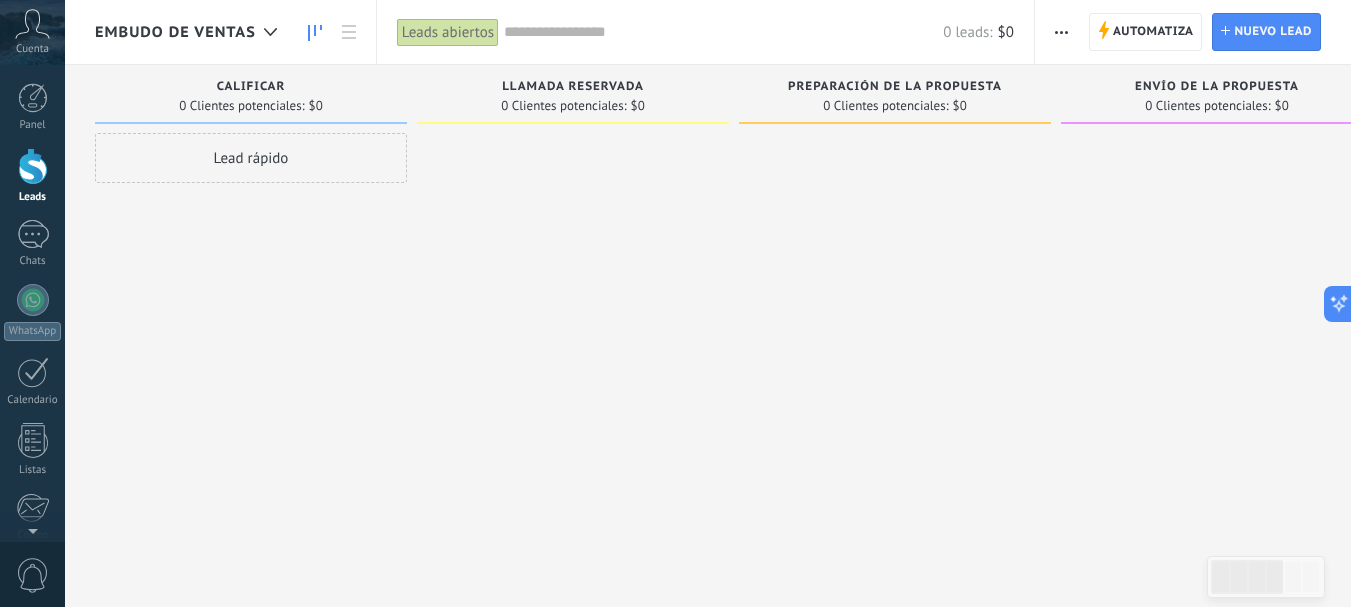 click on "Embudo de ventas" at bounding box center (175, 32) 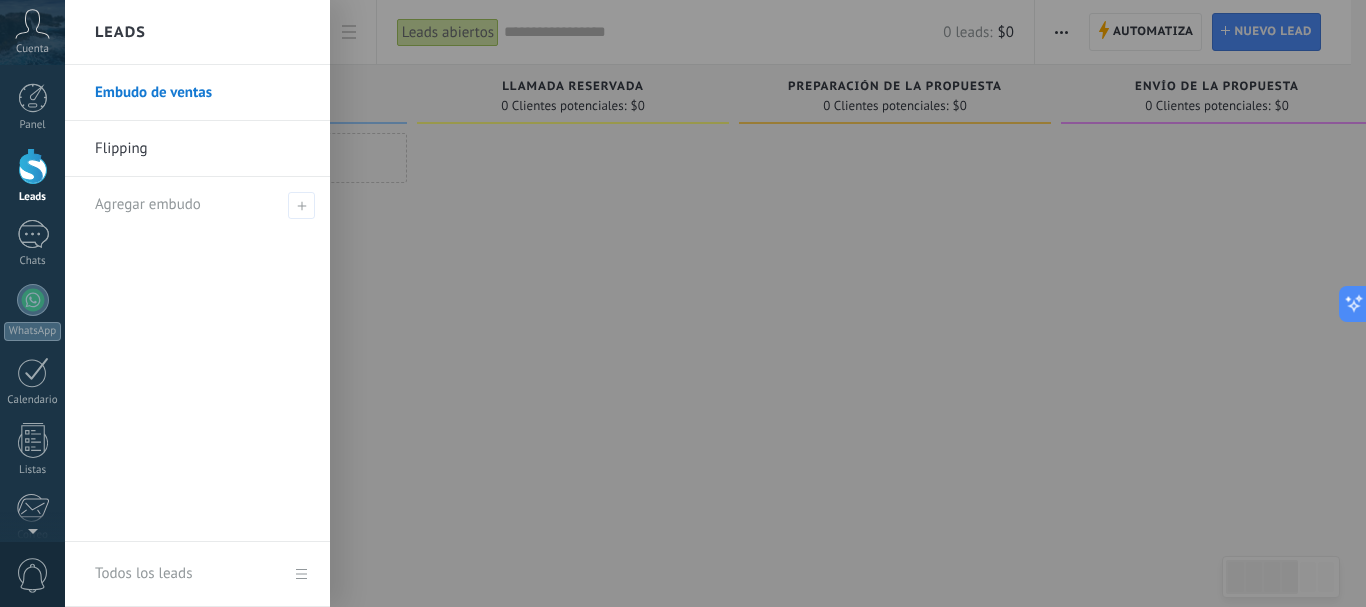 click on ".abccls-1,.abccls-2{fill-rule:evenodd}.abccls-2{fill:#fff} .abfcls-1{fill:none}.abfcls-2{fill:#fff} .abncls-1{isolation:isolate}.abncls-2{opacity:.06}.abncls-2,.abncls-3,.abncls-6{mix-blend-mode:multiply}.abncls-3{opacity:.15}.abncls-4,.abncls-8{fill:#fff}.abncls-5{fill:url(#abnlinear-gradient)}.abncls-6{opacity:.04}.abncls-7{fill:url(#abnlinear-gradient-2)}.abncls-8{fill-rule:evenodd} .abqst0{fill:#ffa200} .abwcls-1{fill:#252525} .cls-1{isolation:isolate} .acicls-1{fill:none} .aclcls-1{fill:#232323} .acnst0{display:none} .addcls-1,.addcls-2{fill:none;stroke-miterlimit:10}.addcls-1{stroke:#dfe0e5}.addcls-2{stroke:#a1a7ab} .adecls-1,.adecls-2{fill:none;stroke-miterlimit:10}.adecls-1{stroke:#dfe0e5}.adecls-2{stroke:#a1a7ab} .adqcls-1{fill:#8591a5;fill-rule:evenodd} .aeccls-1{fill:#5c9f37} .aeecls-1{fill:#f86161} .aejcls-1{fill:#8591a5;fill-rule:evenodd} .aekcls-1{fill-rule:evenodd} .aelcls-1{fill-rule:evenodd;fill:currentColor} .aemcls-1{fill-rule:evenodd;fill:currentColor} .aencls-2{fill:#f86161;opacity:.3}" at bounding box center [683, 303] 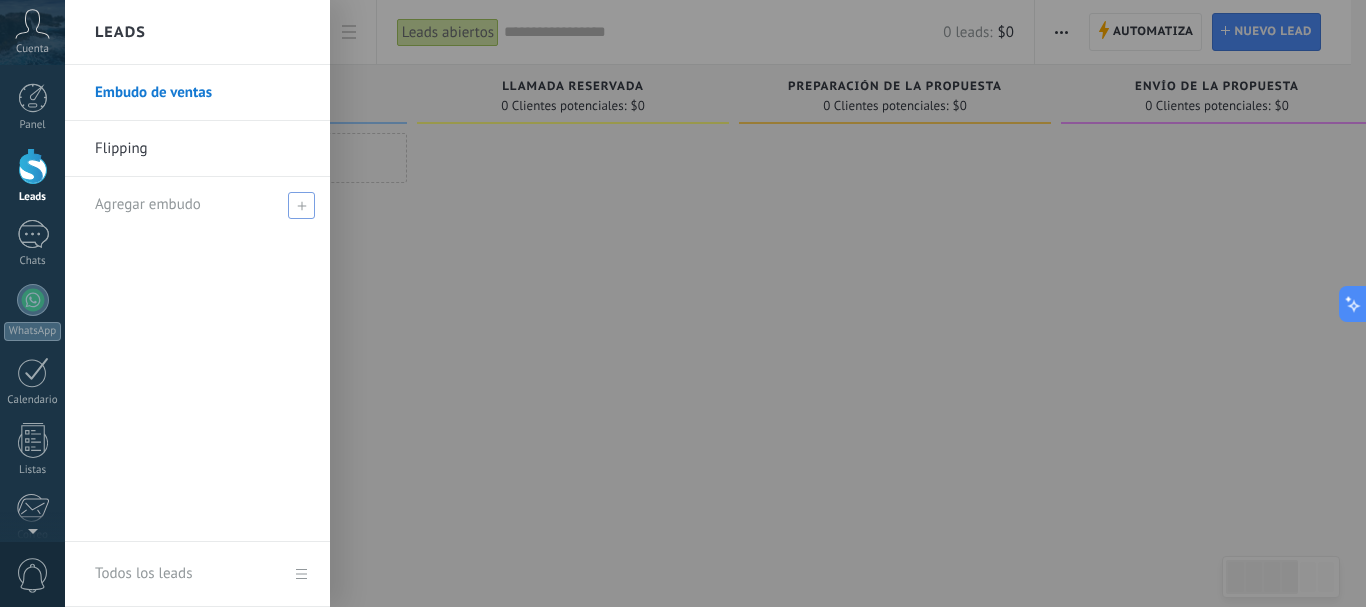 click on "Agregar embudo" at bounding box center (202, 204) 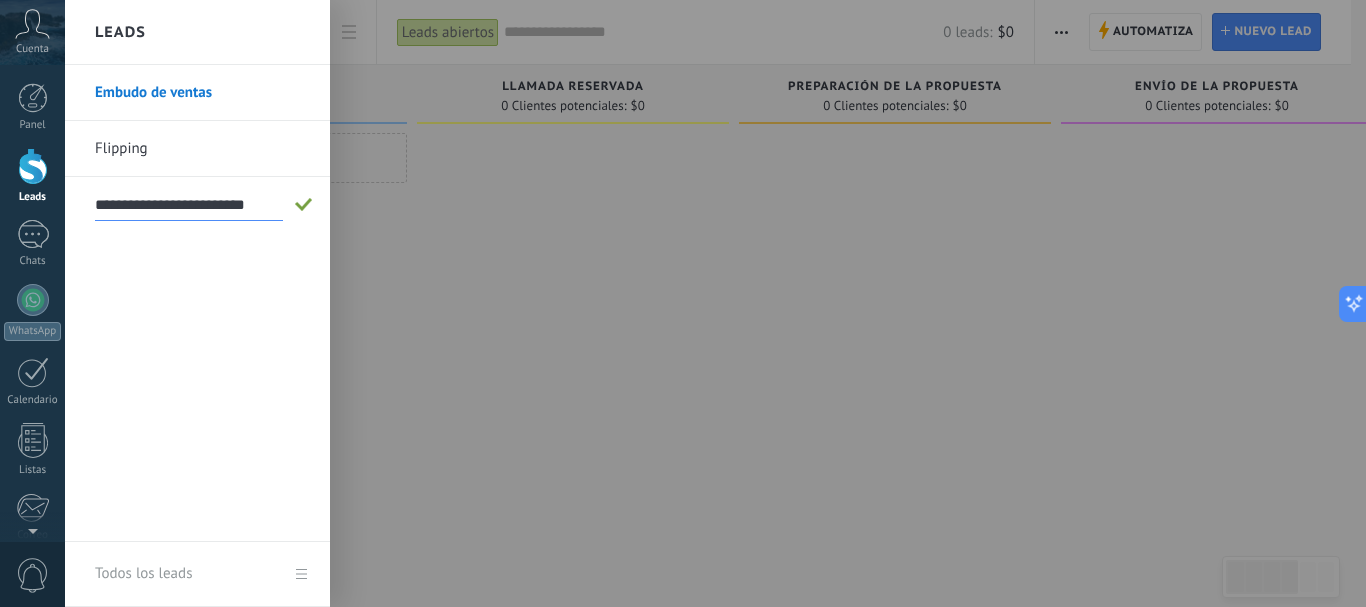 type on "**********" 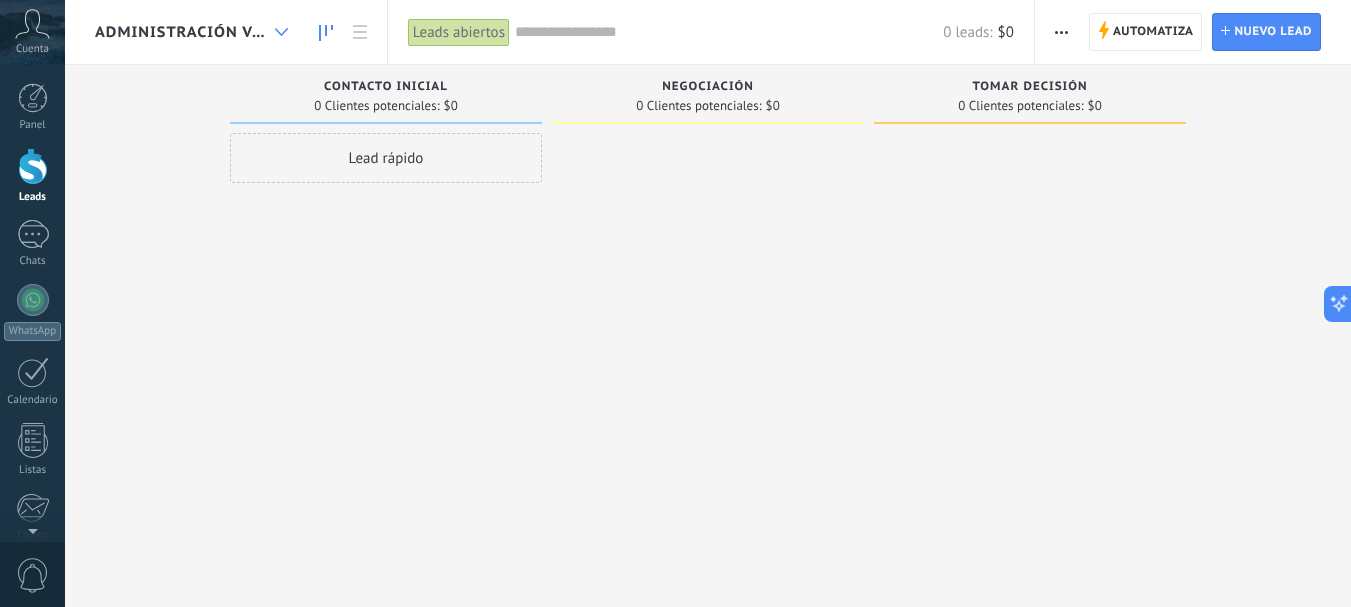 click 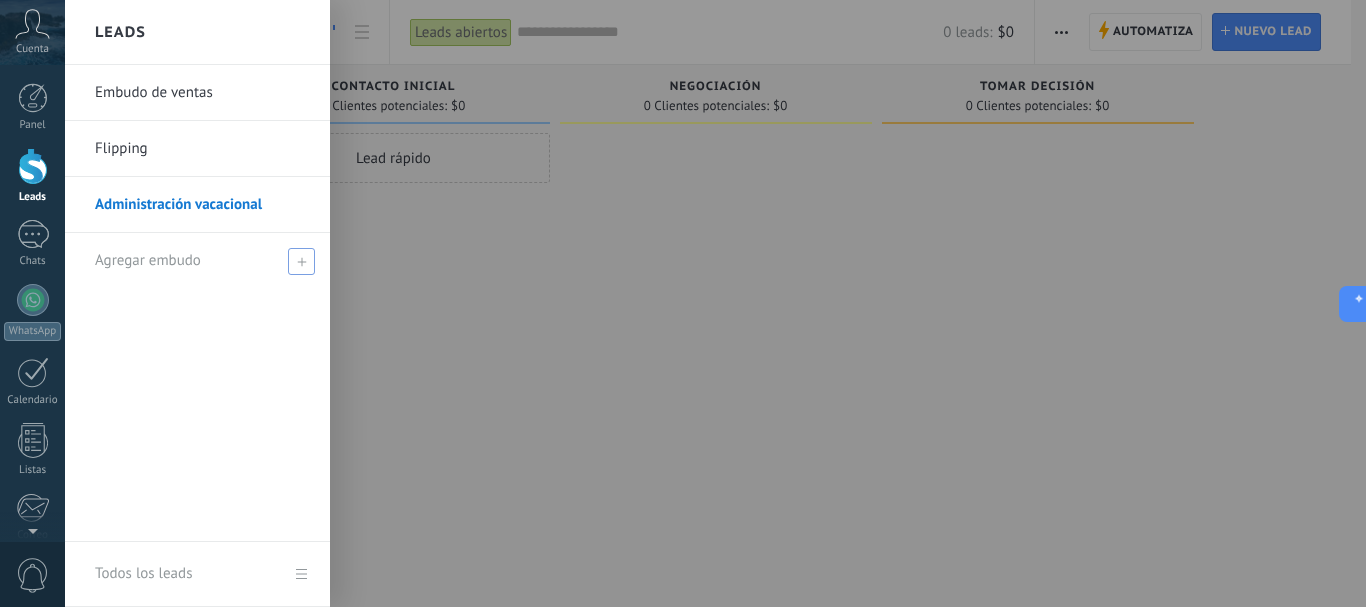 click on "Agregar embudo" at bounding box center [148, 260] 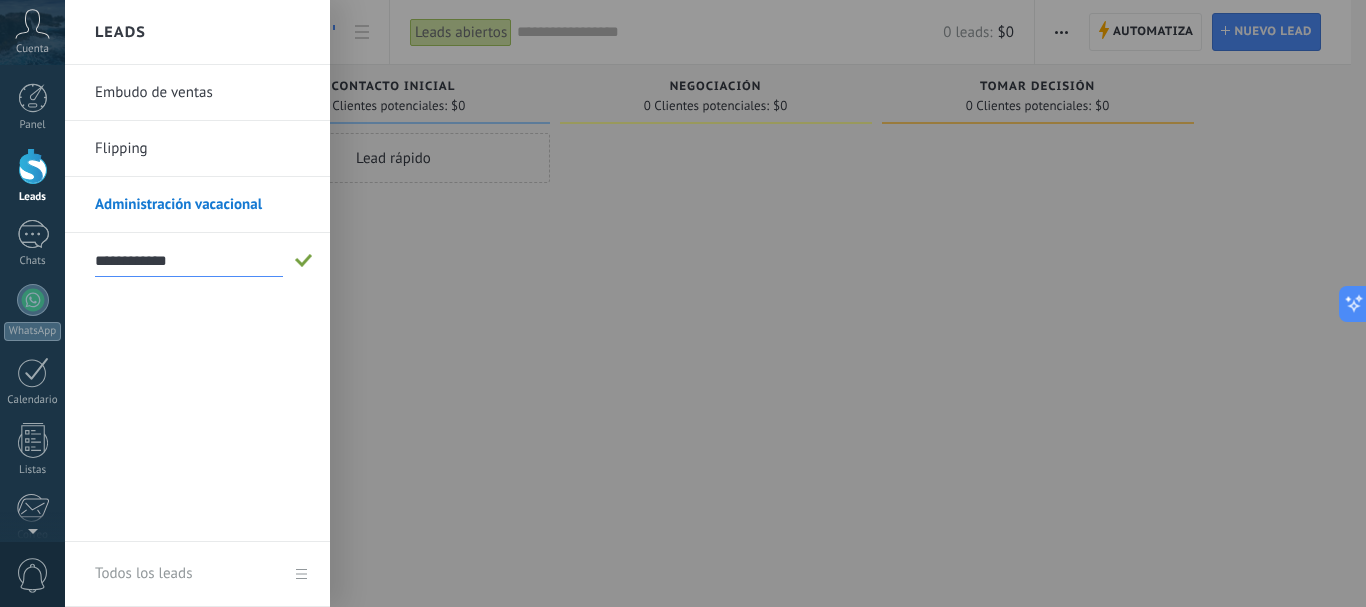type on "**********" 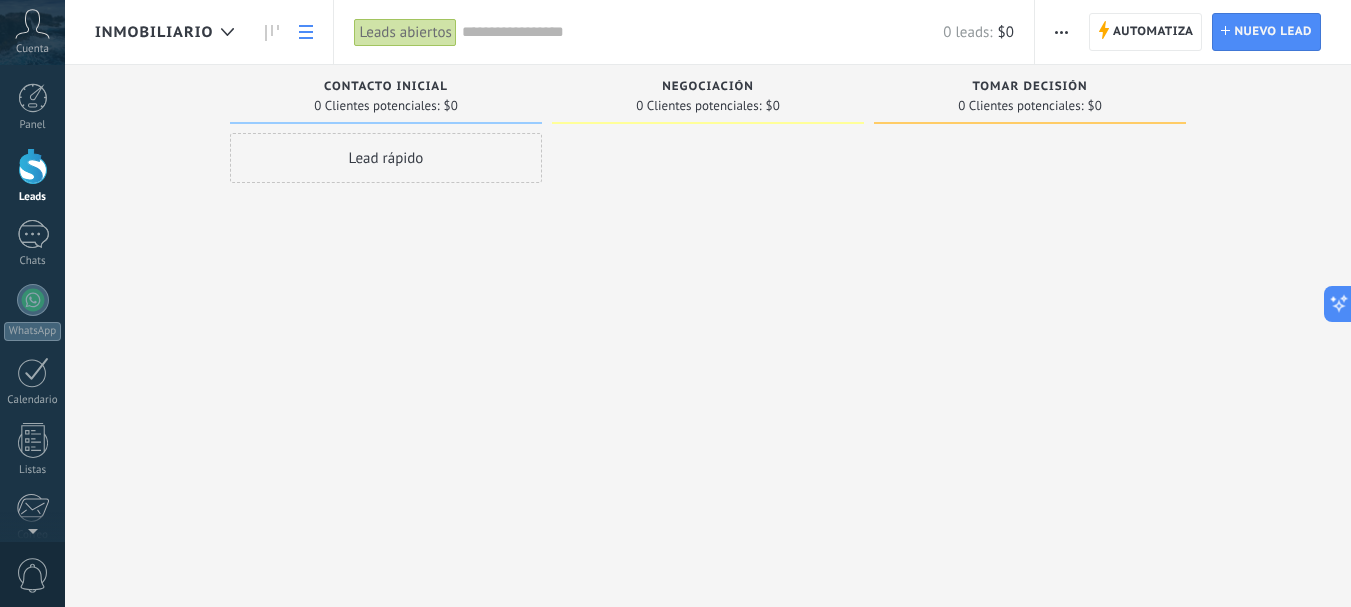 click at bounding box center (306, 32) 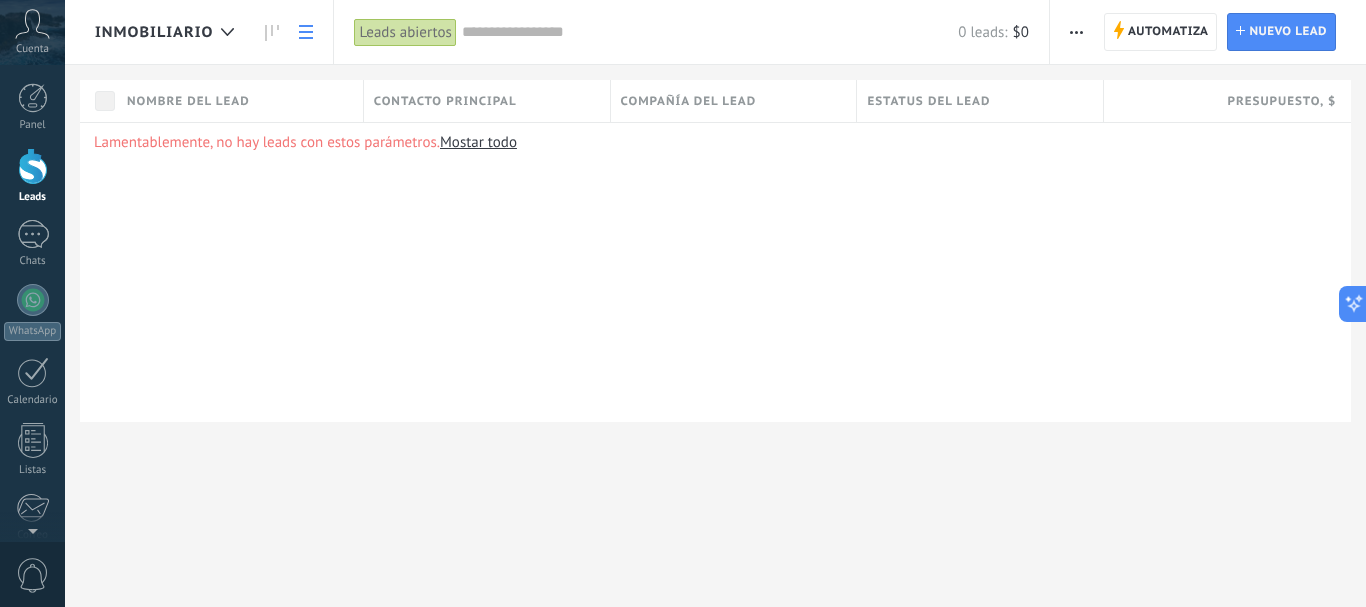 drag, startPoint x: 322, startPoint y: 33, endPoint x: 299, endPoint y: 33, distance: 23 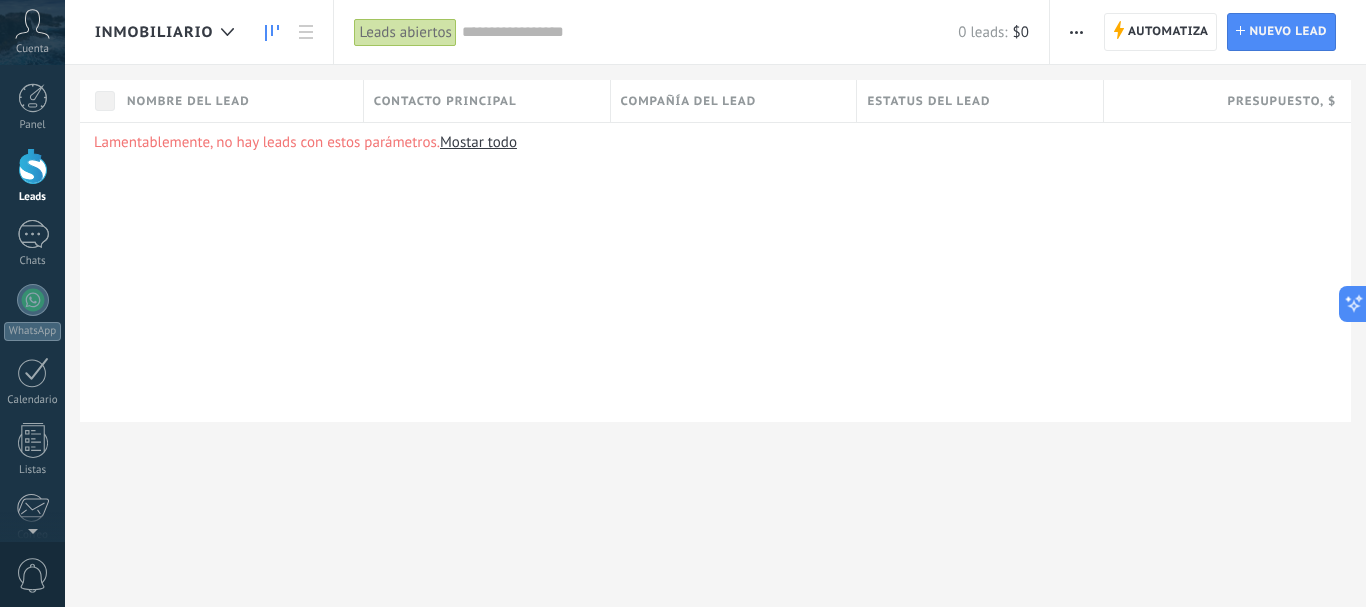 click at bounding box center (272, 32) 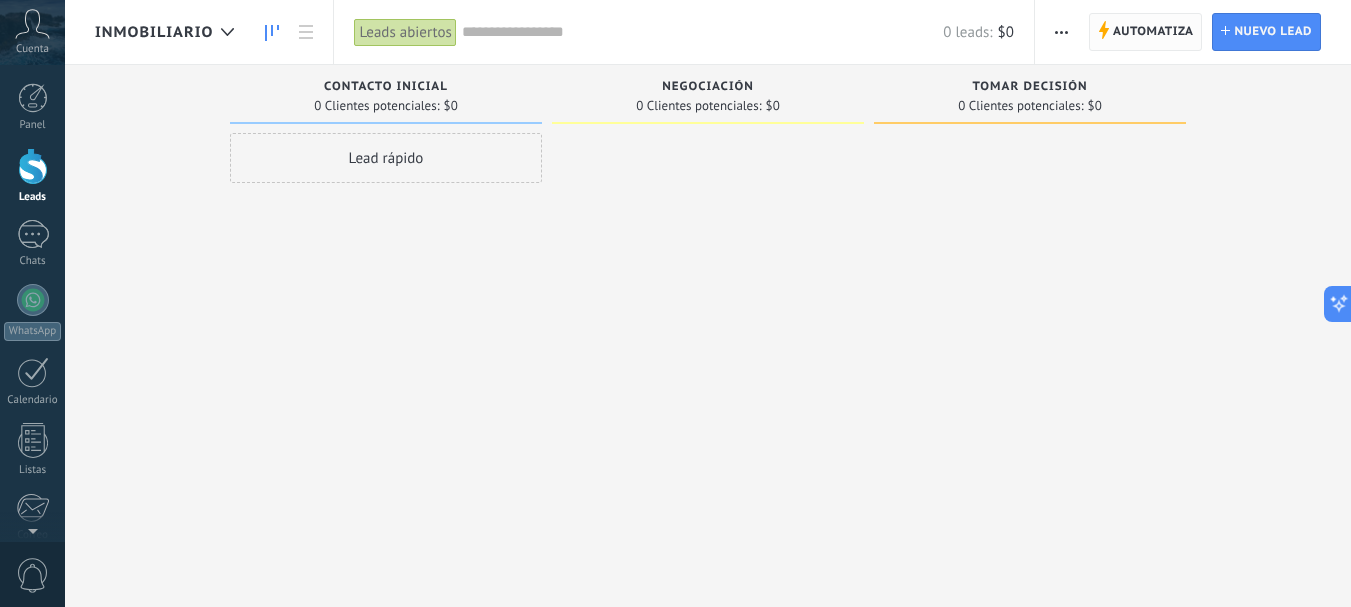 click on "Automatiza Automatiza" at bounding box center [1146, 32] 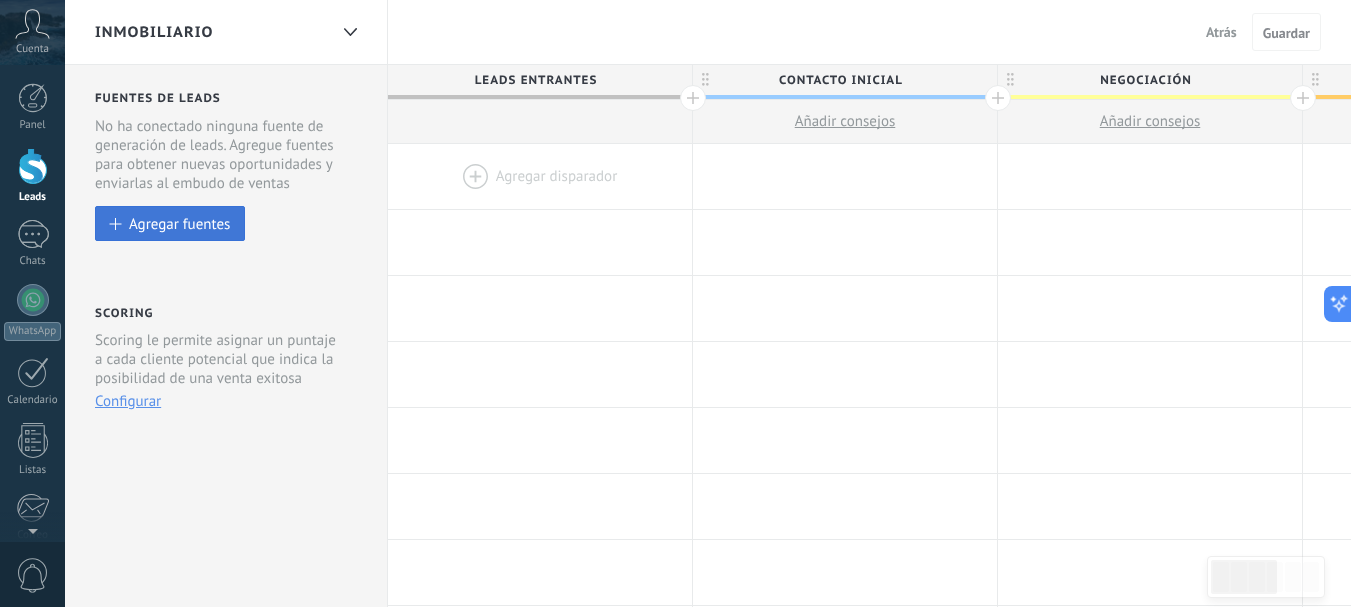 click on "Agregar fuentes" at bounding box center (170, 223) 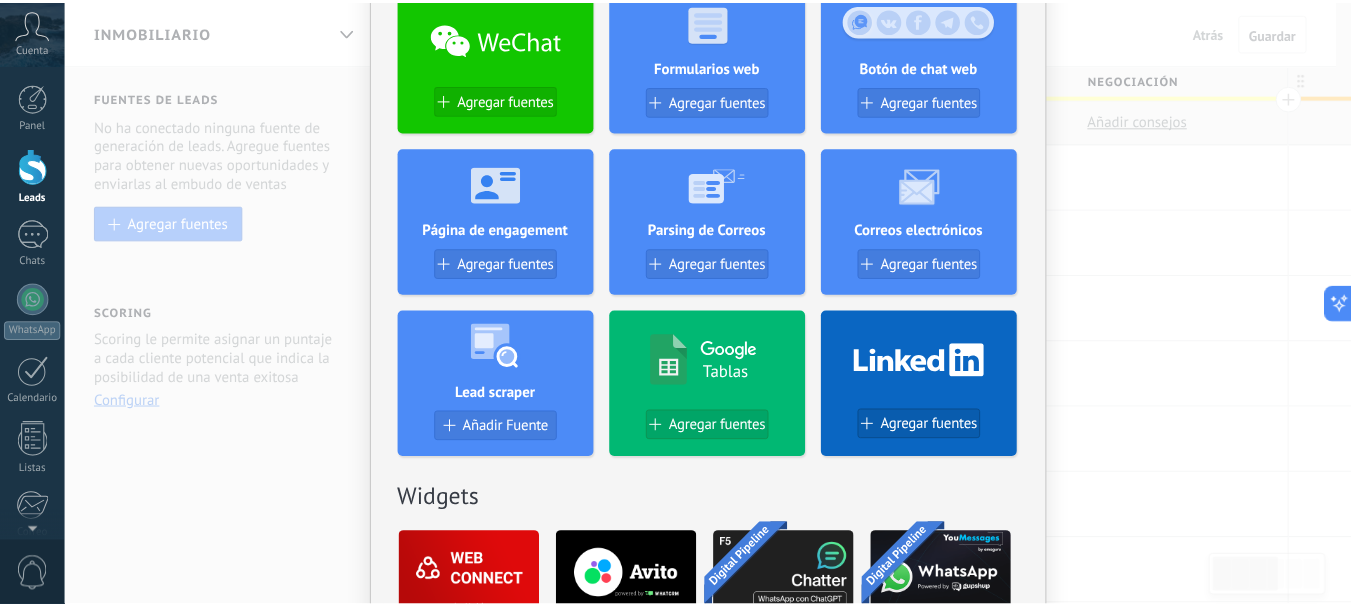 scroll, scrollTop: 0, scrollLeft: 0, axis: both 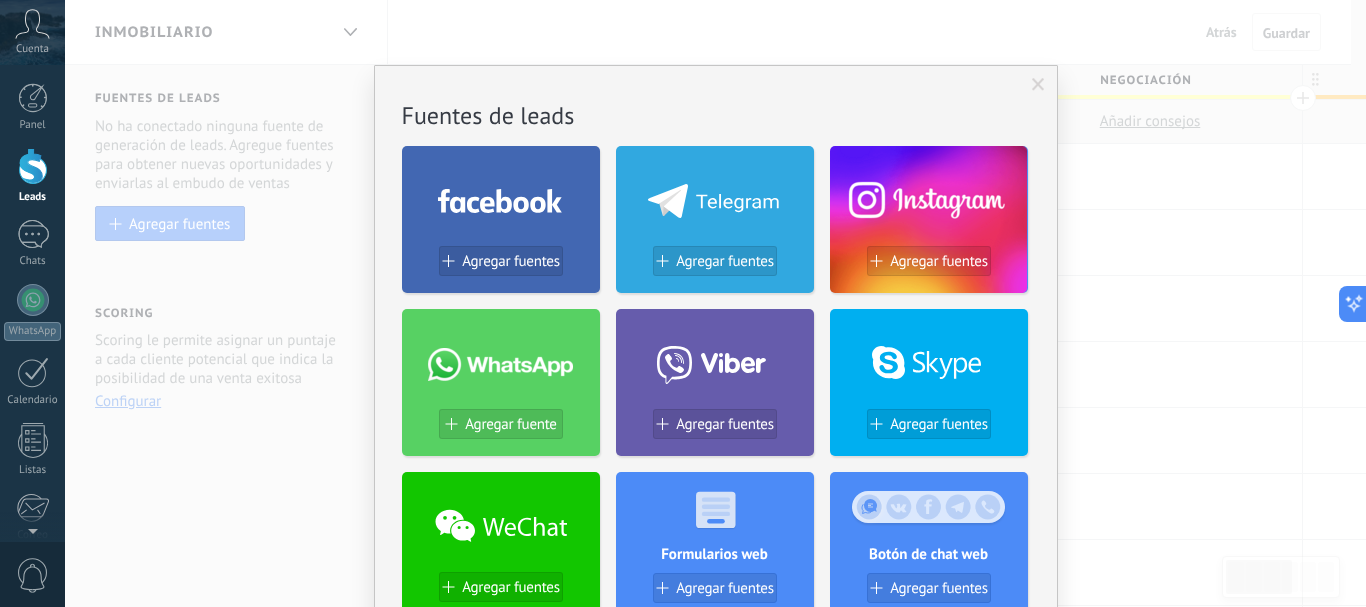 click at bounding box center (1038, 85) 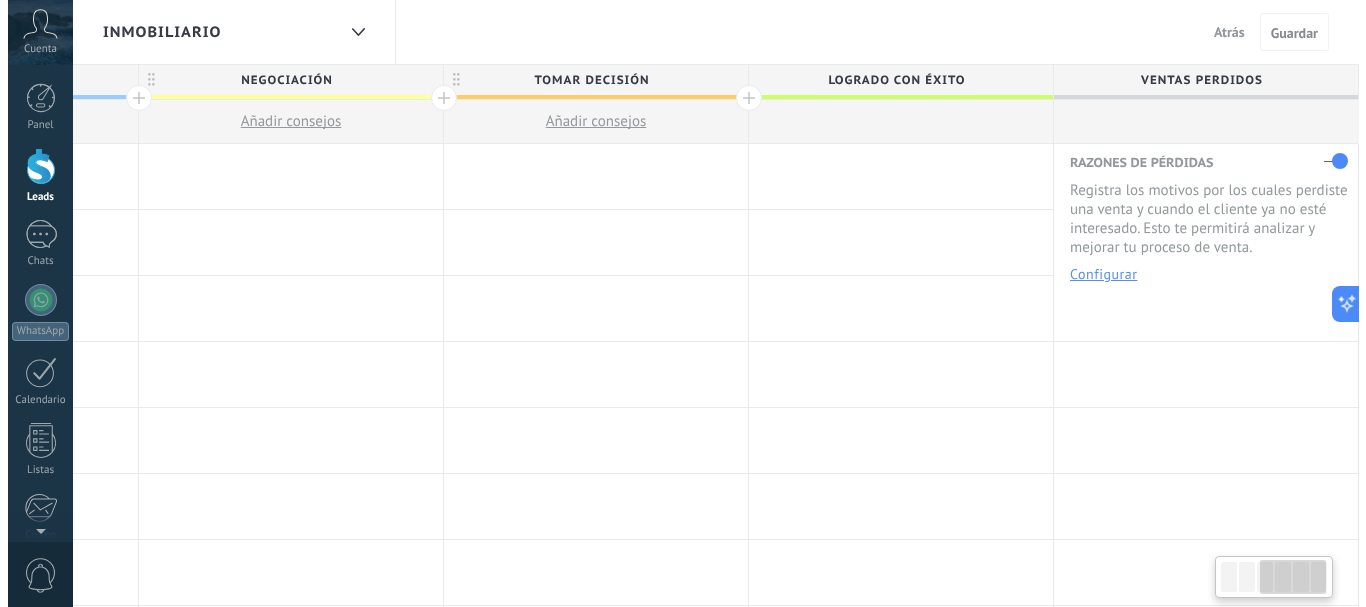 scroll, scrollTop: 0, scrollLeft: 0, axis: both 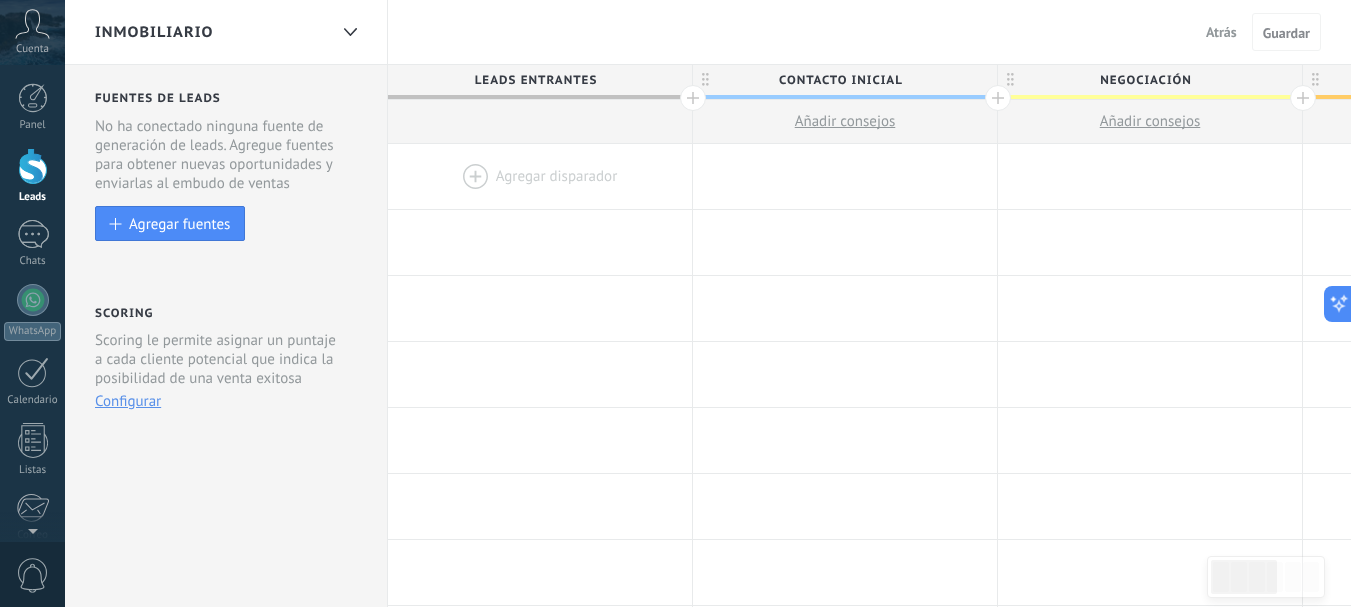 click at bounding box center [540, 176] 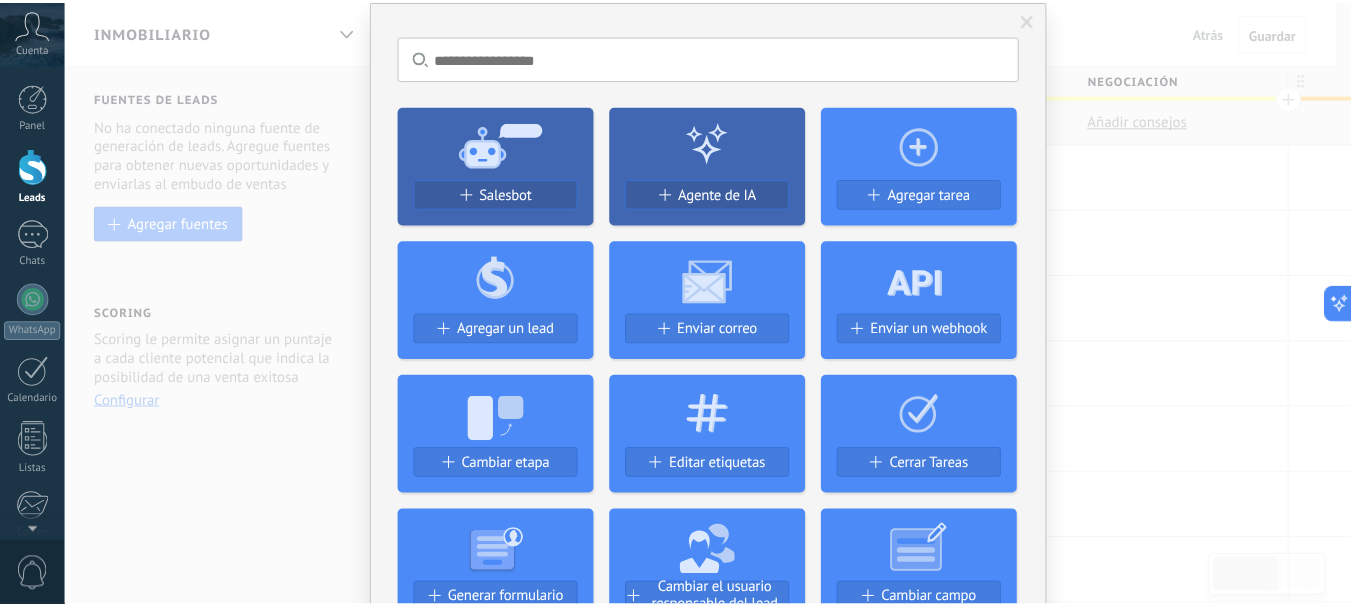 scroll, scrollTop: 0, scrollLeft: 0, axis: both 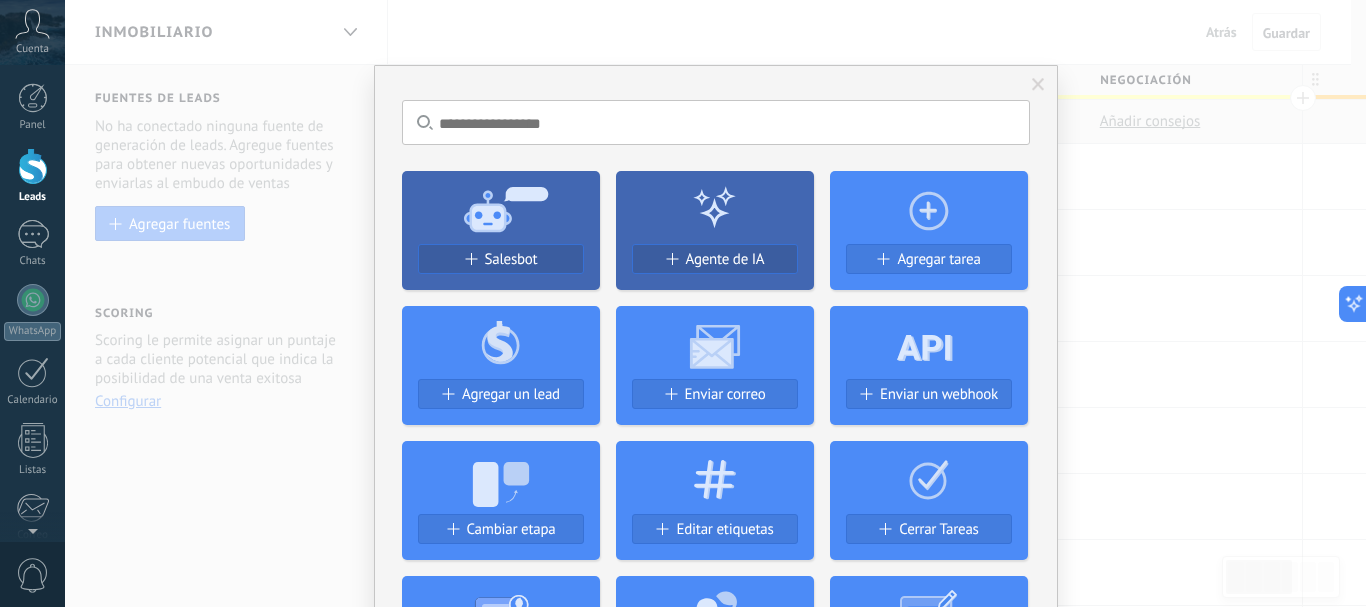 click on "Salesbot" at bounding box center [501, 267] 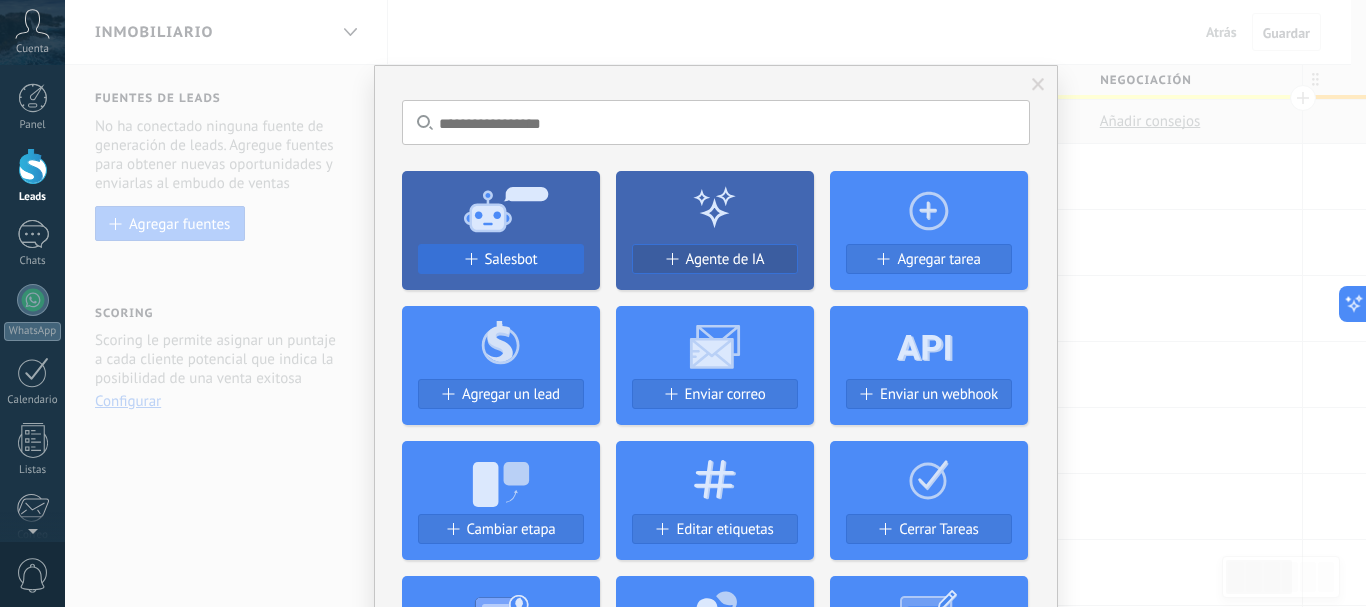 click on "Salesbot" at bounding box center (511, 259) 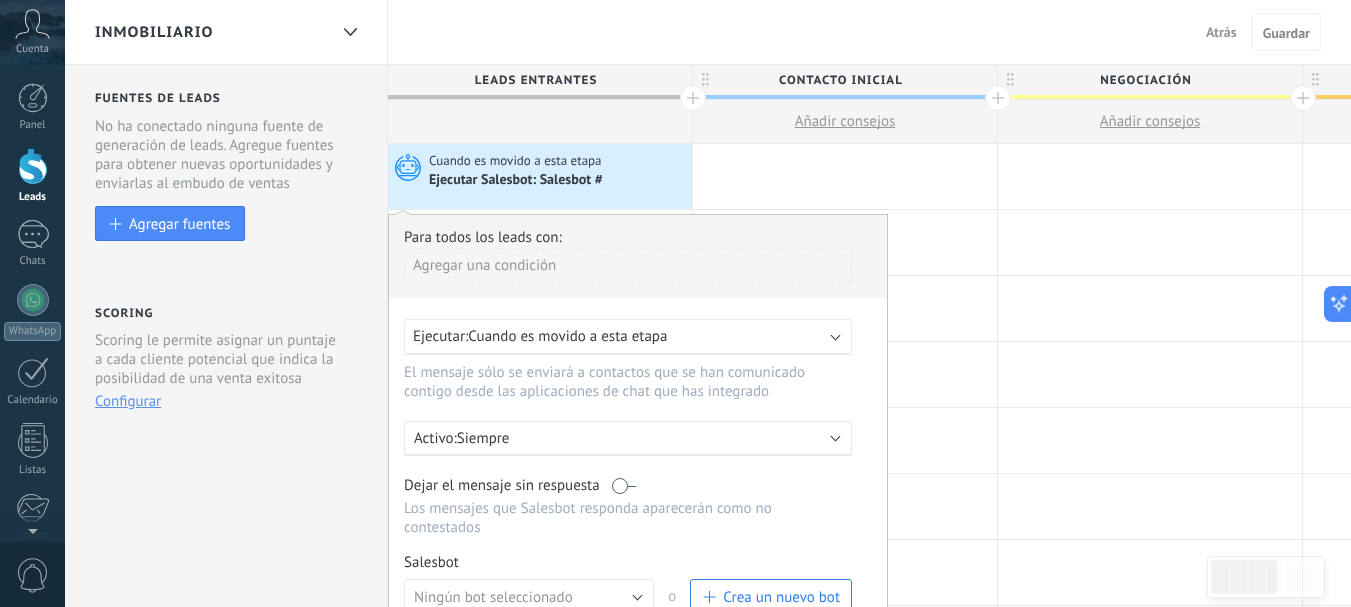 click on "Agregar una condición" at bounding box center (628, 265) 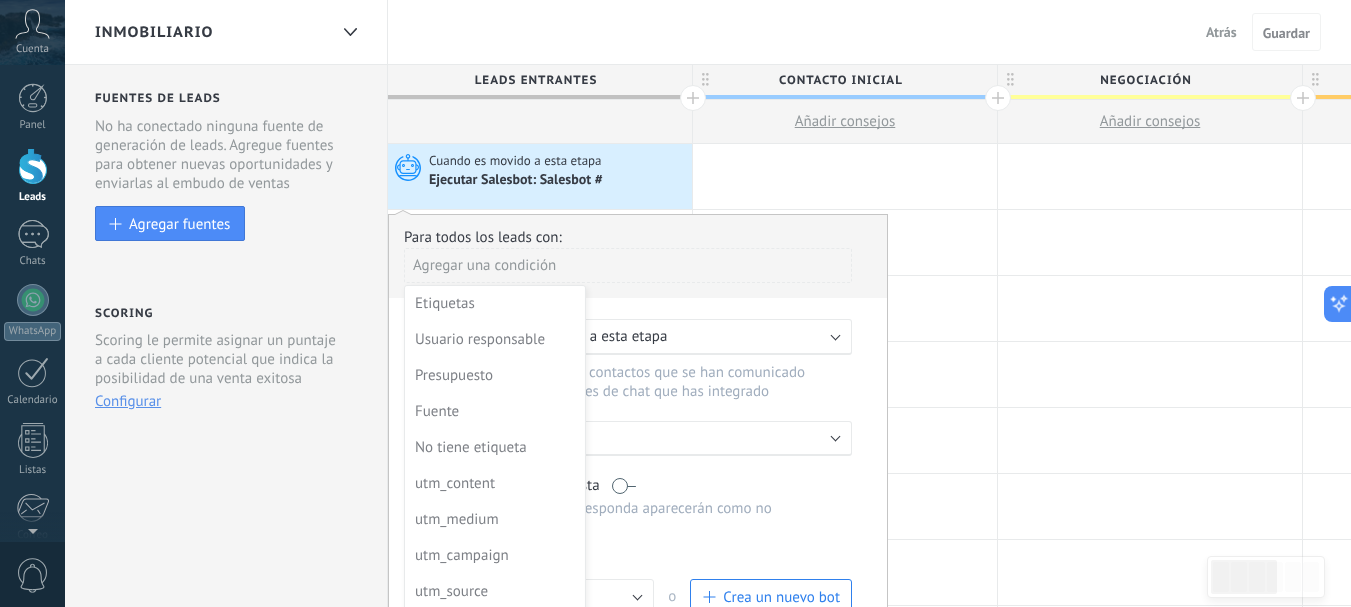 click at bounding box center (638, 484) 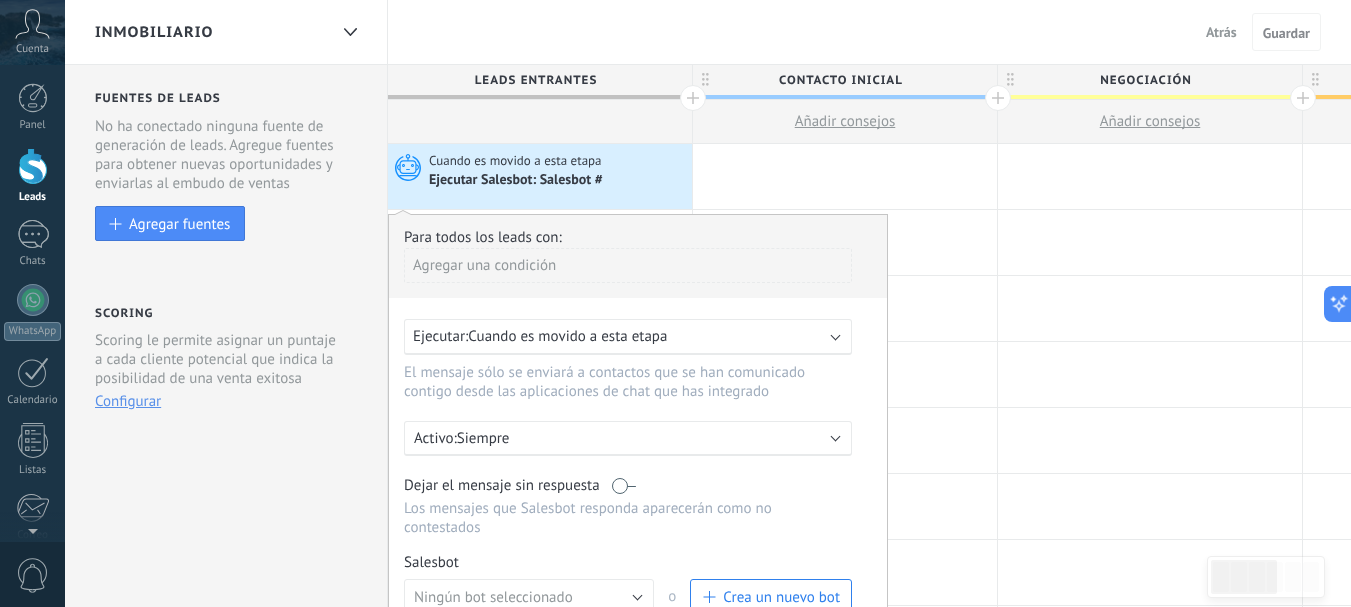click on "Cuando es movido a esta etapa" at bounding box center [567, 336] 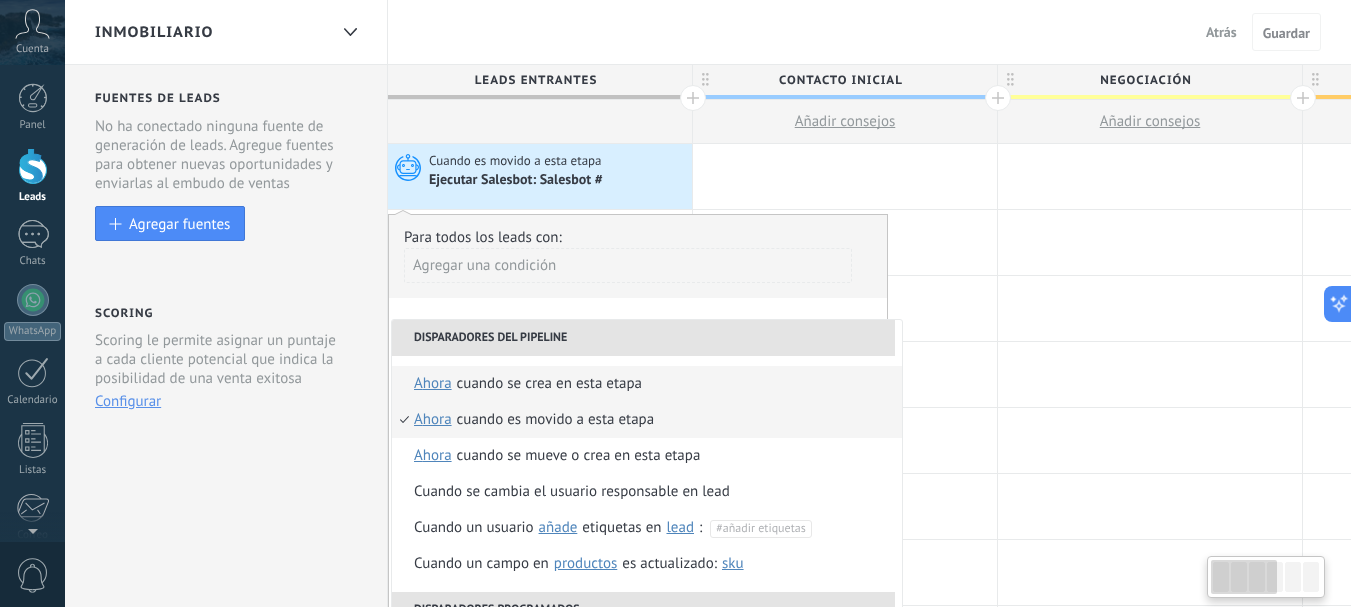 click on "Cuando se crea en esta etapa" at bounding box center [549, 384] 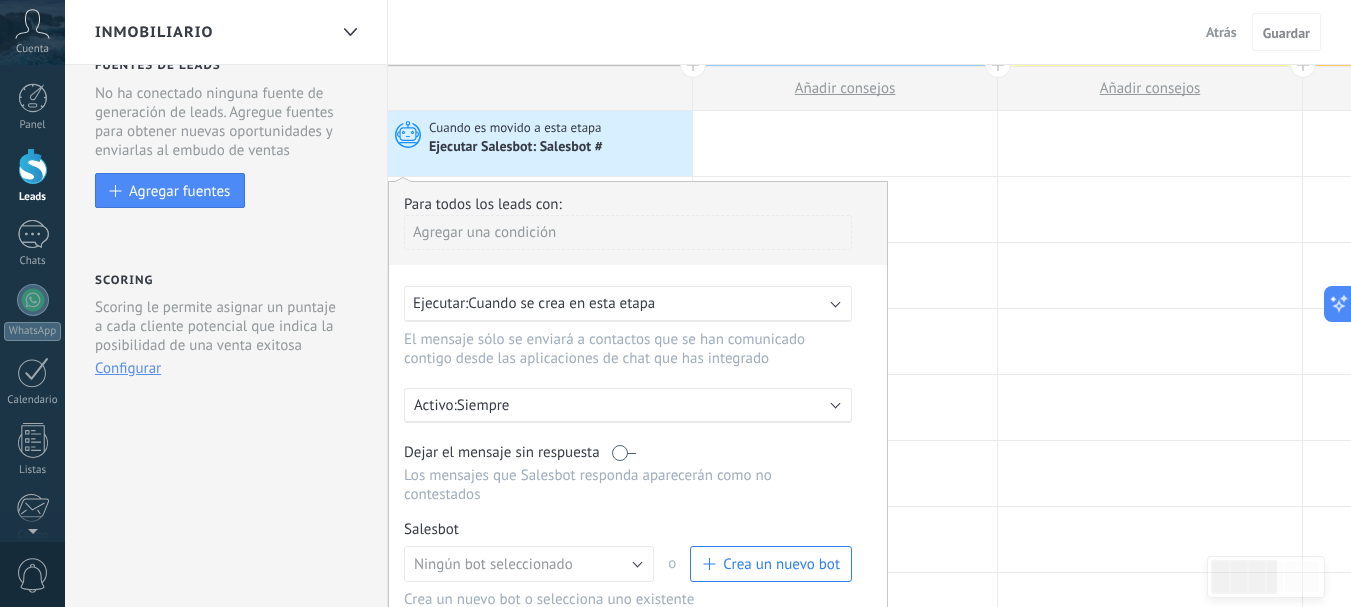 scroll, scrollTop: 44, scrollLeft: 0, axis: vertical 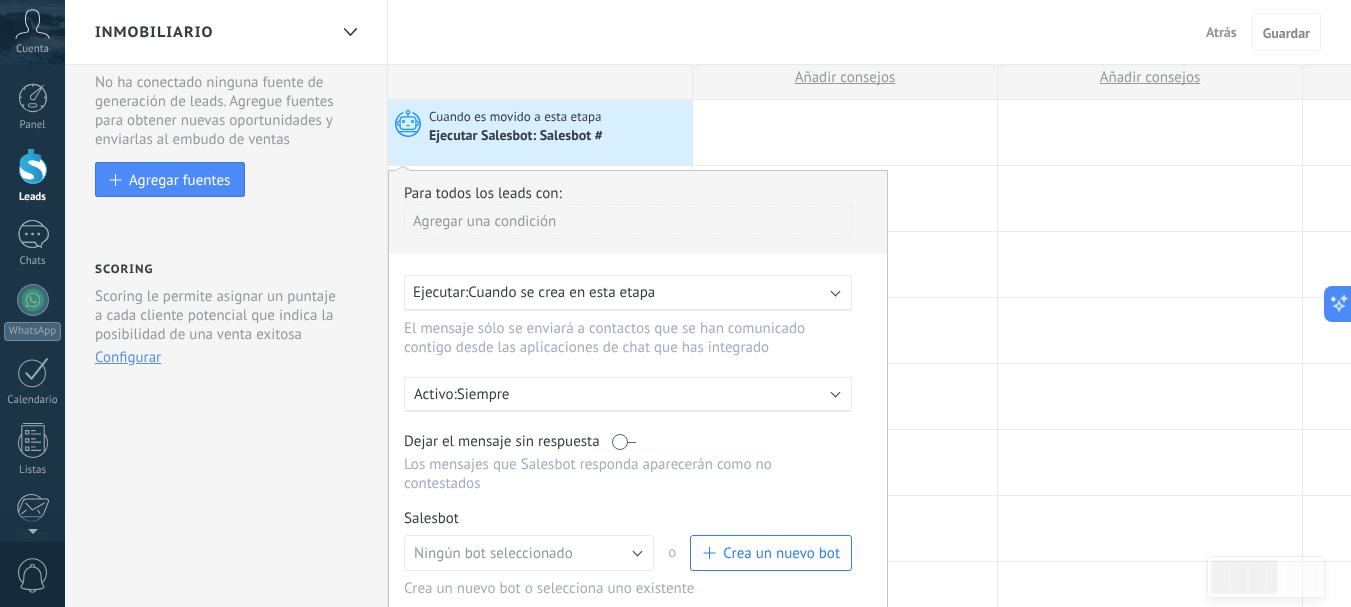 click on "Cuando se crea en esta etapa" at bounding box center [561, 292] 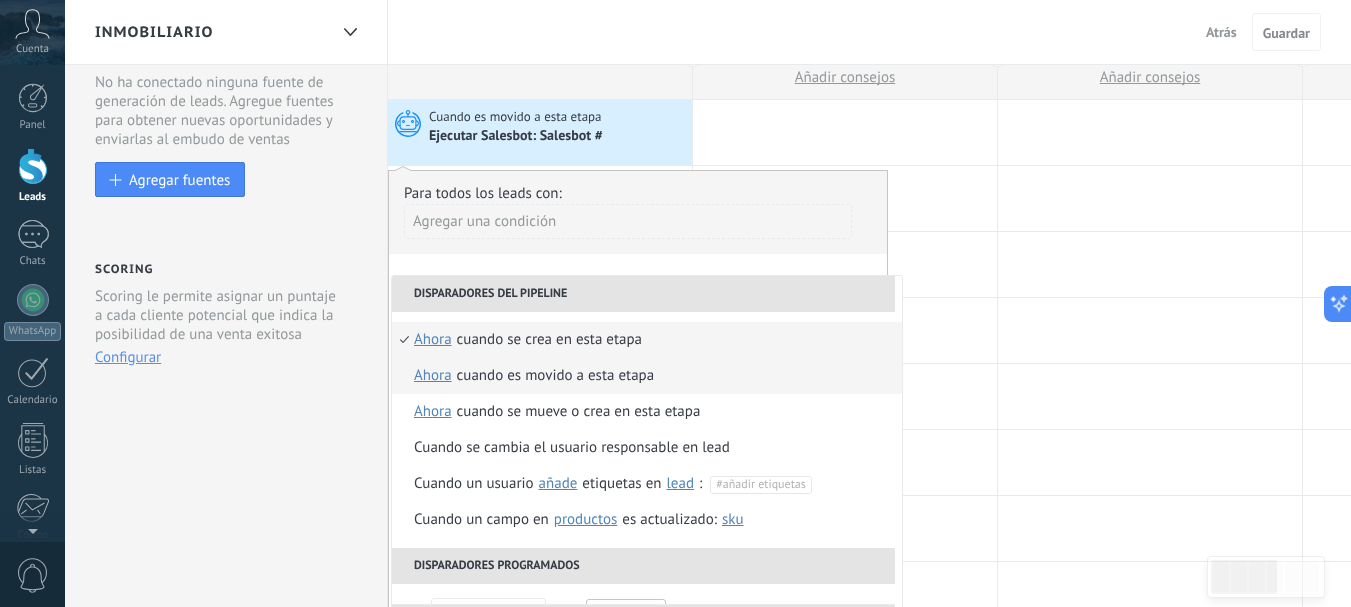 click on "Cuando es movido a esta etapa" at bounding box center (556, 376) 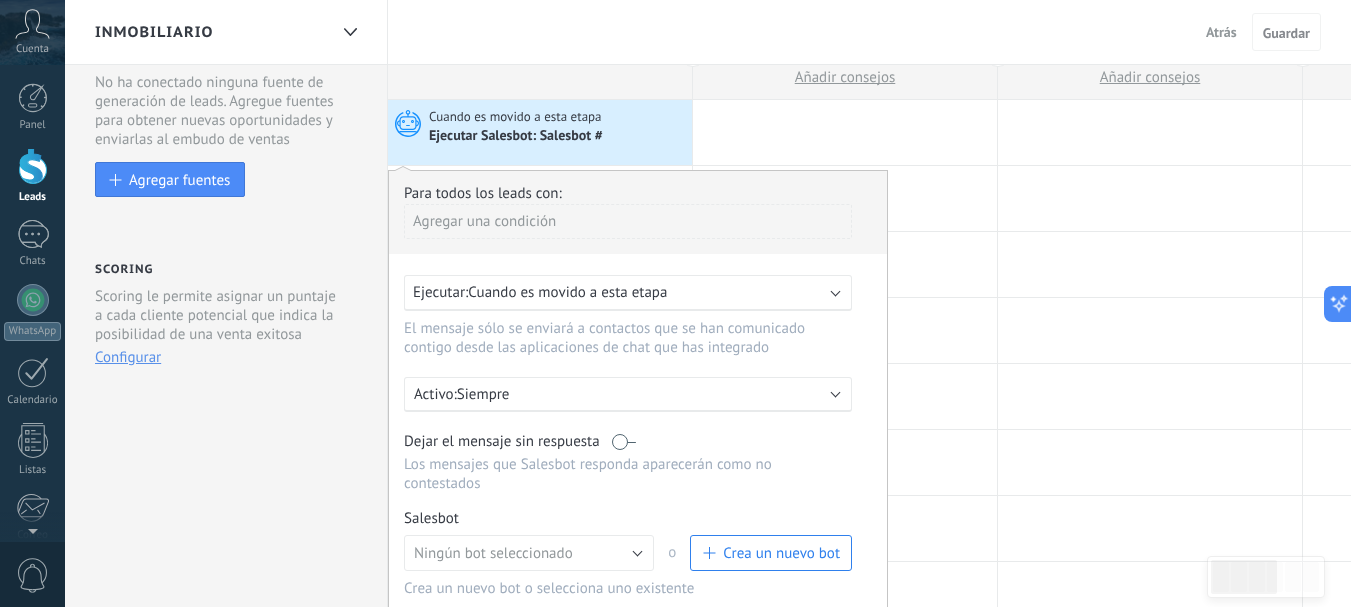click on "Cuando es movido a esta etapa" at bounding box center (567, 292) 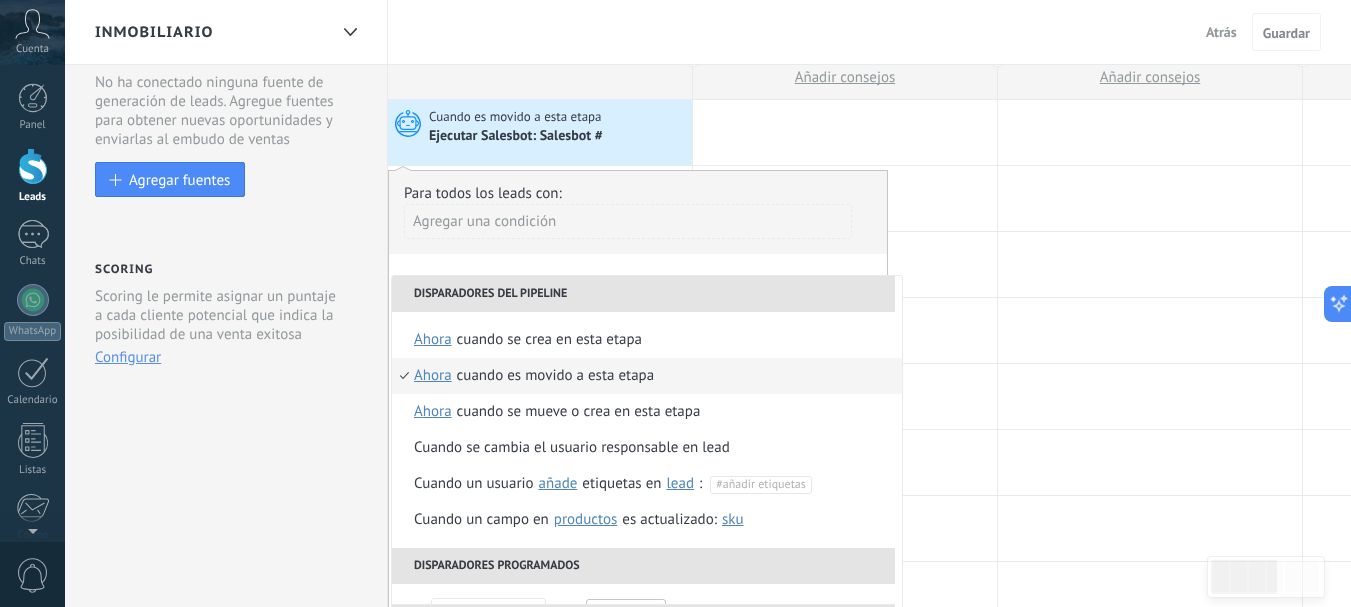 click on "Disparadores del pipeline" at bounding box center (643, 294) 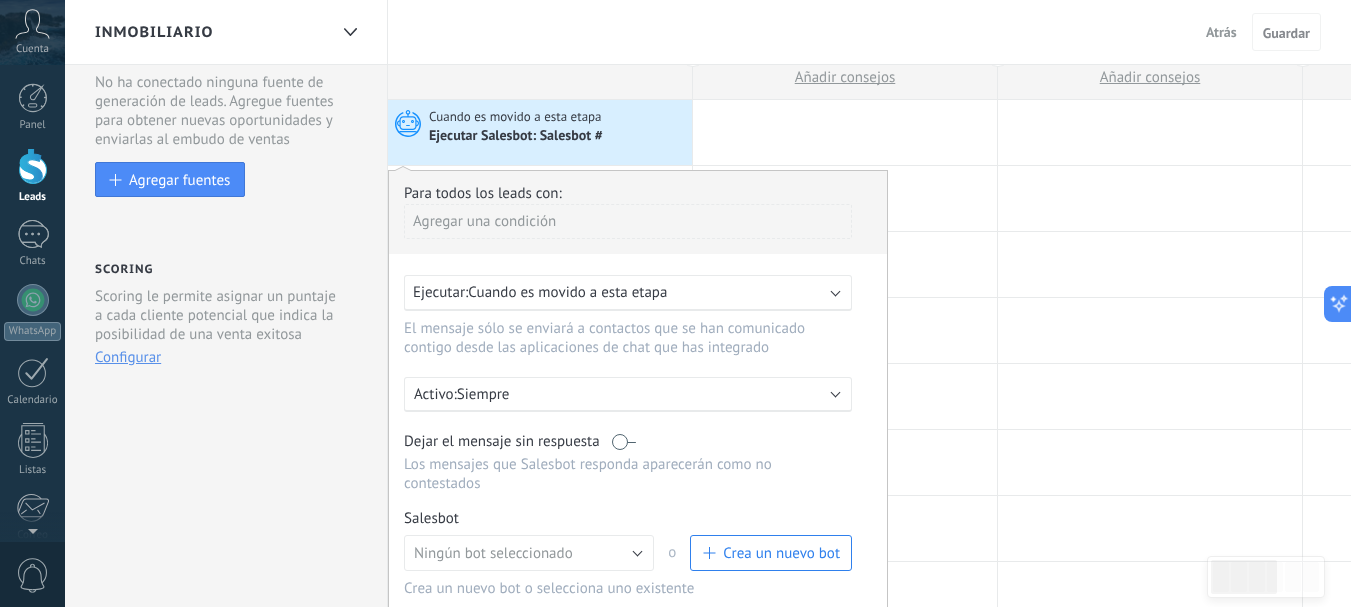 click on "Ejecutar:  Cuando es movido a esta etapa" at bounding box center (620, 292) 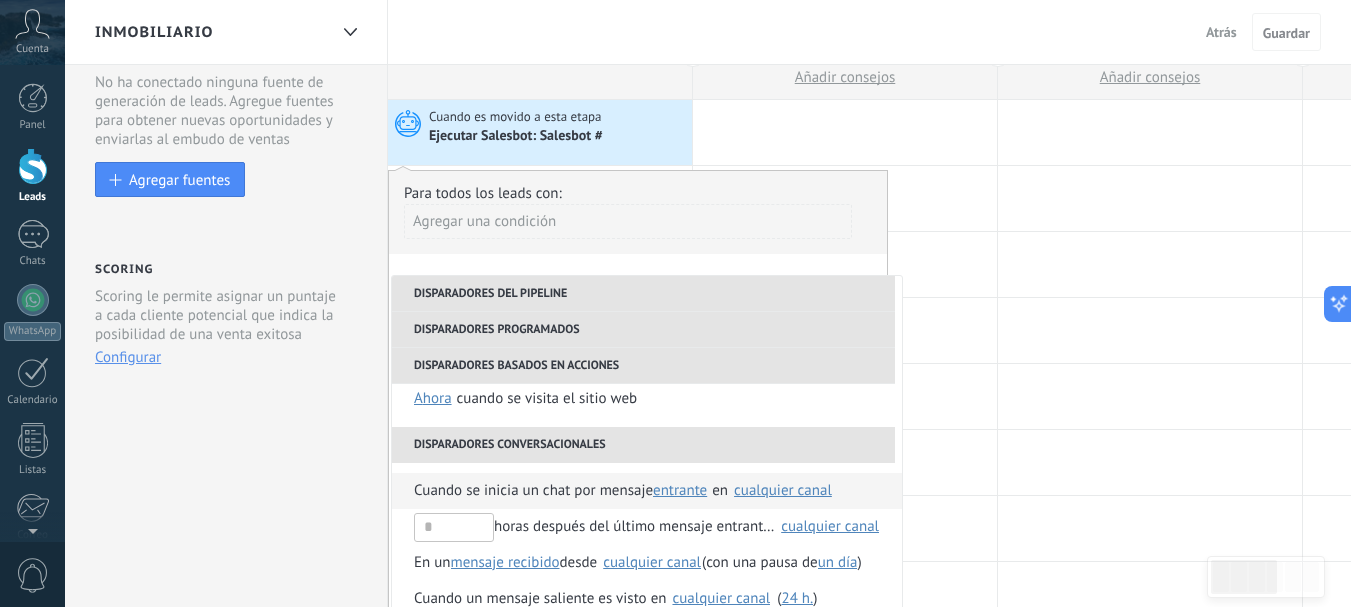 scroll, scrollTop: 472, scrollLeft: 0, axis: vertical 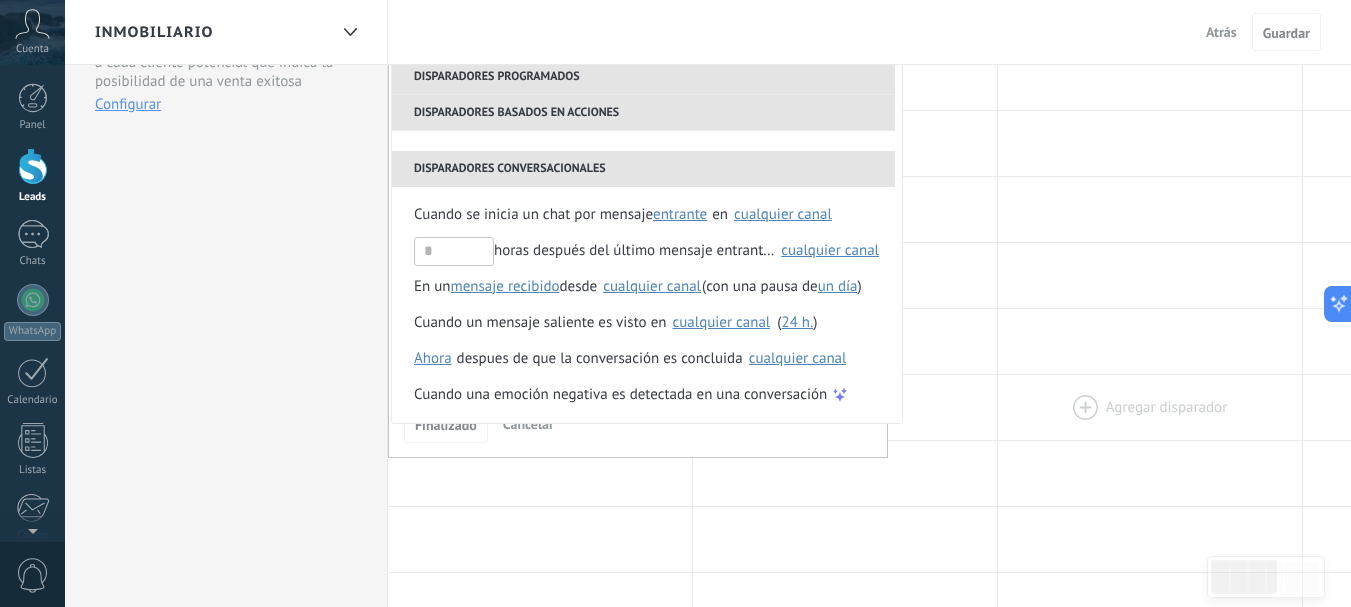 click at bounding box center (1150, 407) 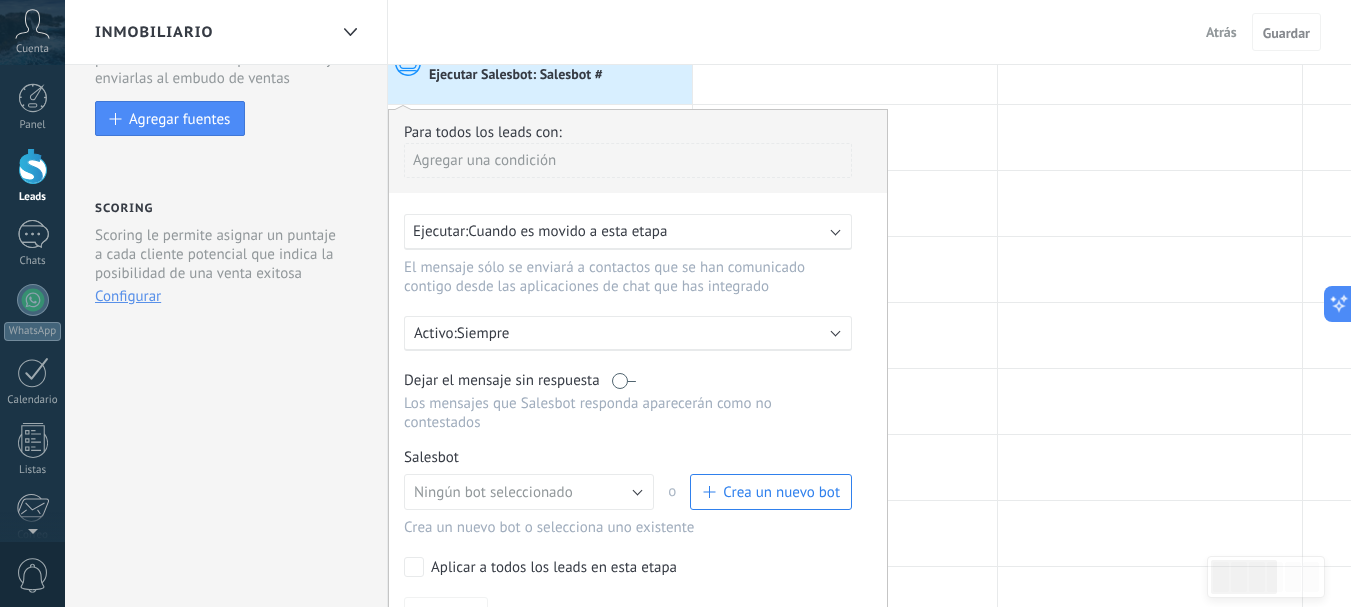 scroll, scrollTop: 104, scrollLeft: 0, axis: vertical 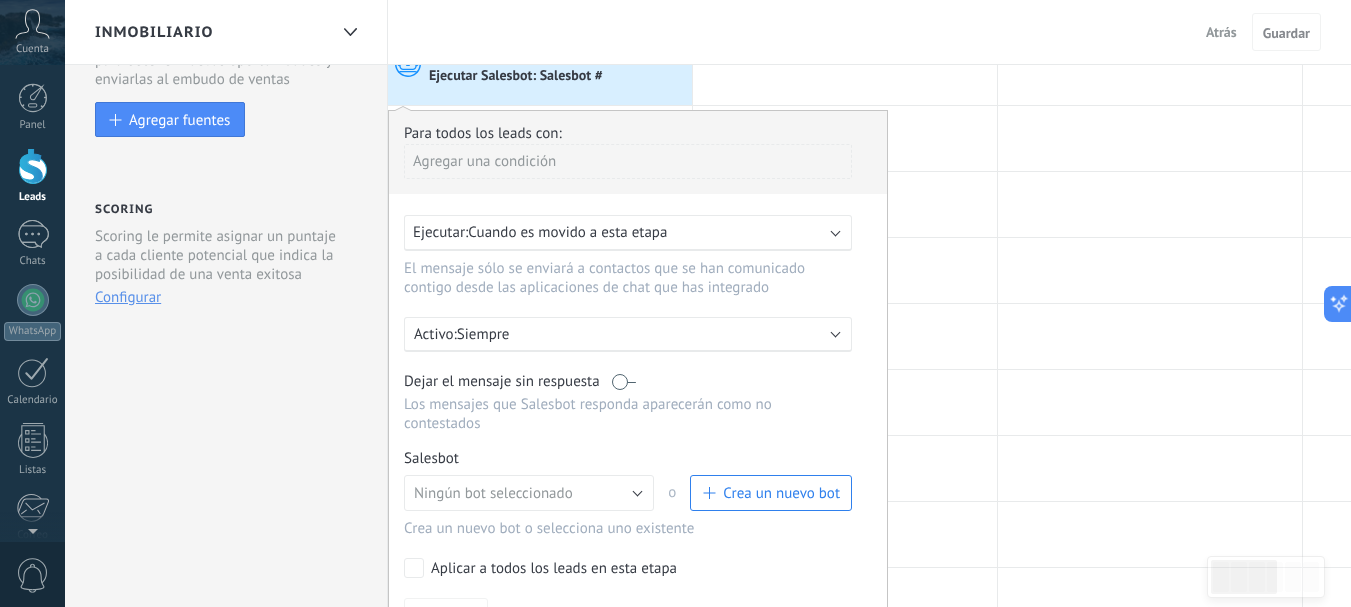 click on "Siempre" at bounding box center [632, 334] 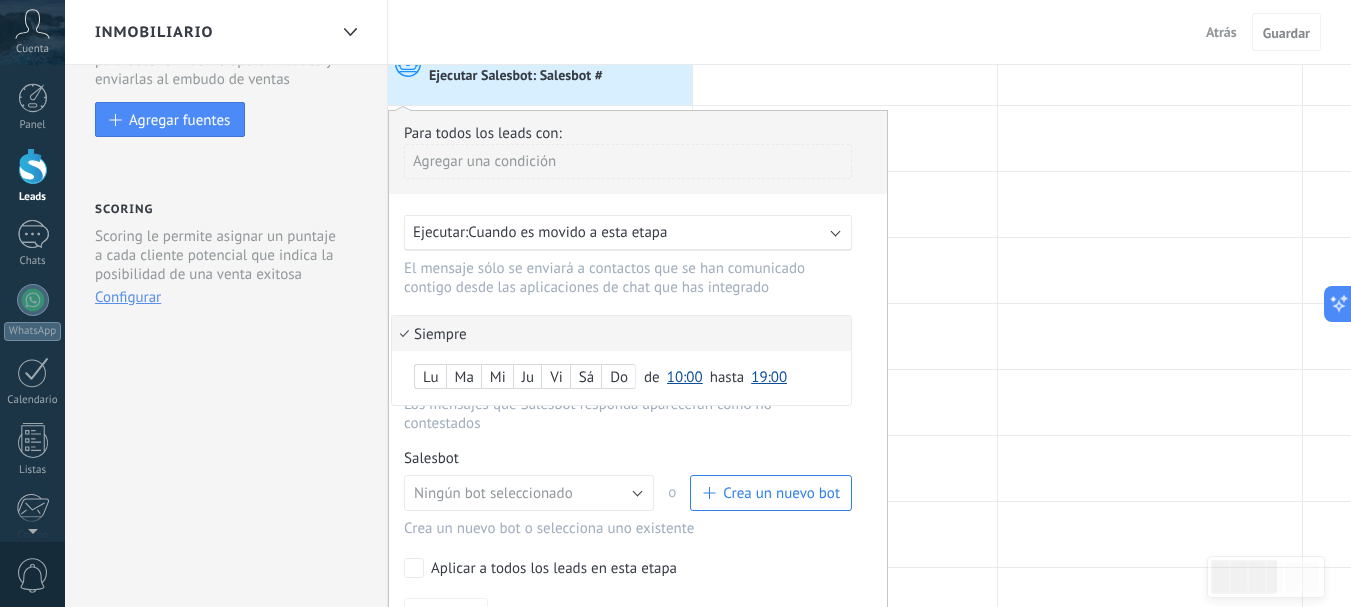 click on "Siempre" at bounding box center [621, 333] 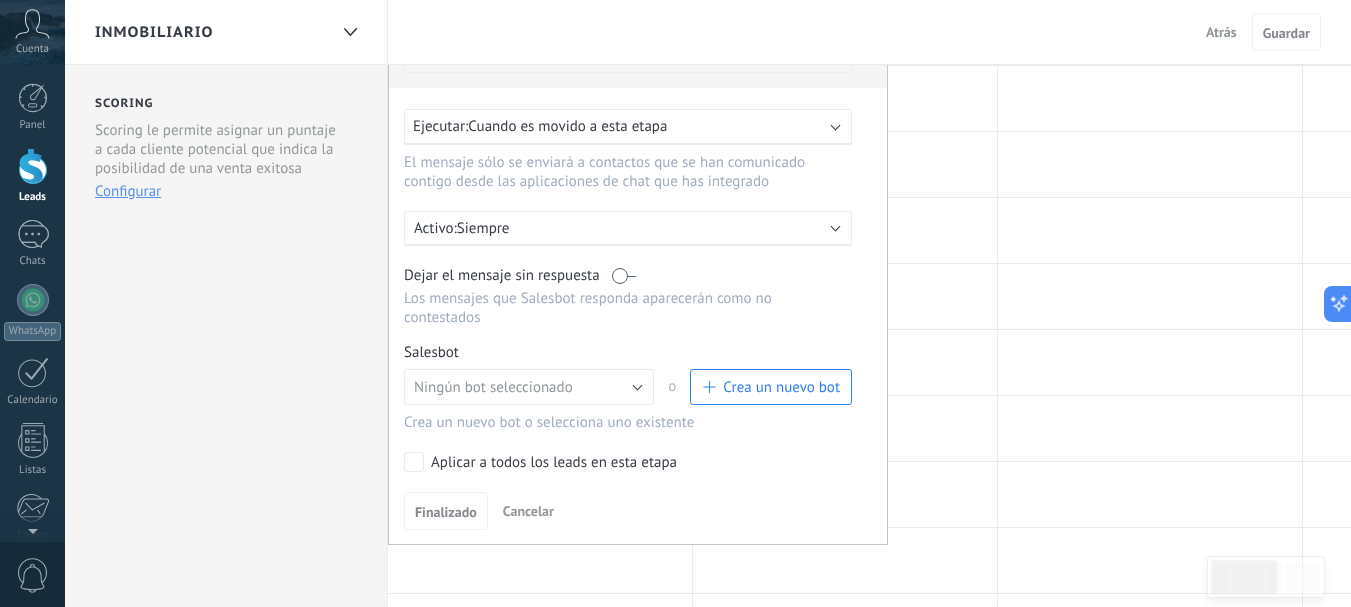 scroll, scrollTop: 209, scrollLeft: 0, axis: vertical 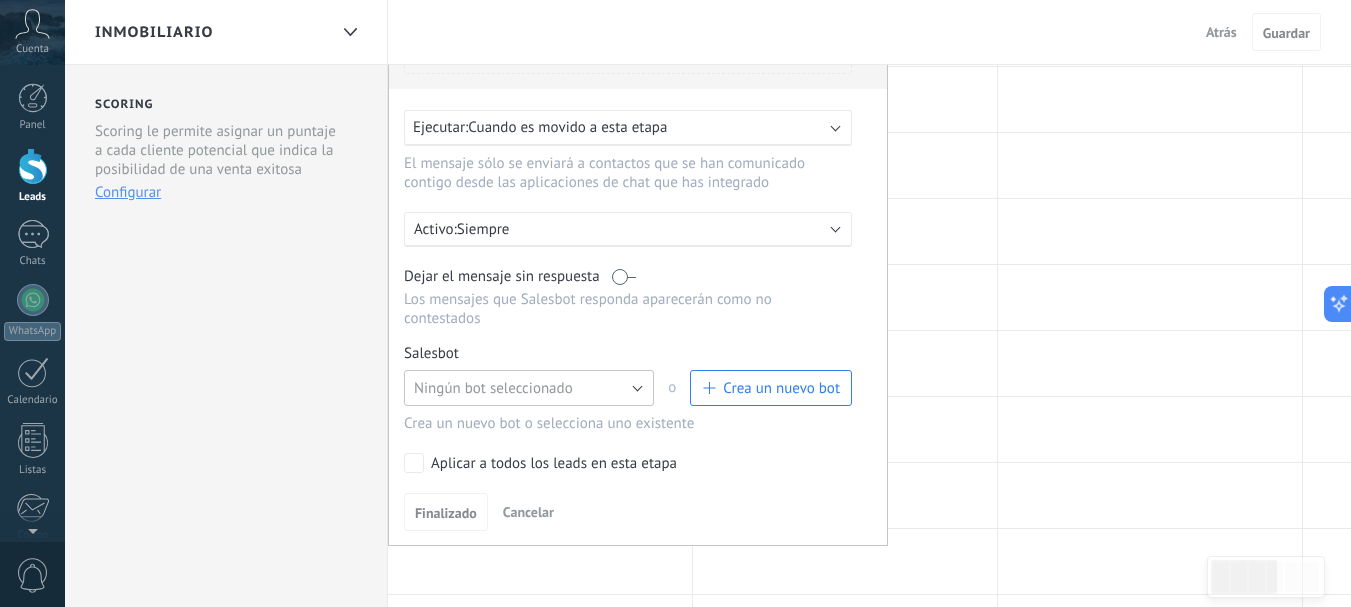 click on "Ningún bot seleccionado" at bounding box center [529, 388] 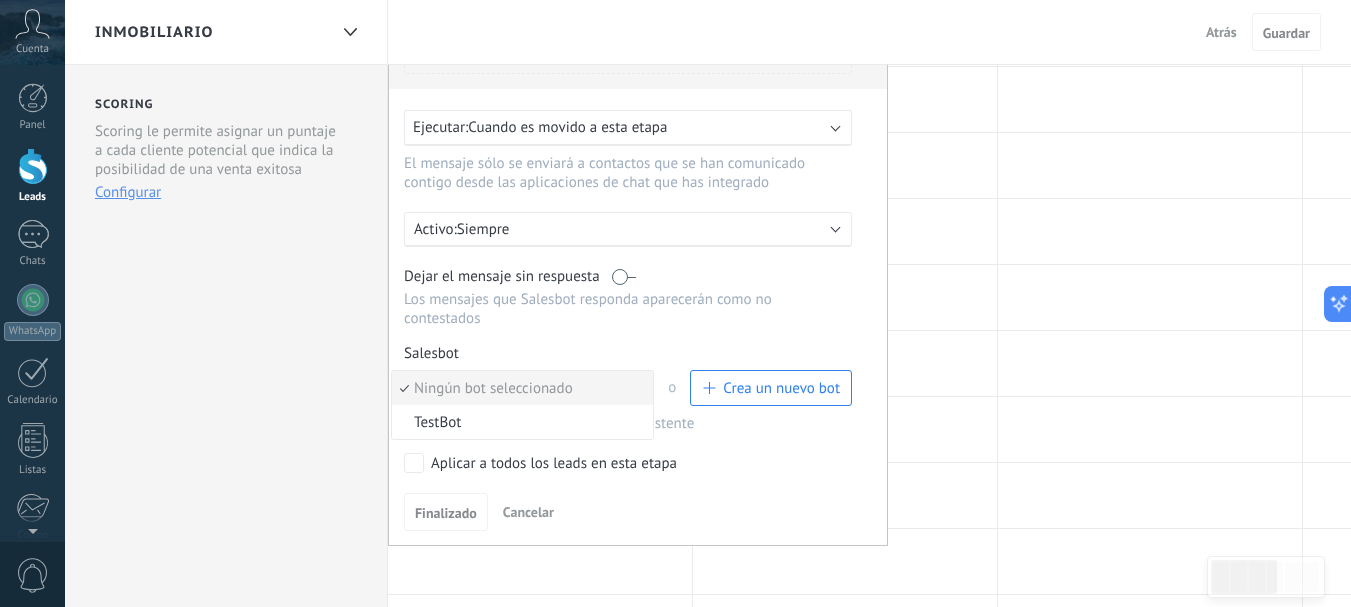 click on "Ningún bot seleccionado" at bounding box center (519, 388) 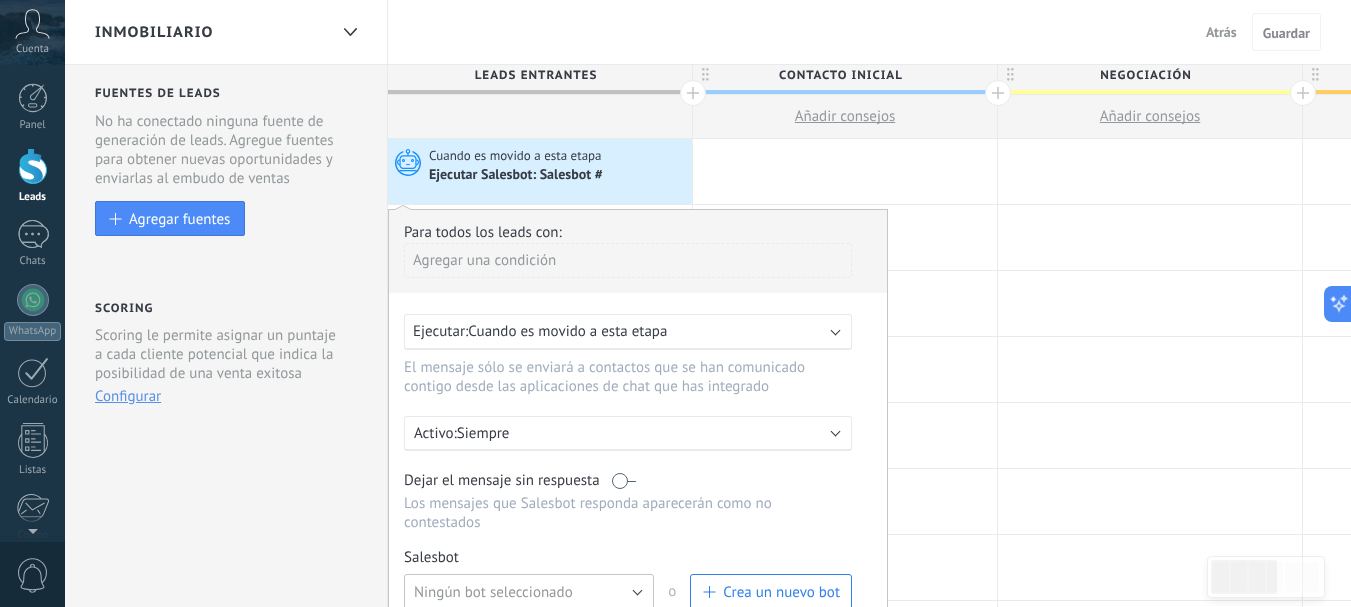 scroll, scrollTop: 0, scrollLeft: 0, axis: both 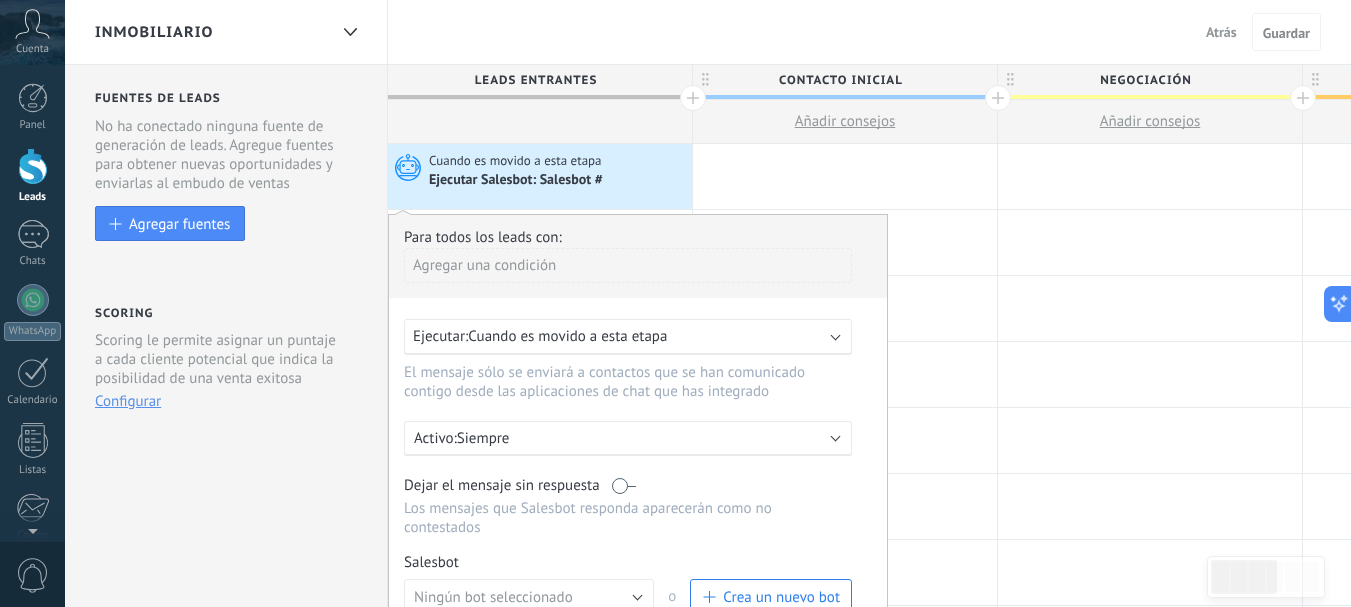 click on "Cuando es movido a esta etapa Ejecutar Salesbot: Salesbot #" at bounding box center (540, 176) 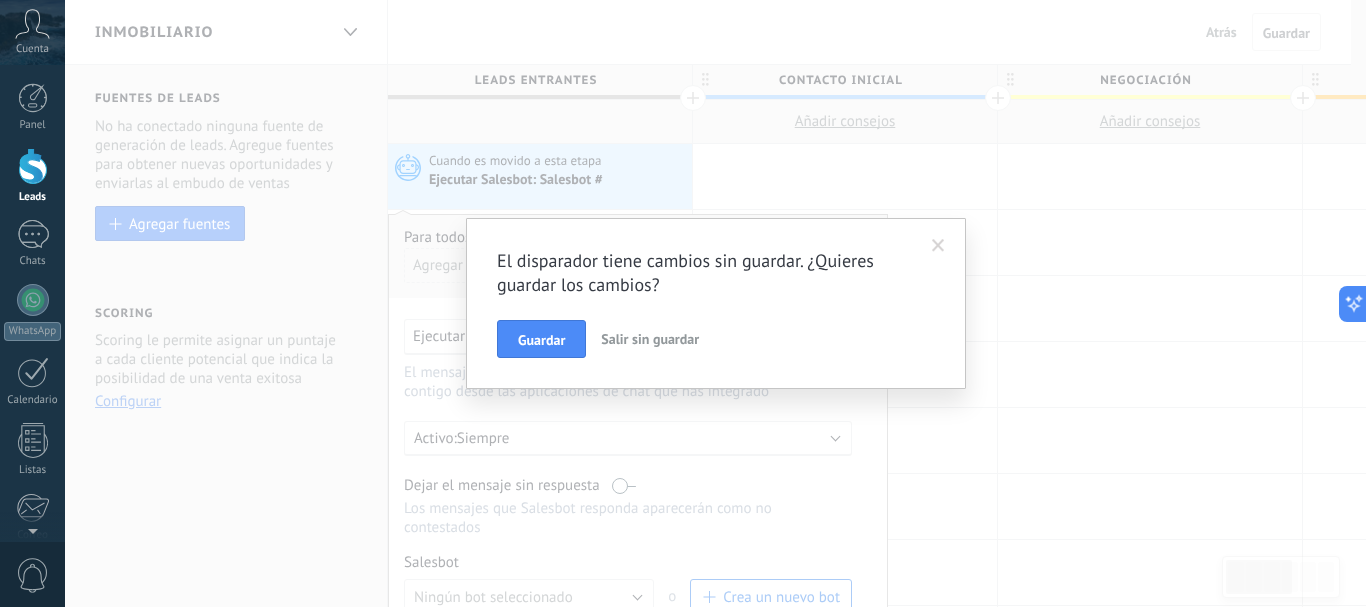 click on "Salir sin guardar" at bounding box center [650, 339] 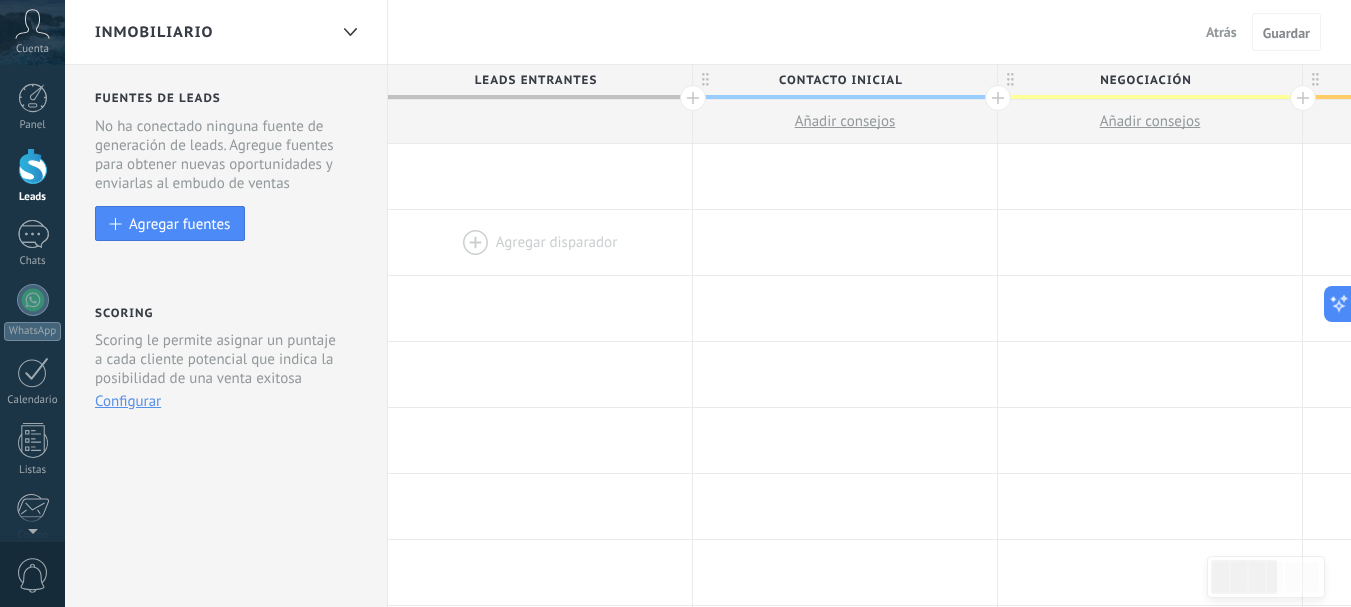 click at bounding box center (540, 242) 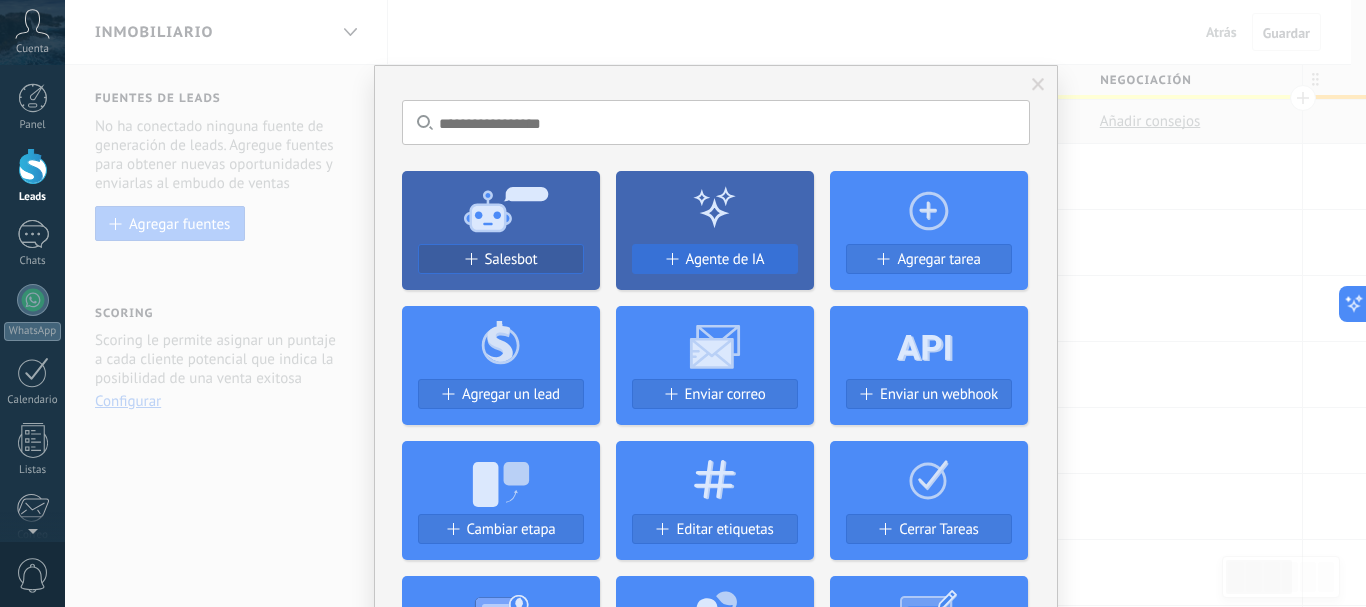 click on "Agente de IA" at bounding box center (725, 259) 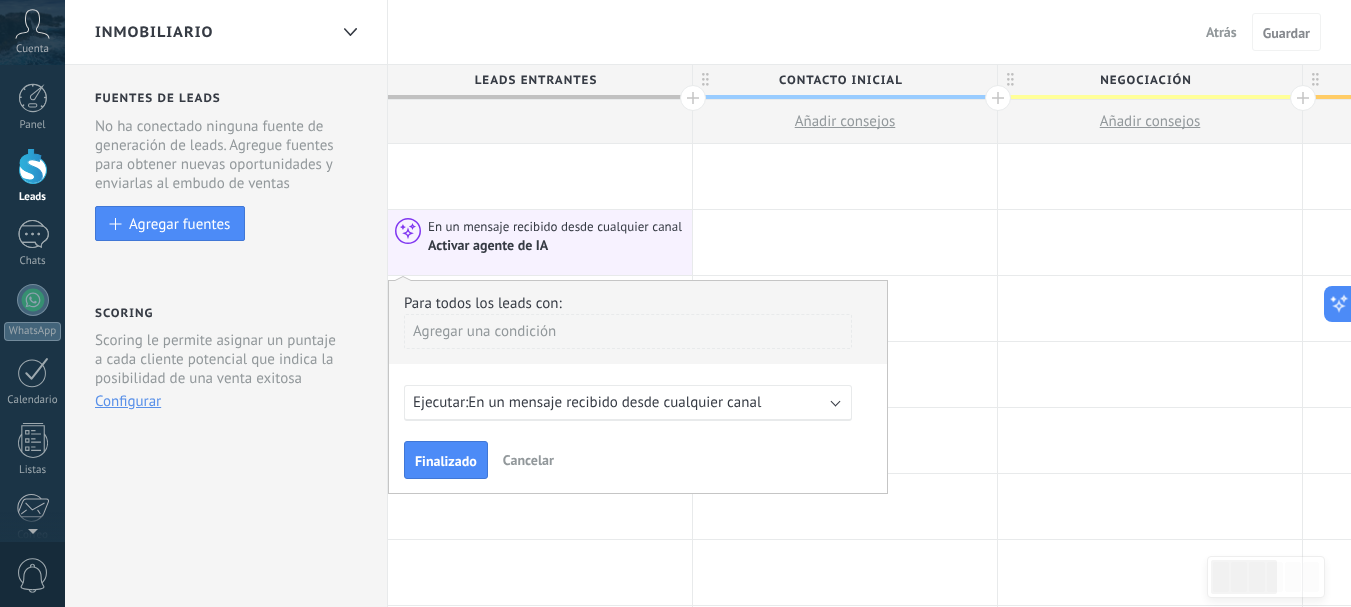 click on "En un mensaje recibido desde cualquier canal" at bounding box center [614, 402] 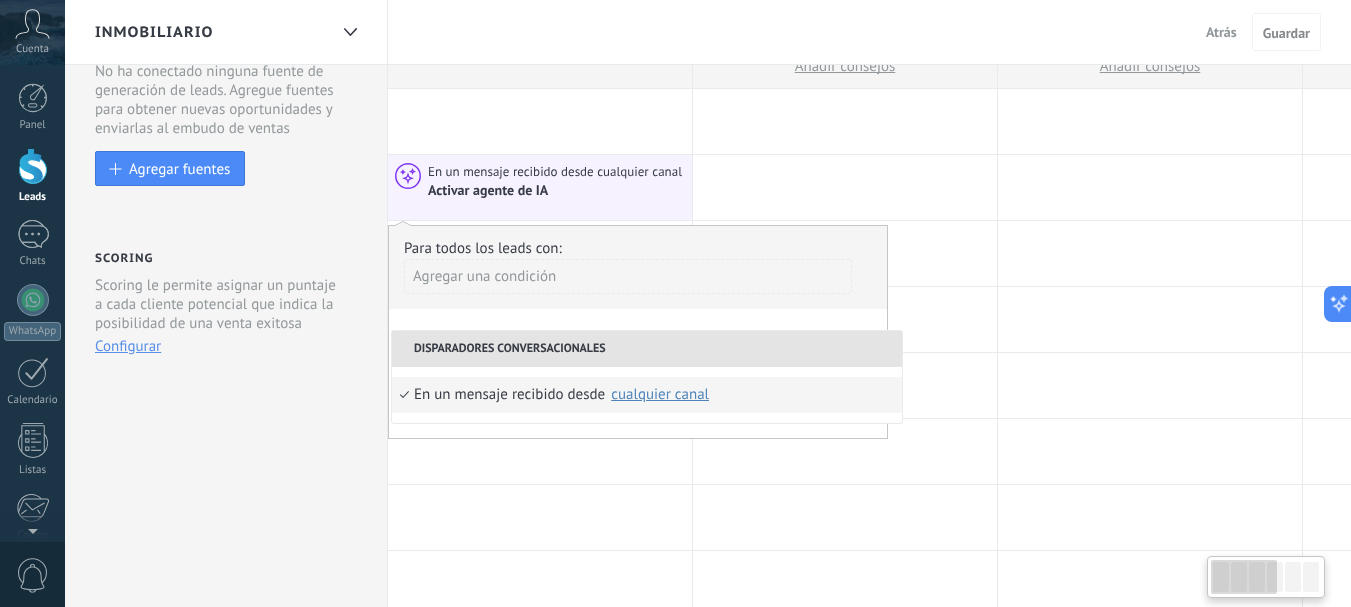 scroll, scrollTop: 53, scrollLeft: 0, axis: vertical 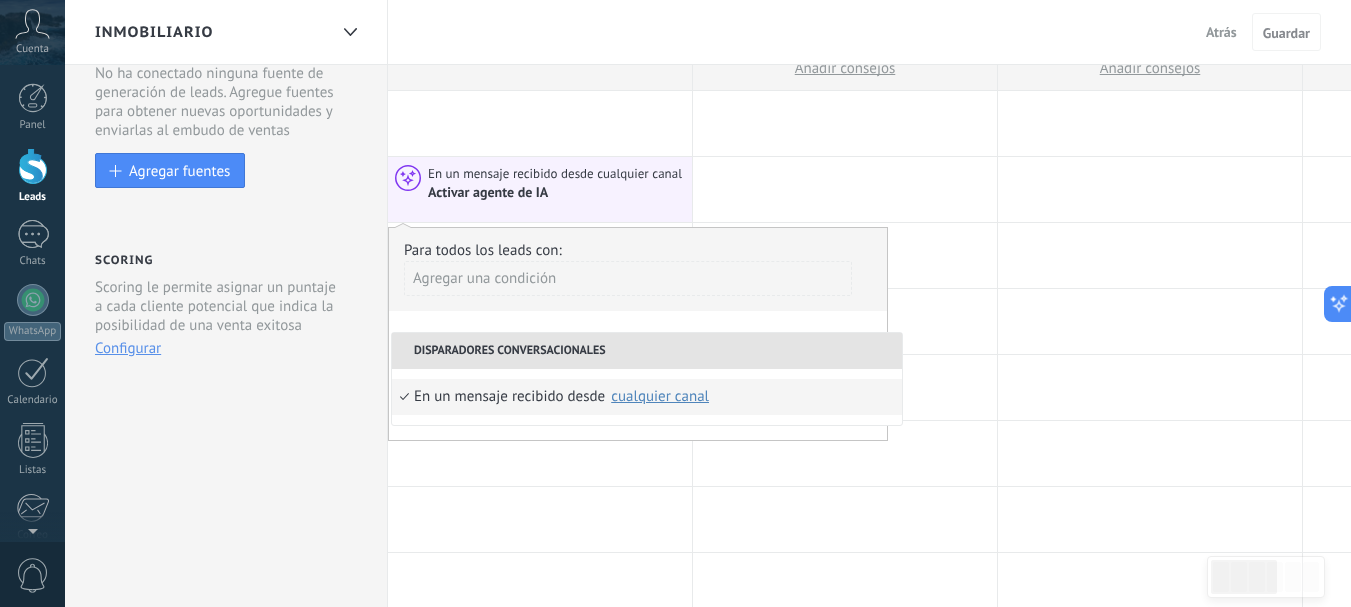 click on "Disparadores conversacionales" at bounding box center [647, 351] 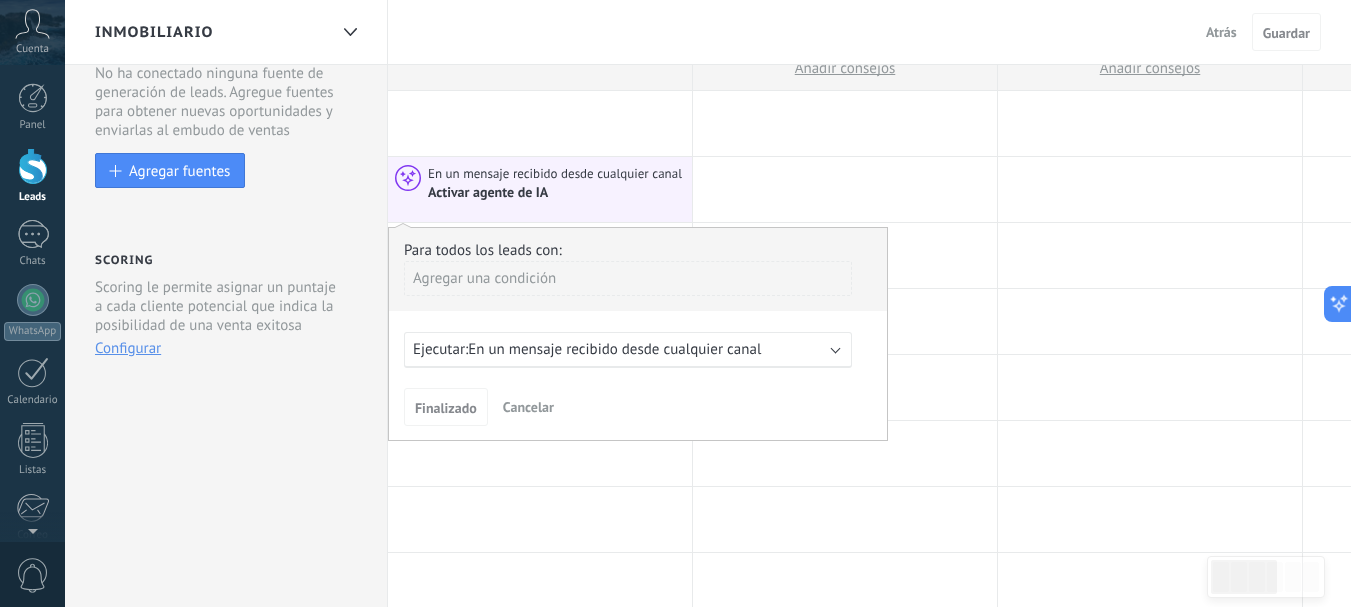 click on "Cancelar" at bounding box center [528, 407] 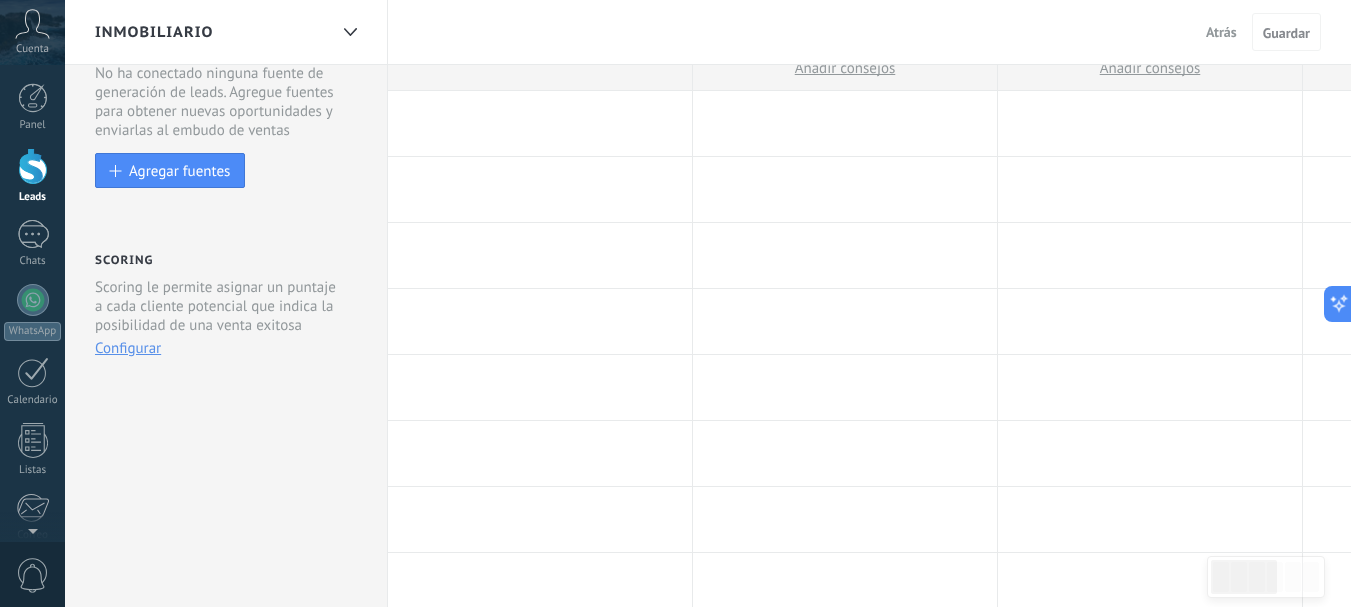 click at bounding box center [540, 189] 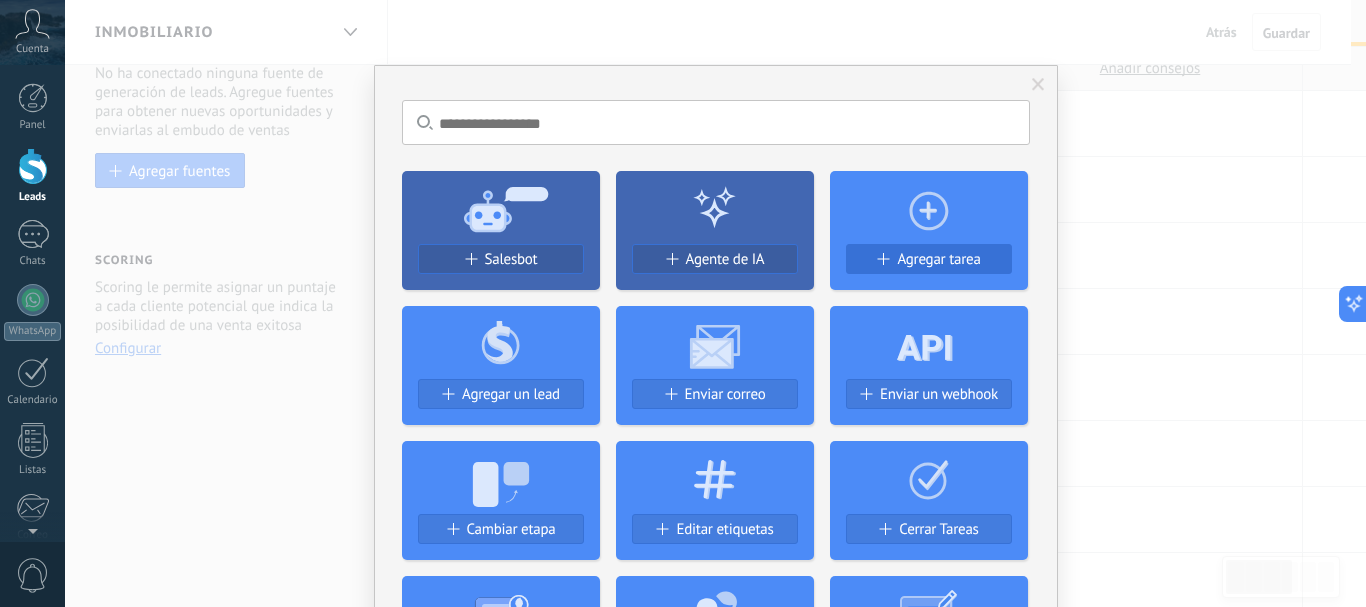 click on "Agregar tarea" at bounding box center (938, 259) 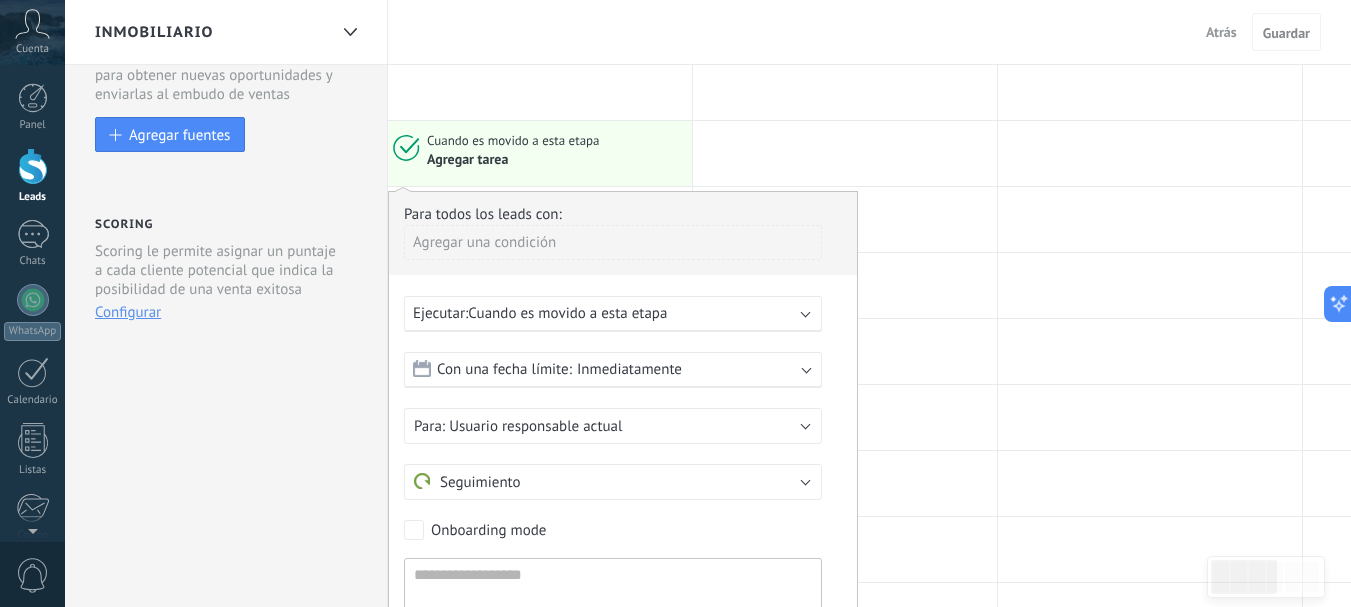 scroll, scrollTop: 102, scrollLeft: 0, axis: vertical 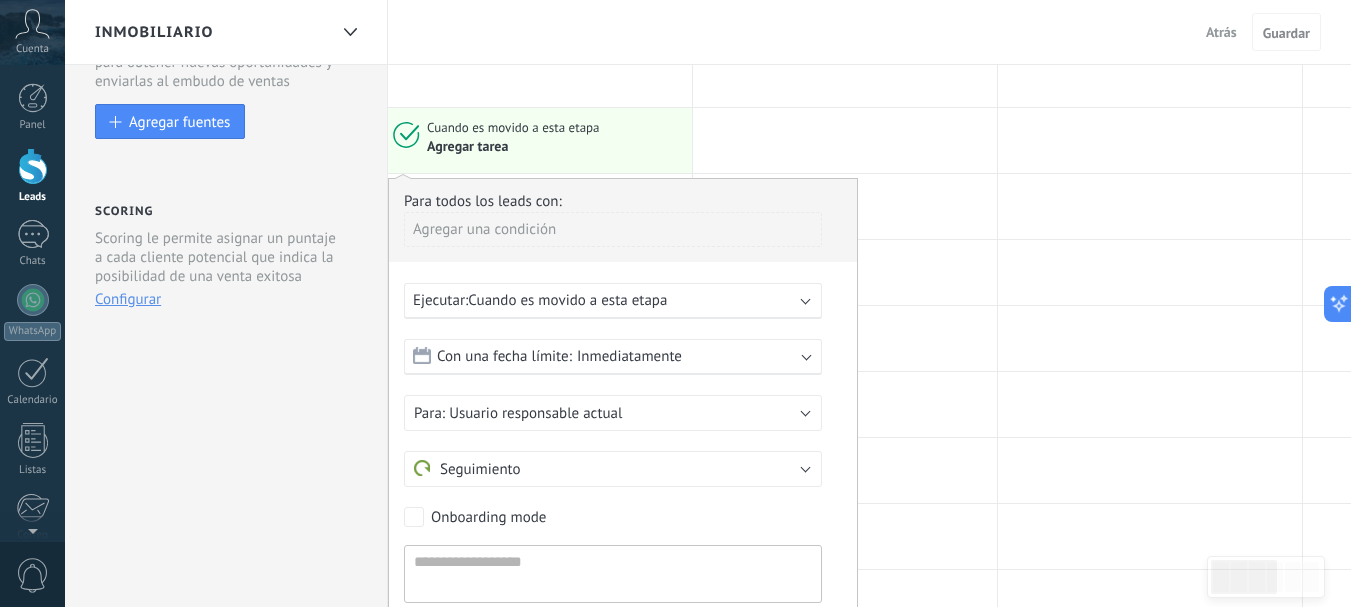 click on "Inmediatamente" at bounding box center [629, 356] 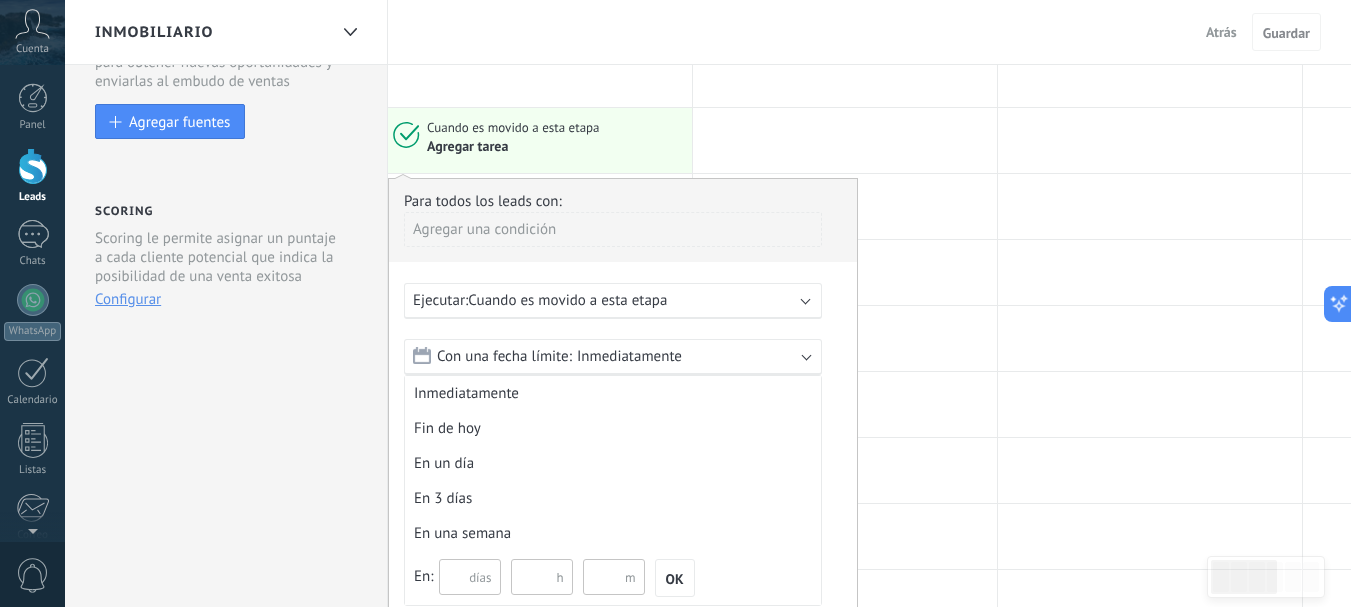click on "Inmediatamente" at bounding box center (629, 356) 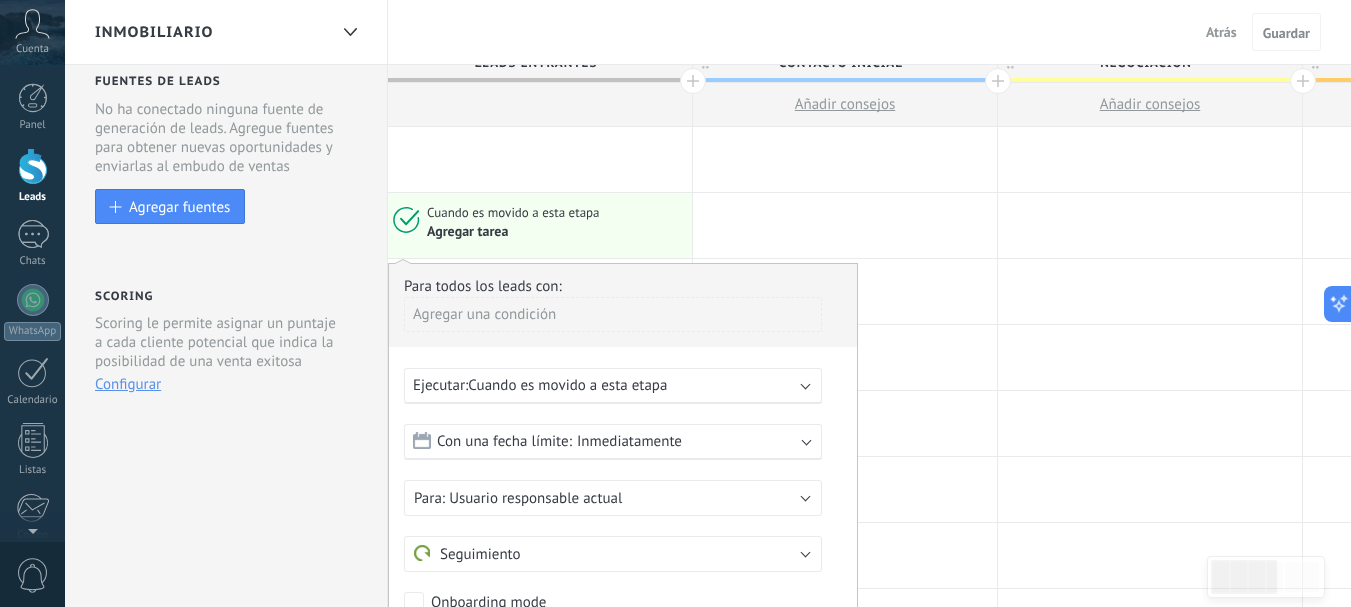 scroll, scrollTop: 16, scrollLeft: 0, axis: vertical 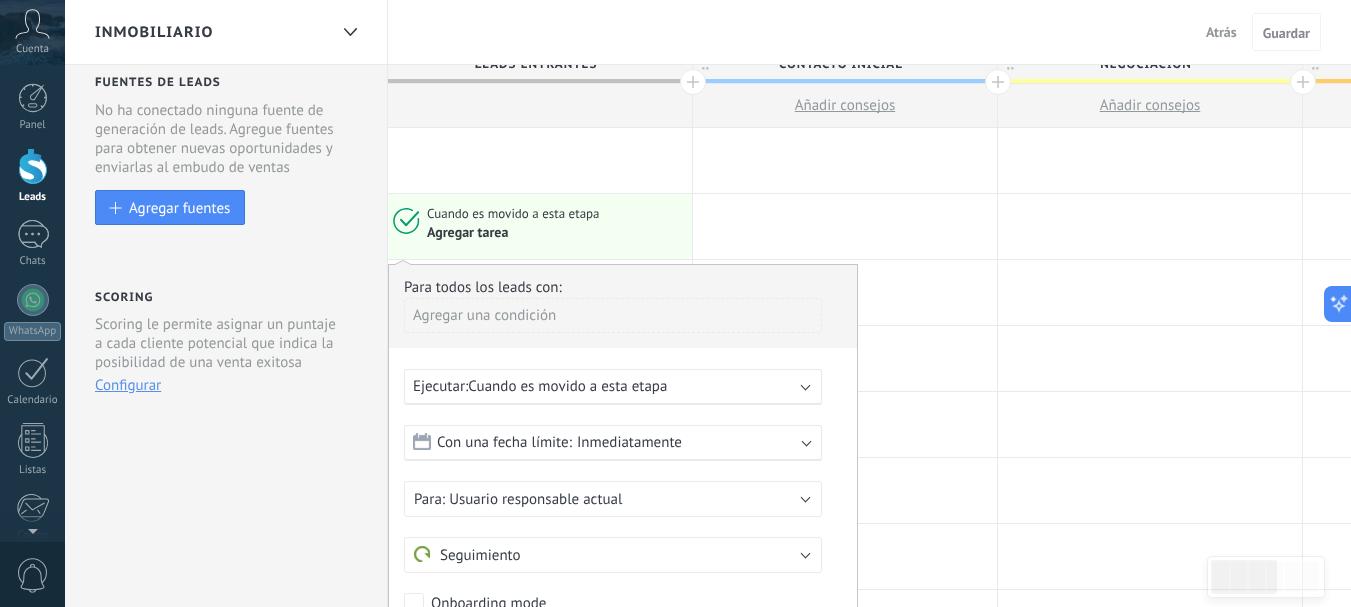 click on "Agregar tarea" at bounding box center (467, 233) 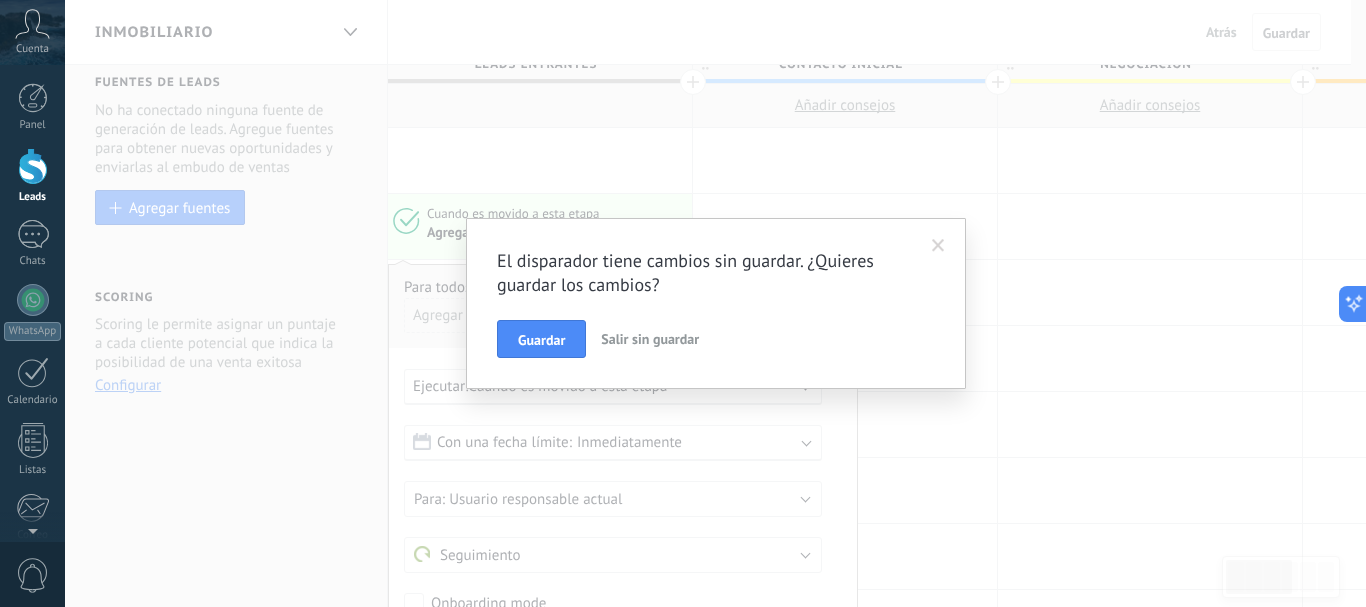 click on "Salir sin guardar" at bounding box center [650, 339] 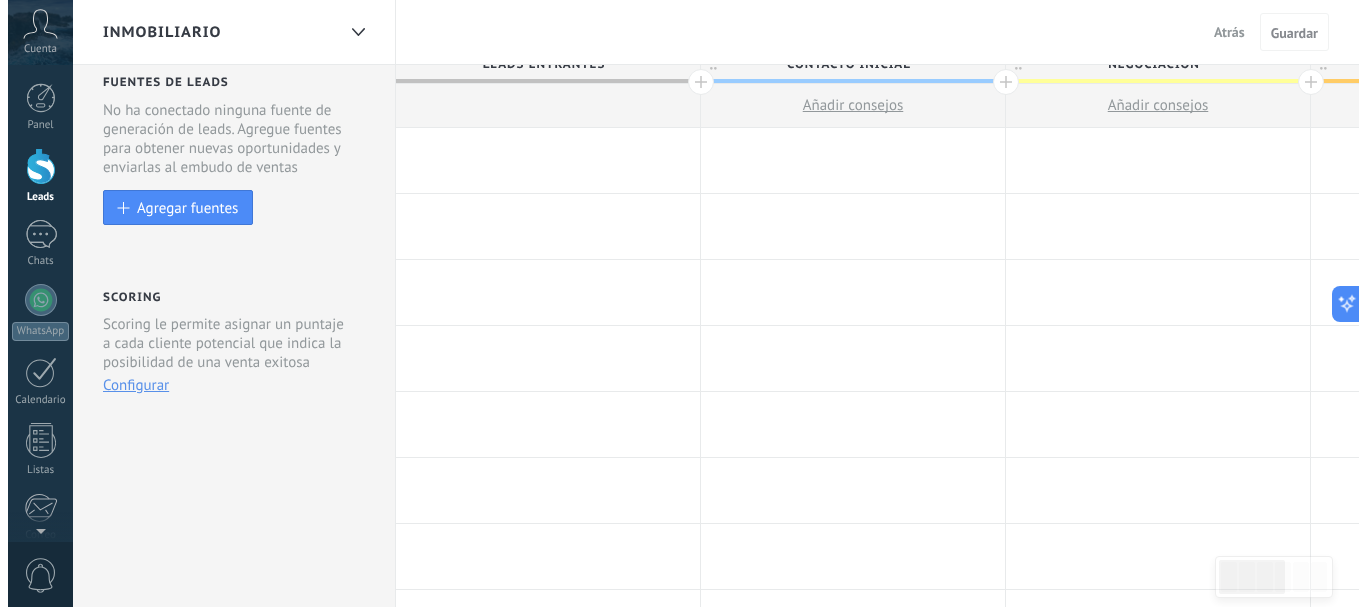 scroll, scrollTop: 0, scrollLeft: 0, axis: both 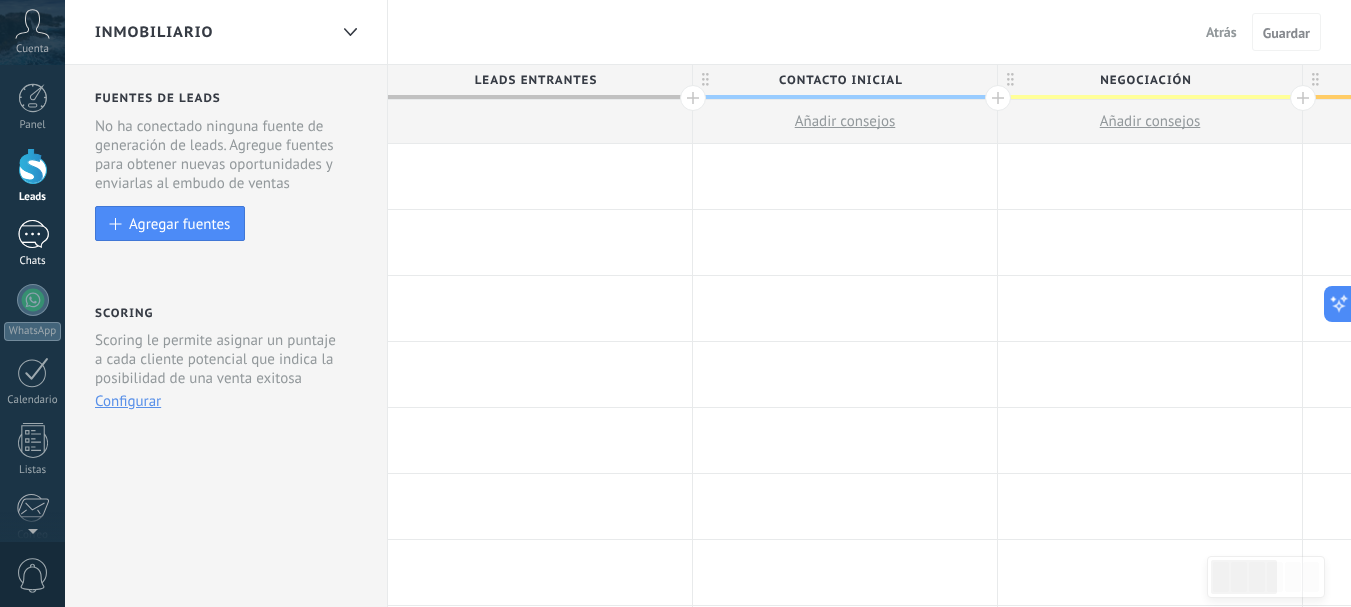 click at bounding box center (33, 234) 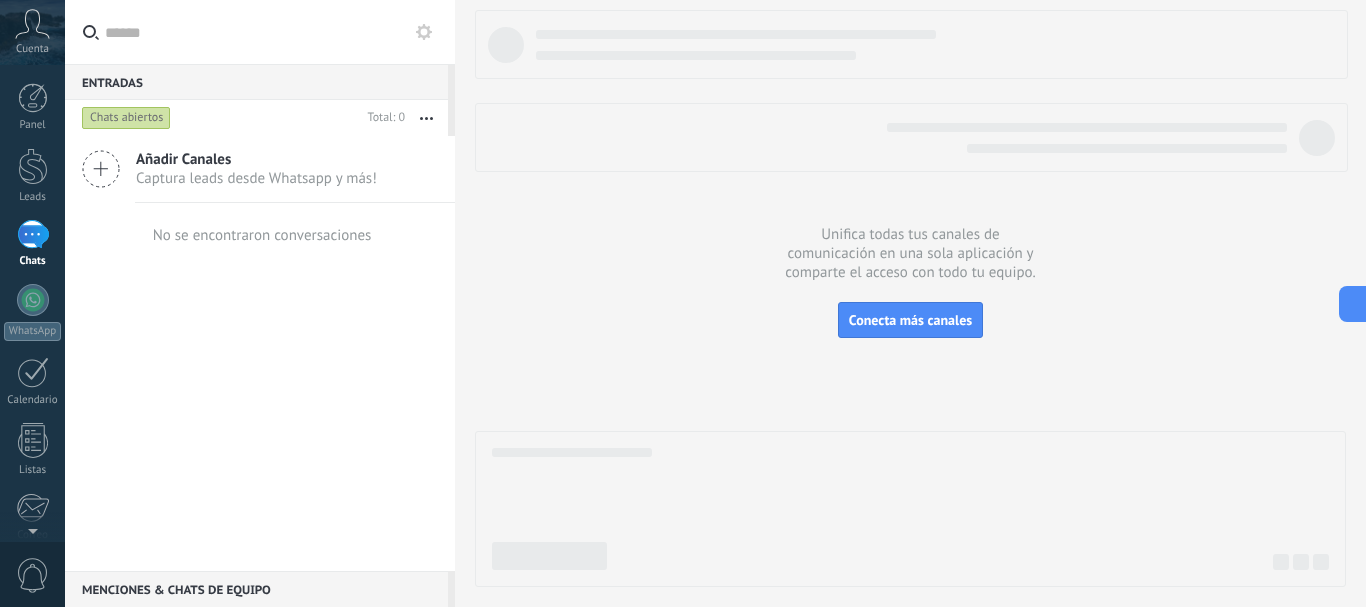 click 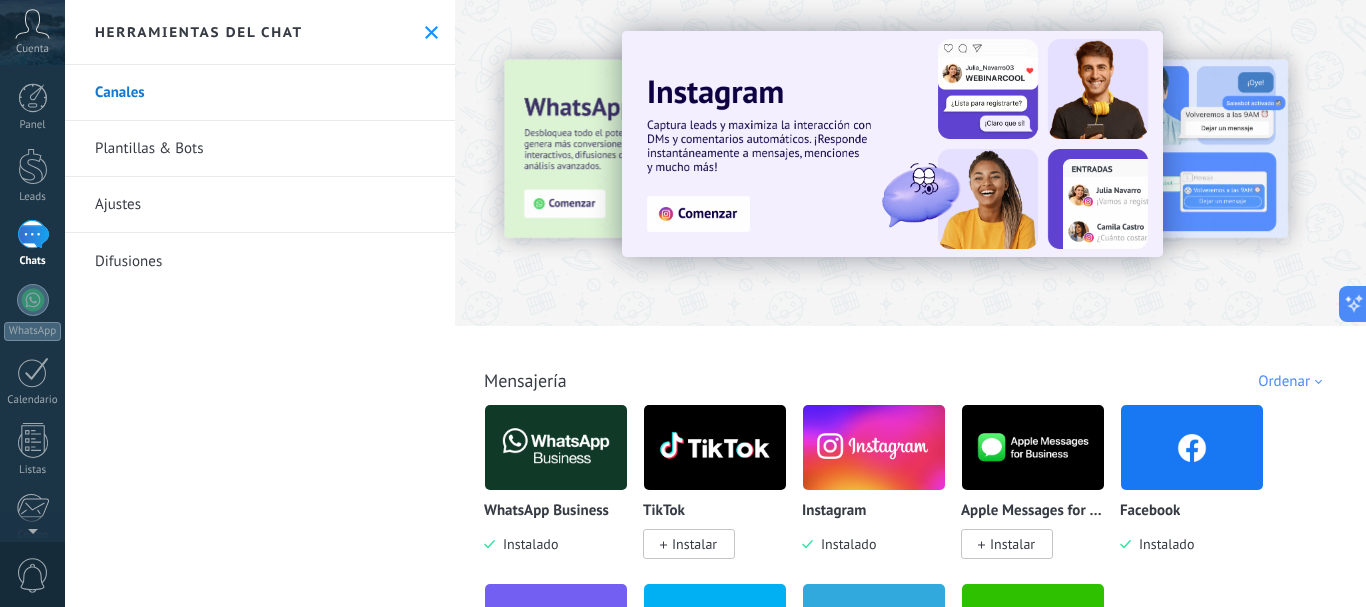 click on "Plantillas & Bots" at bounding box center [260, 149] 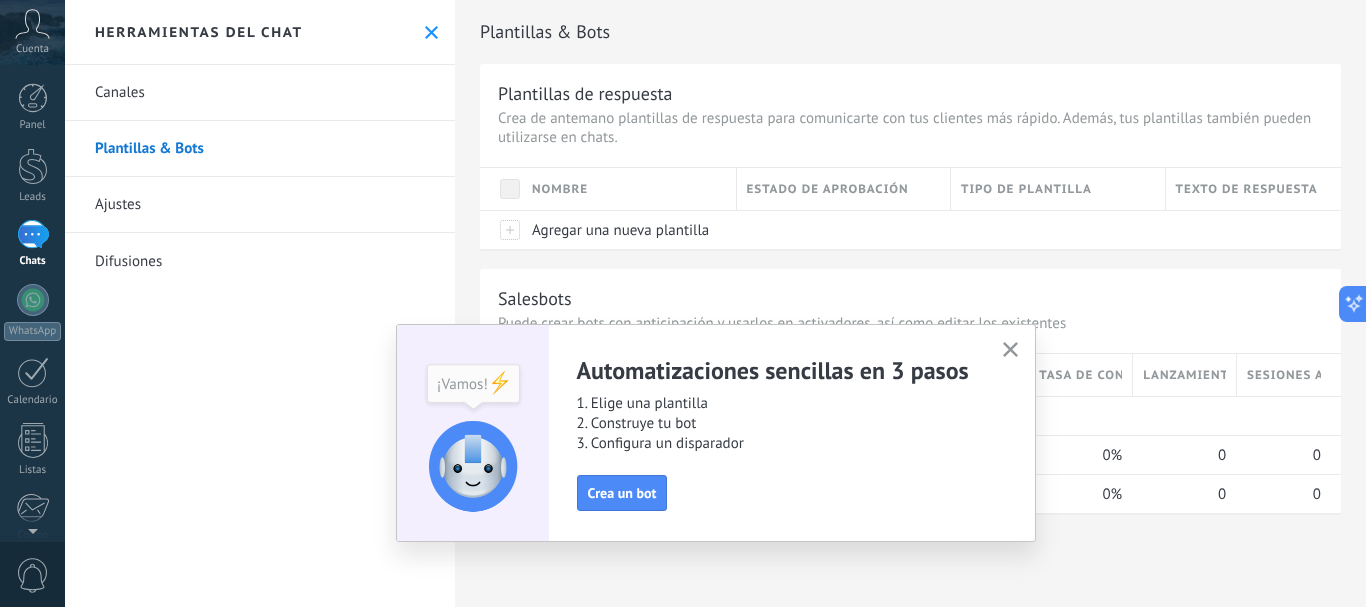 click 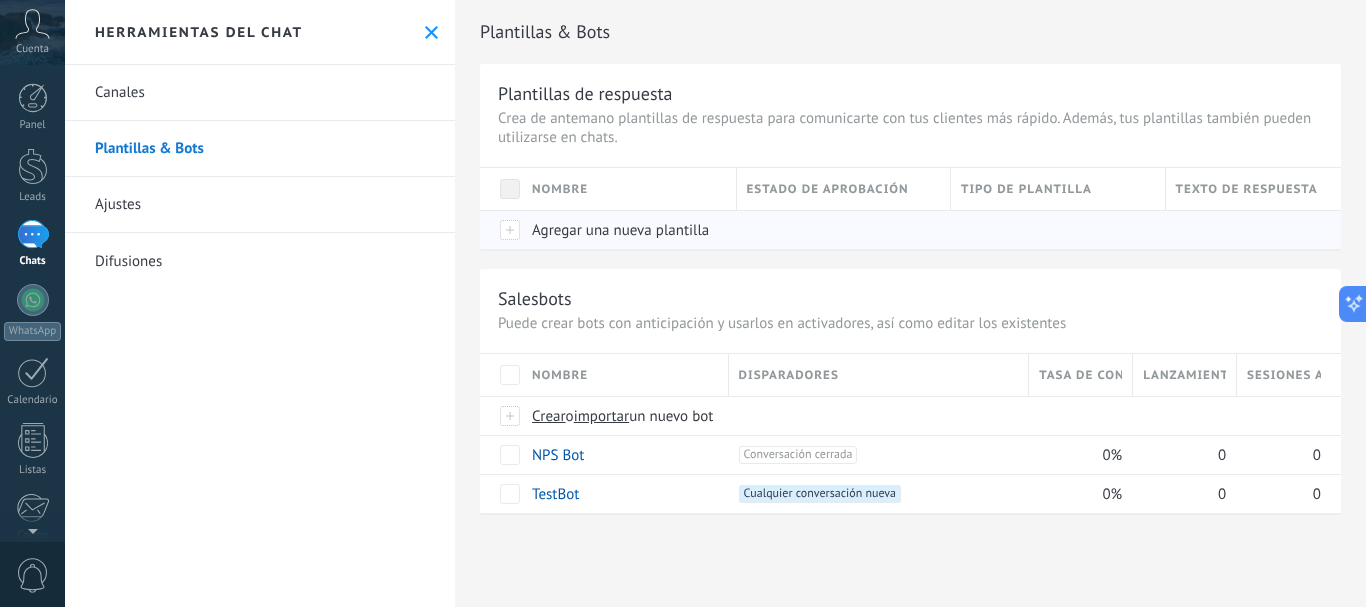 click on "Agregar una nueva plantilla" at bounding box center (620, 230) 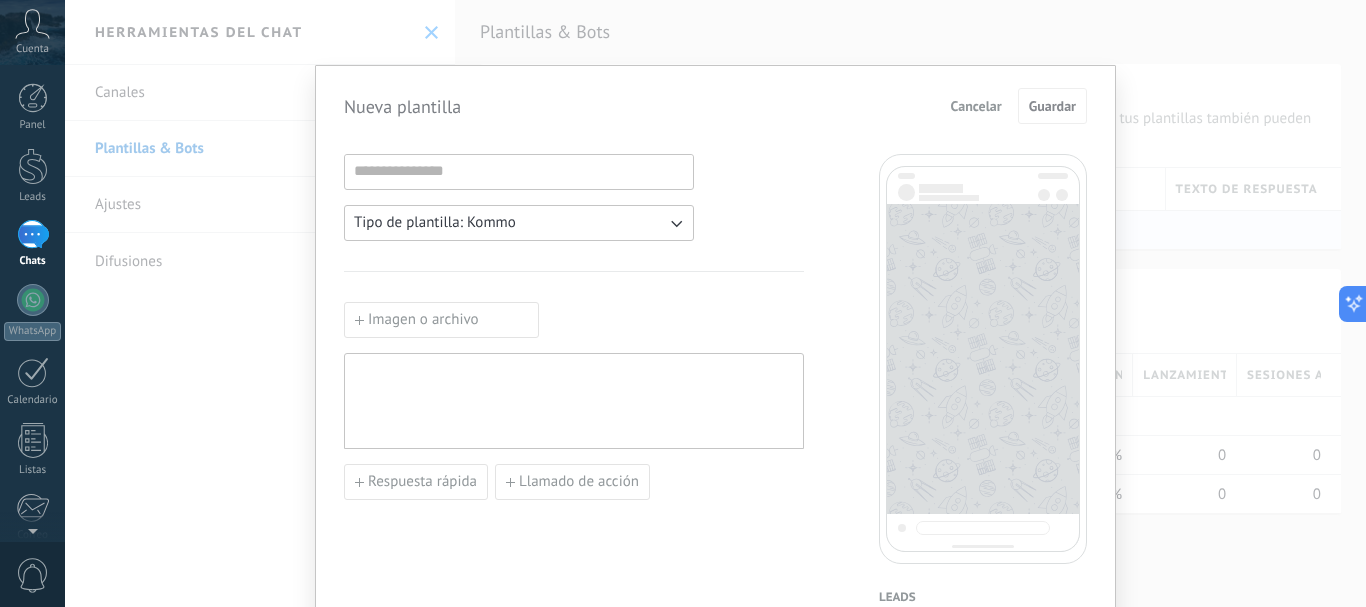 click on "Tipo de plantilla: Kommo" at bounding box center [519, 223] 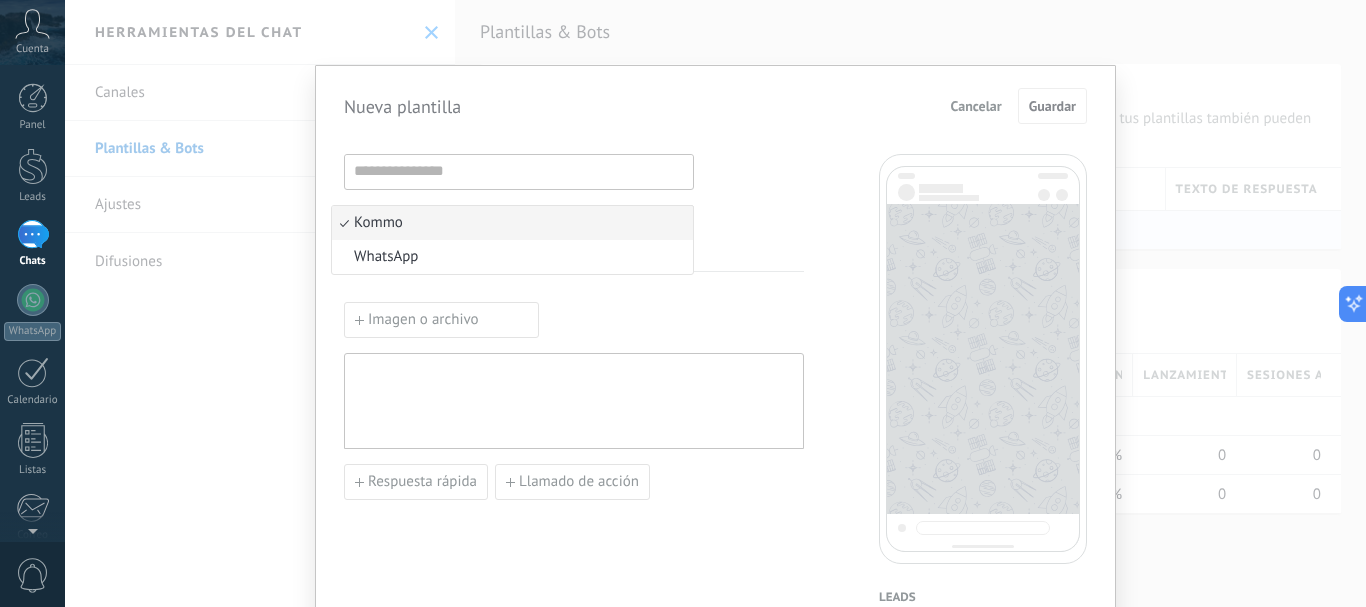 click on "Kommo" at bounding box center (512, 223) 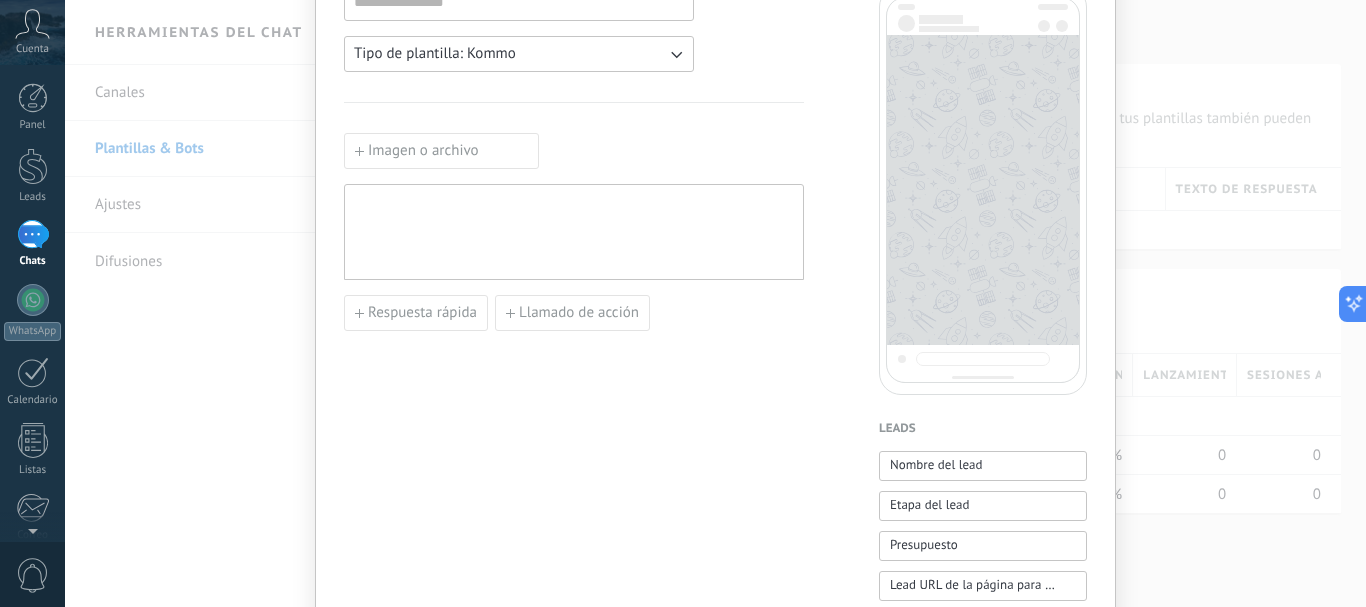 scroll, scrollTop: 169, scrollLeft: 0, axis: vertical 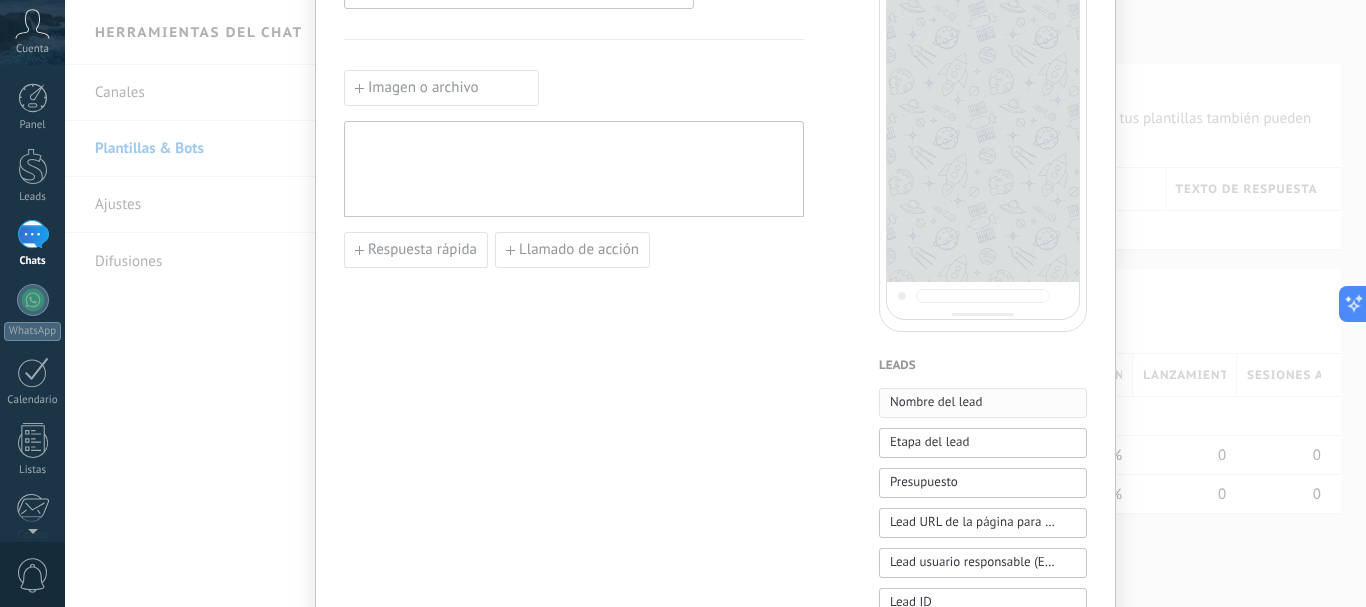 click on "Nombre del lead" at bounding box center (936, 402) 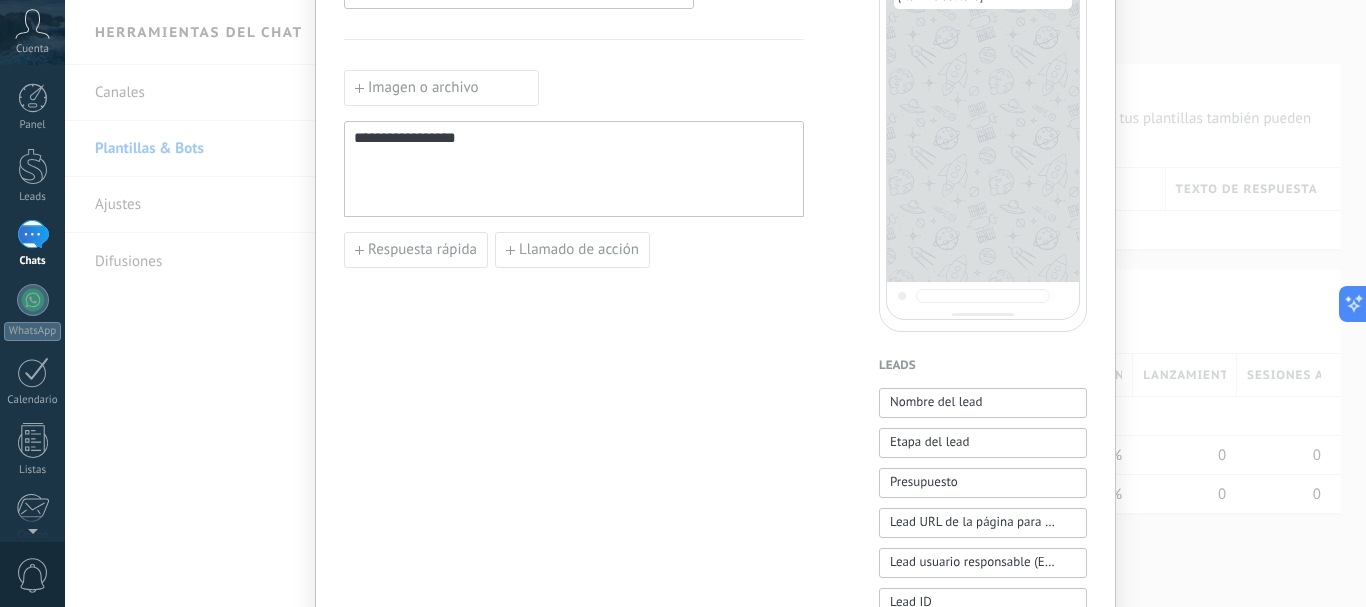 click on "**********" at bounding box center [574, 169] 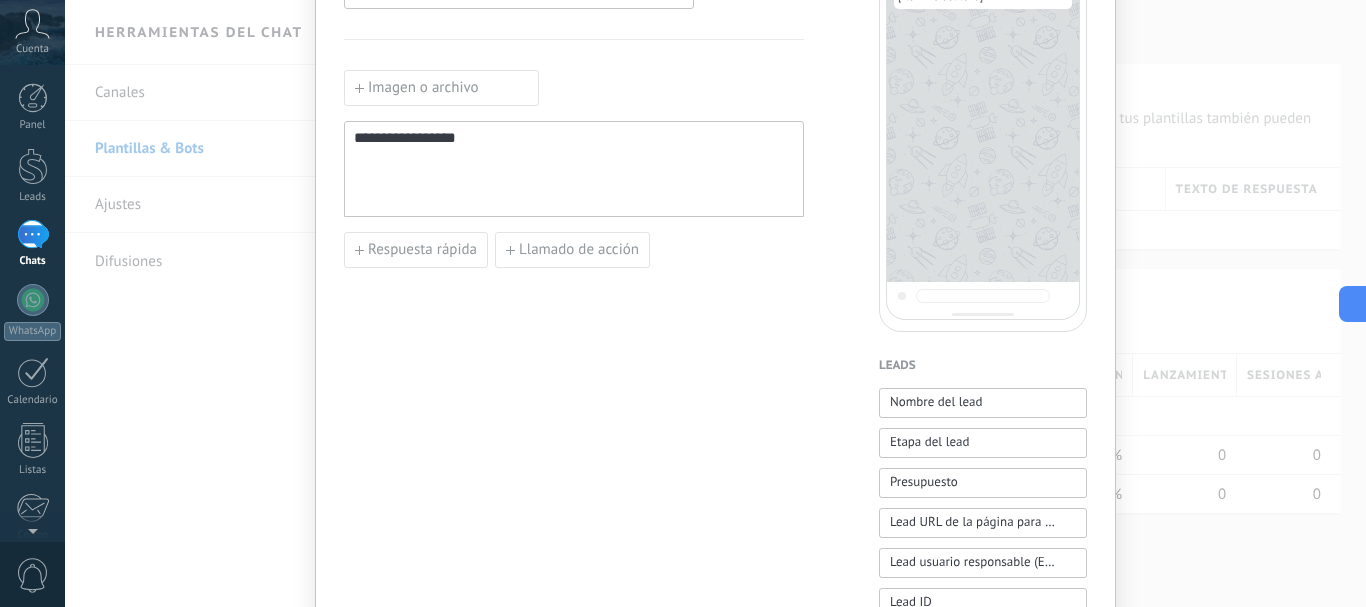 type 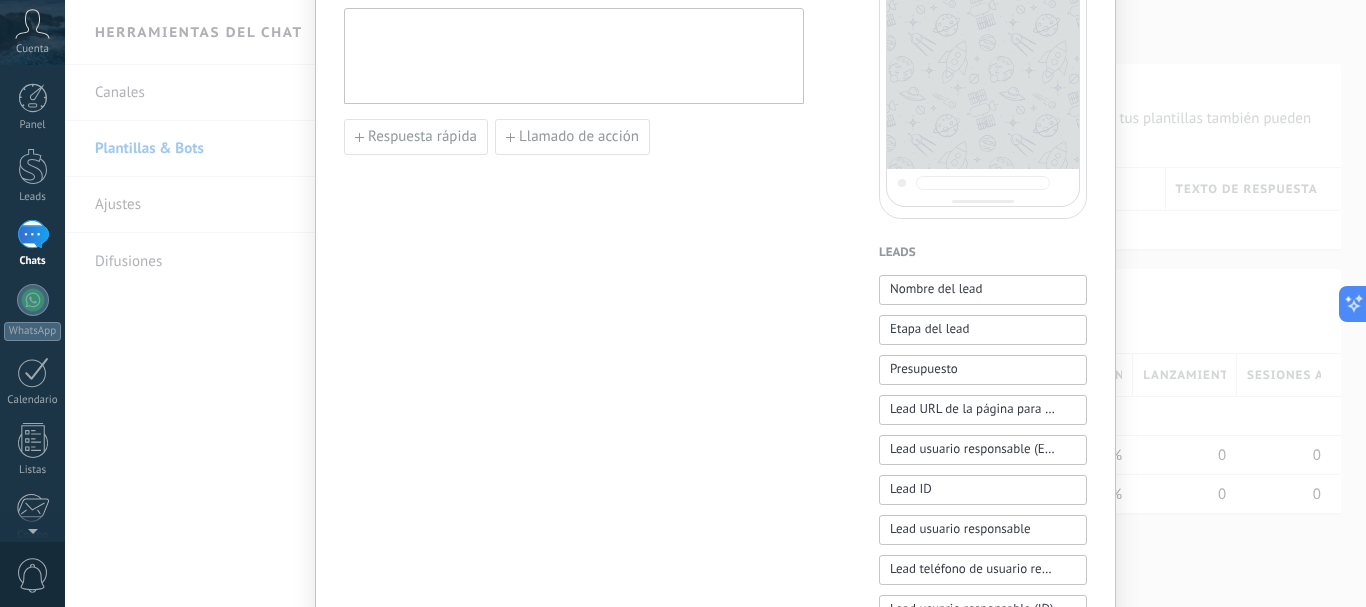 scroll, scrollTop: 343, scrollLeft: 0, axis: vertical 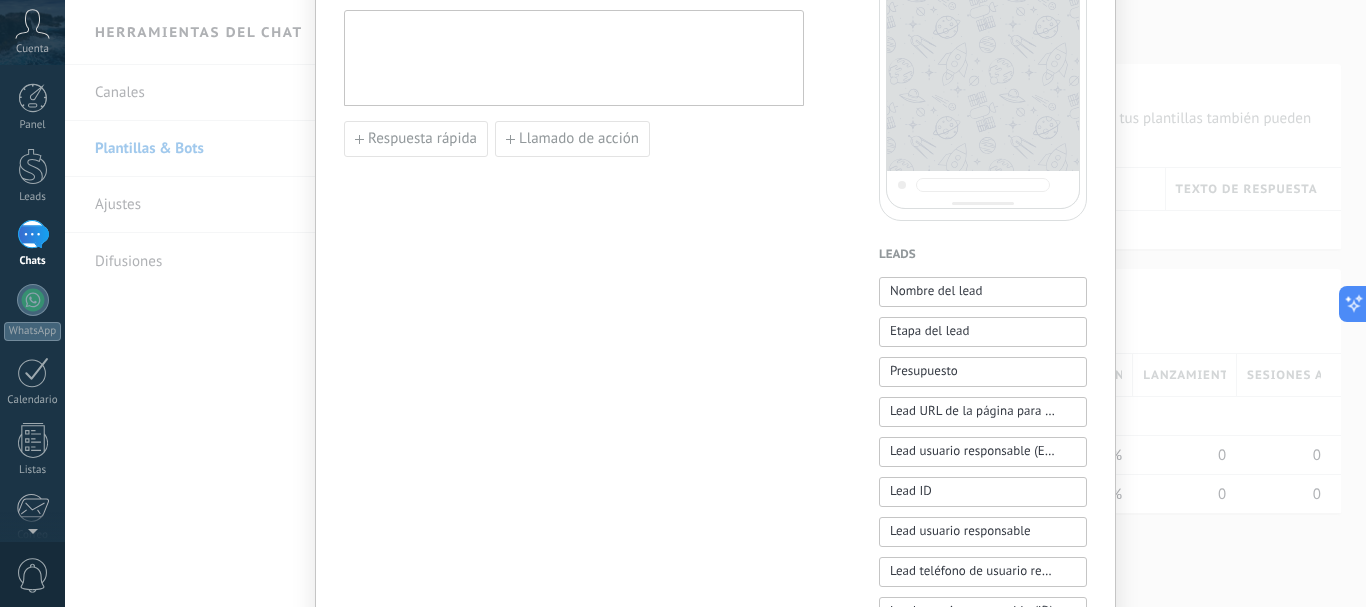 click on "Leads" at bounding box center (983, 255) 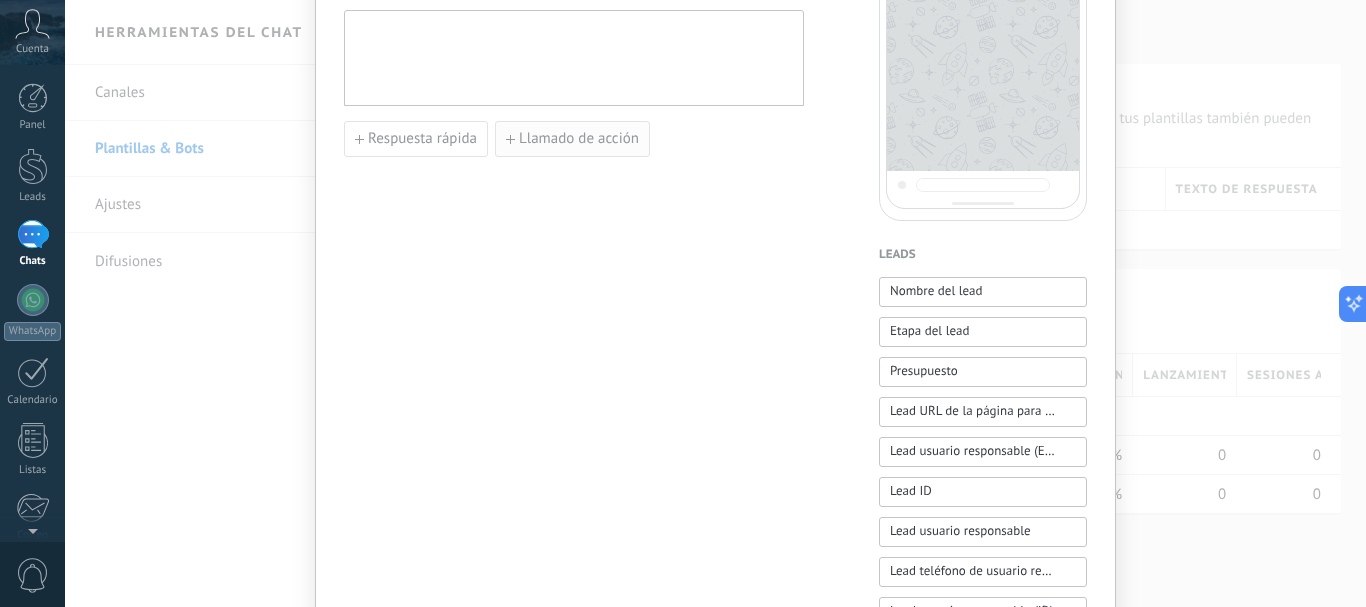 click on "Llamado de acción" at bounding box center (579, 139) 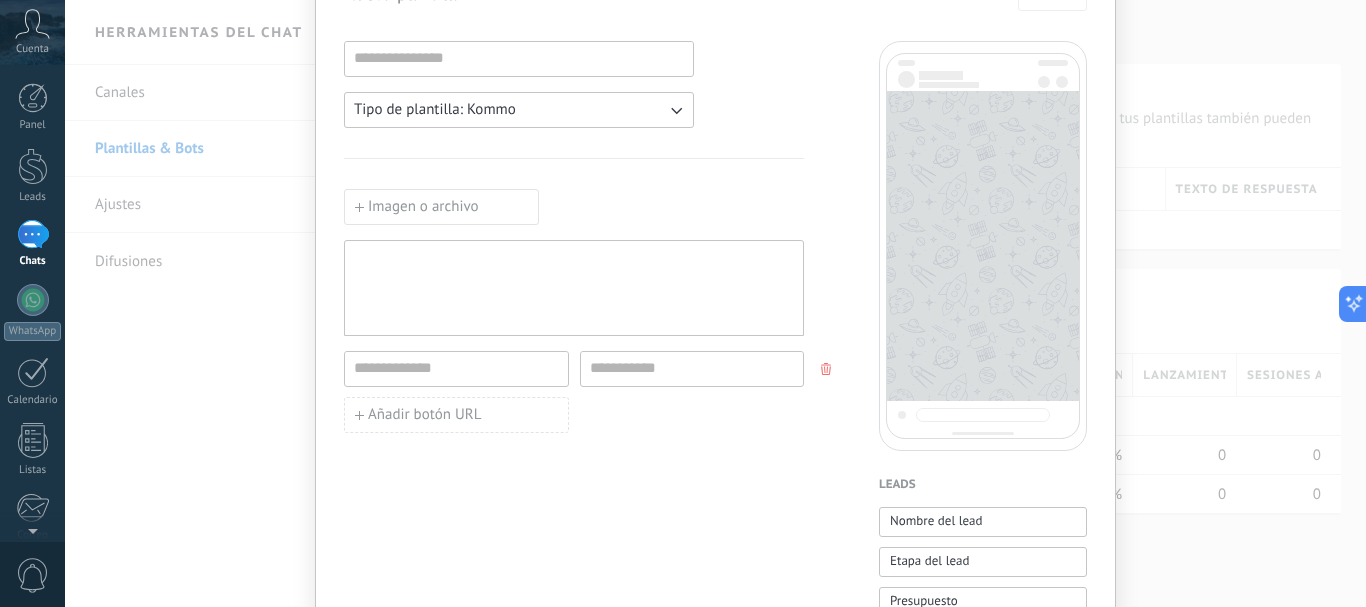 scroll, scrollTop: 111, scrollLeft: 0, axis: vertical 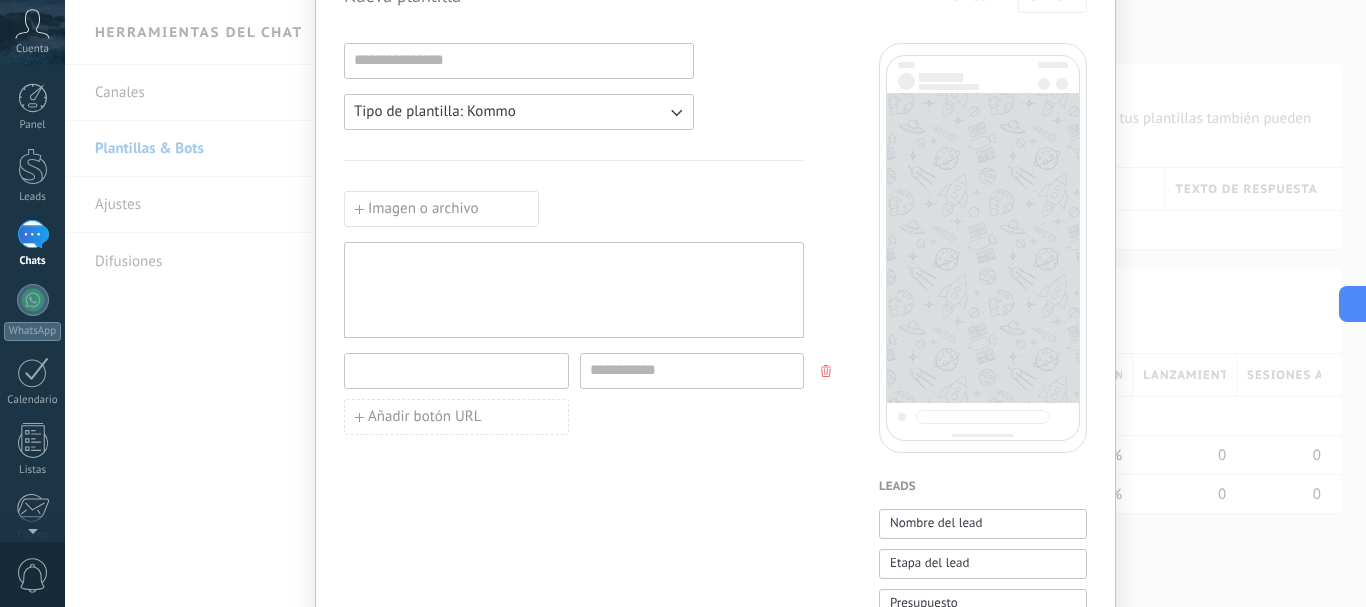 click at bounding box center (456, 370) 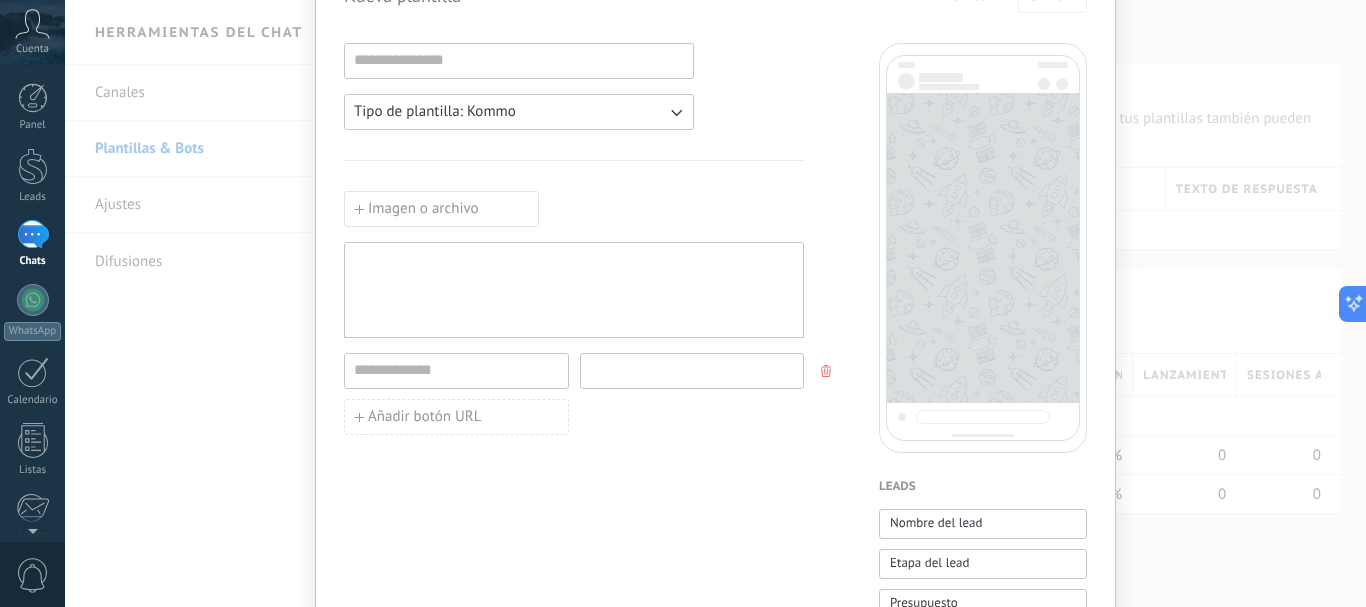 click at bounding box center (692, 370) 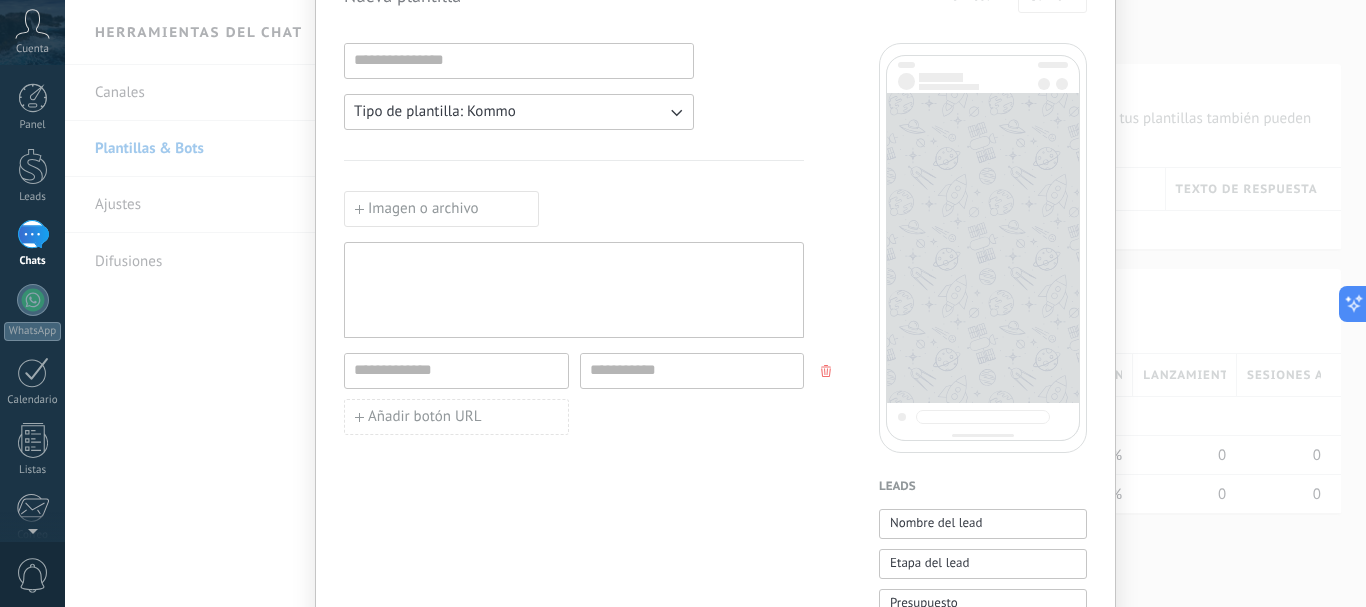 click 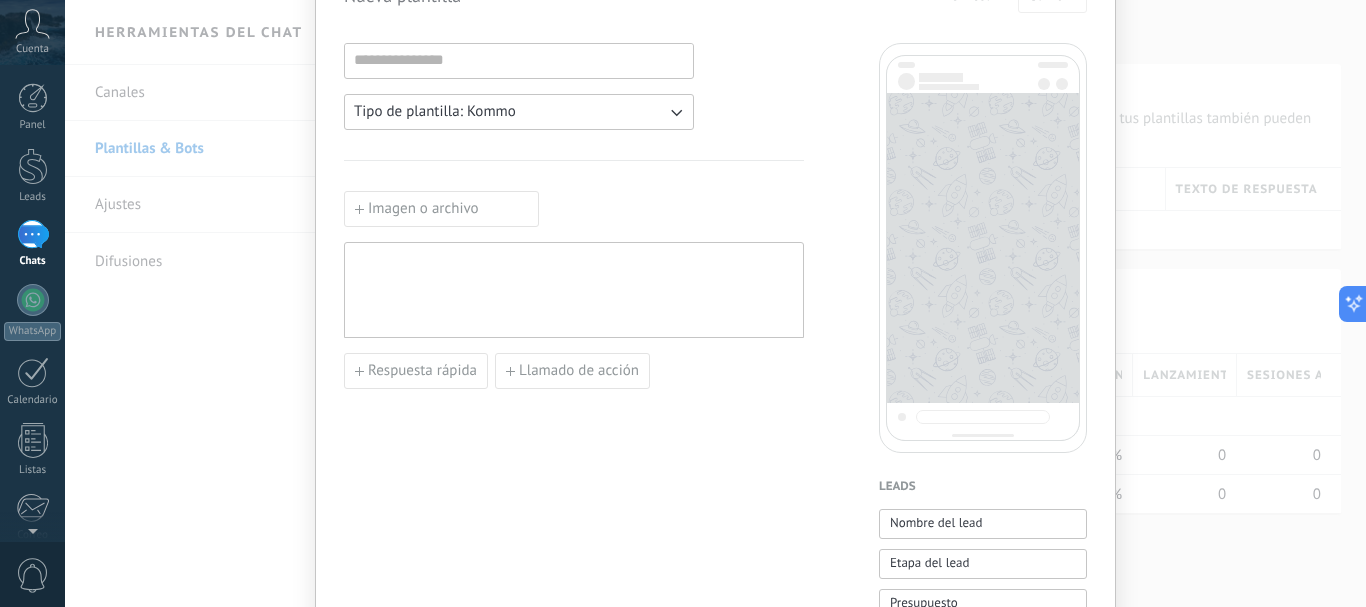 scroll, scrollTop: 0, scrollLeft: 0, axis: both 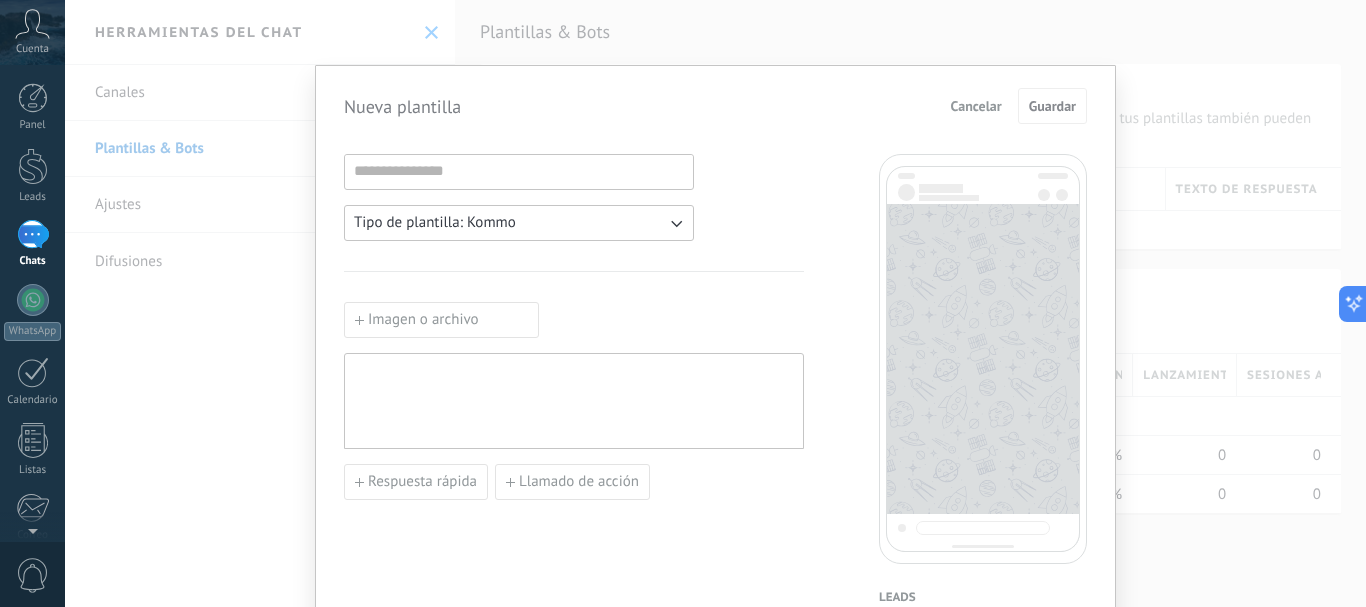 click on "Tipo de plantilla: Kommo" at bounding box center [435, 223] 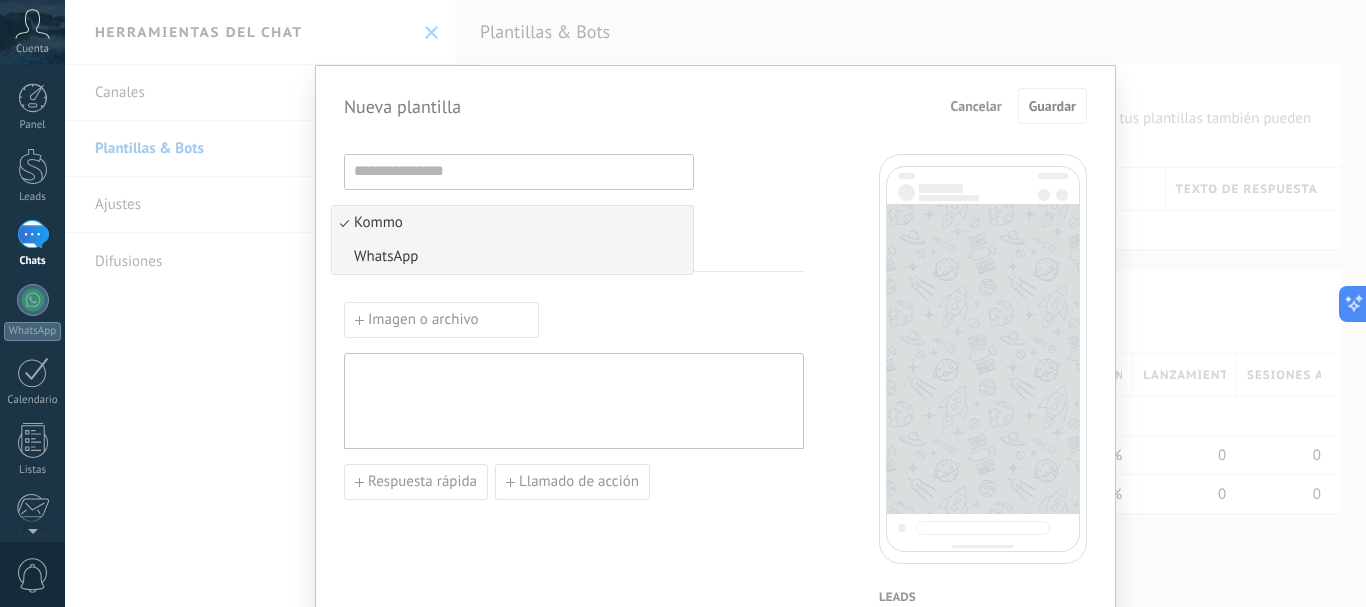 click on "WhatsApp" at bounding box center [512, 257] 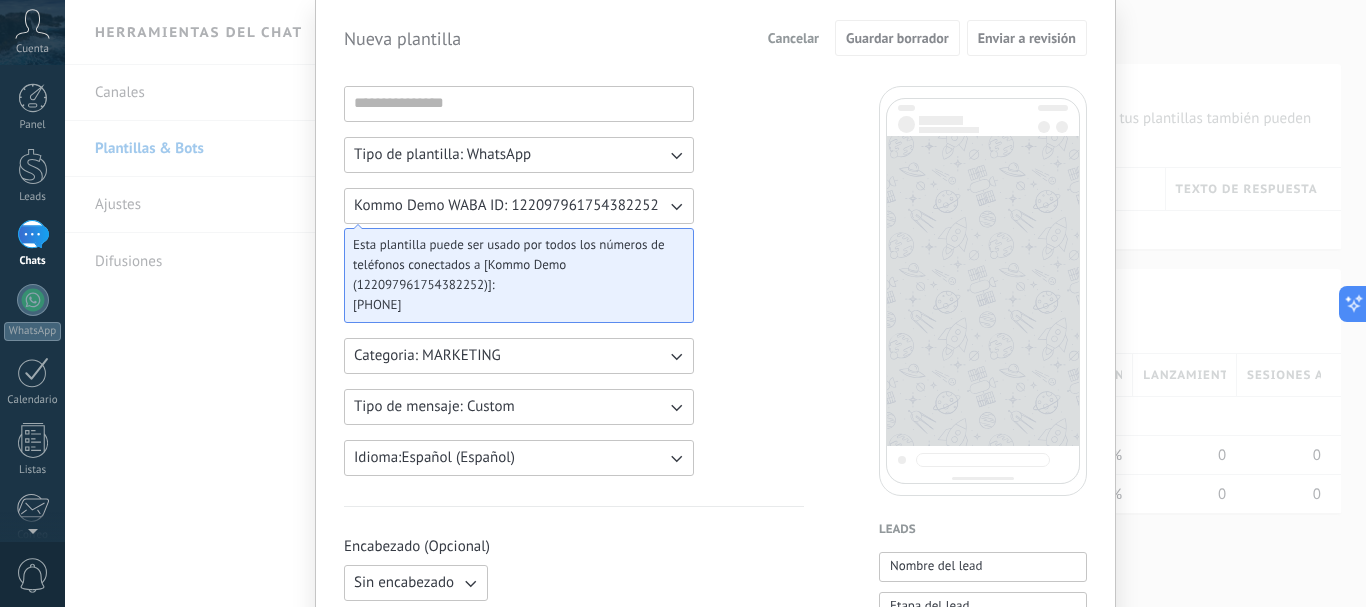 scroll, scrollTop: 69, scrollLeft: 0, axis: vertical 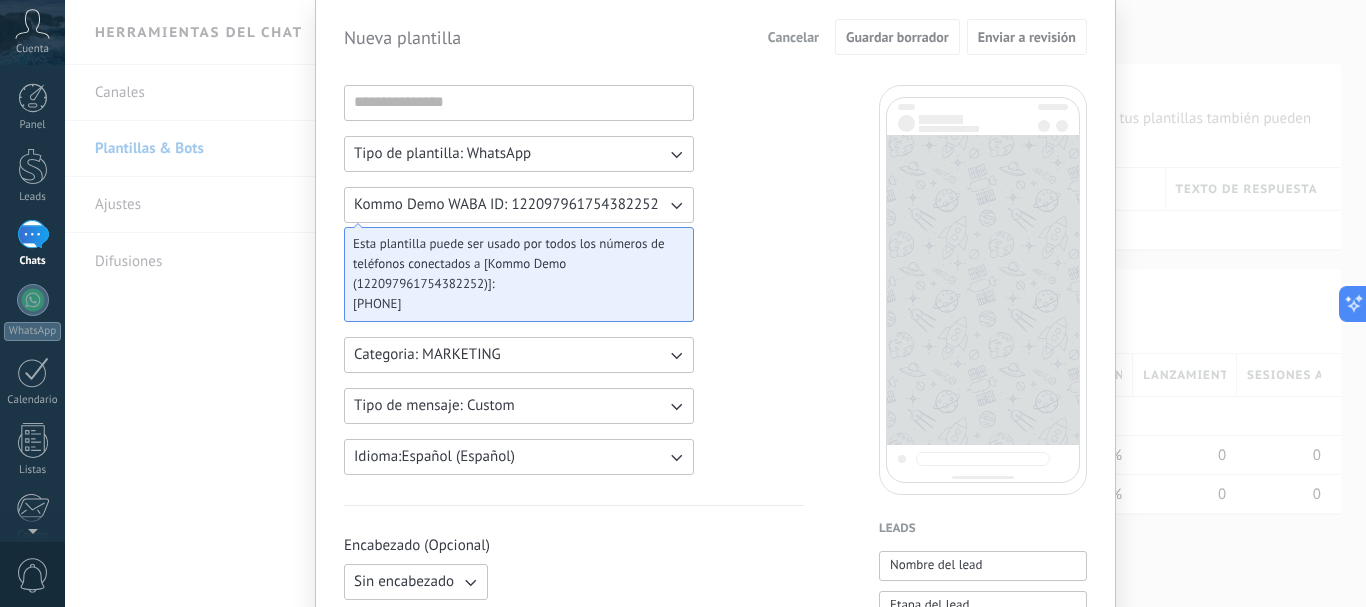 click on "Categoria: MARKETING" at bounding box center [519, 355] 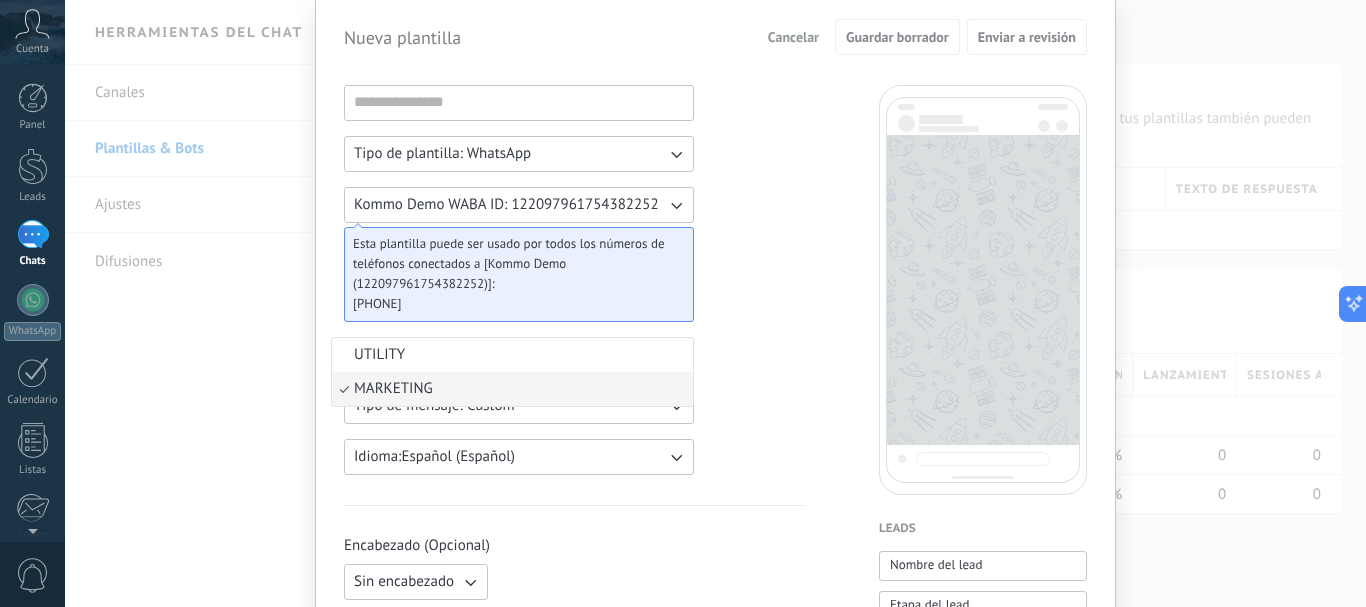 click on "Tipo de plantilla: WhatsApp Kommo Demo WABA ID: [NUMBER] Esta plantilla puede ser usado por todos los números de teléfonos conectados a [Kommo Demo ([NUMBER])]: [PHONE] Categoria: MARKETING UTILITY MARKETING Tipo de mensaje: Custom Idioma: Español (Español) Encabezado (Opcional) Sin encabezado Cuerpo del texto Pie de página (Opcional) Botones (Opcional) Respuesta rápida Llamado de acción" at bounding box center (574, 760) 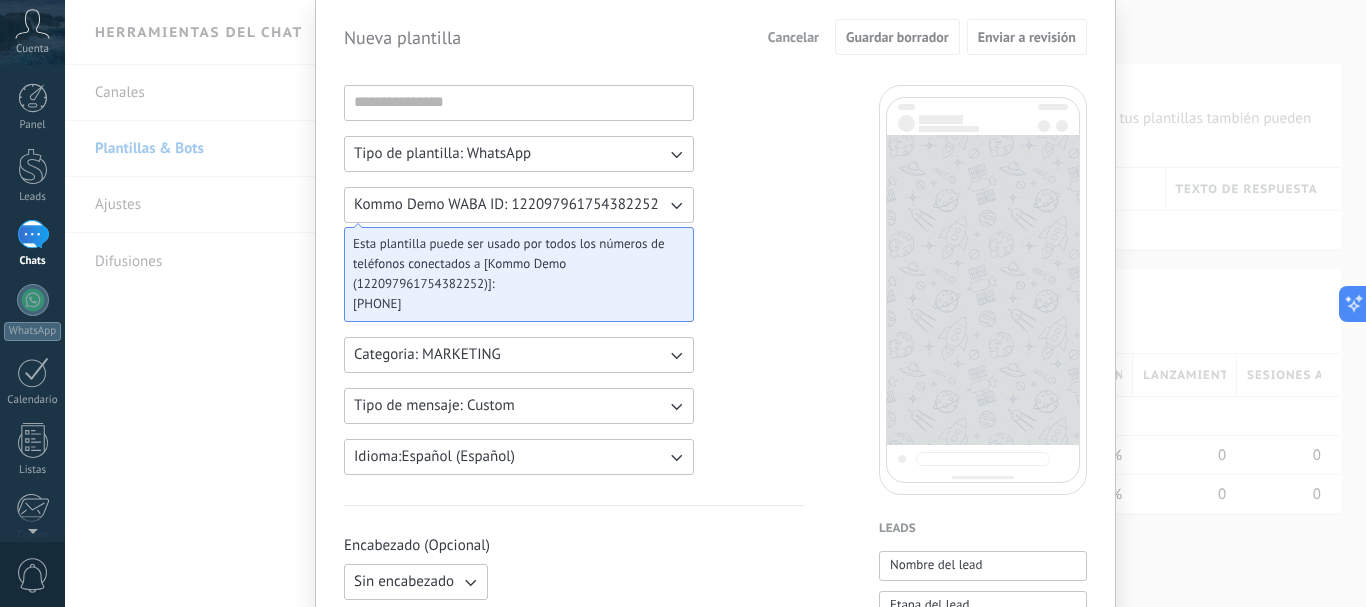 click on "Tipo de plantilla: WhatsApp Kommo Demo WABA ID: [NUMBER] Esta plantilla puede ser usado por todos los números de teléfonos conectados a [Kommo Demo ([NUMBER])]: [PHONE] Categoria: MARKETING Tipo de mensaje: Custom Idioma: Español (Español)" at bounding box center (519, 280) 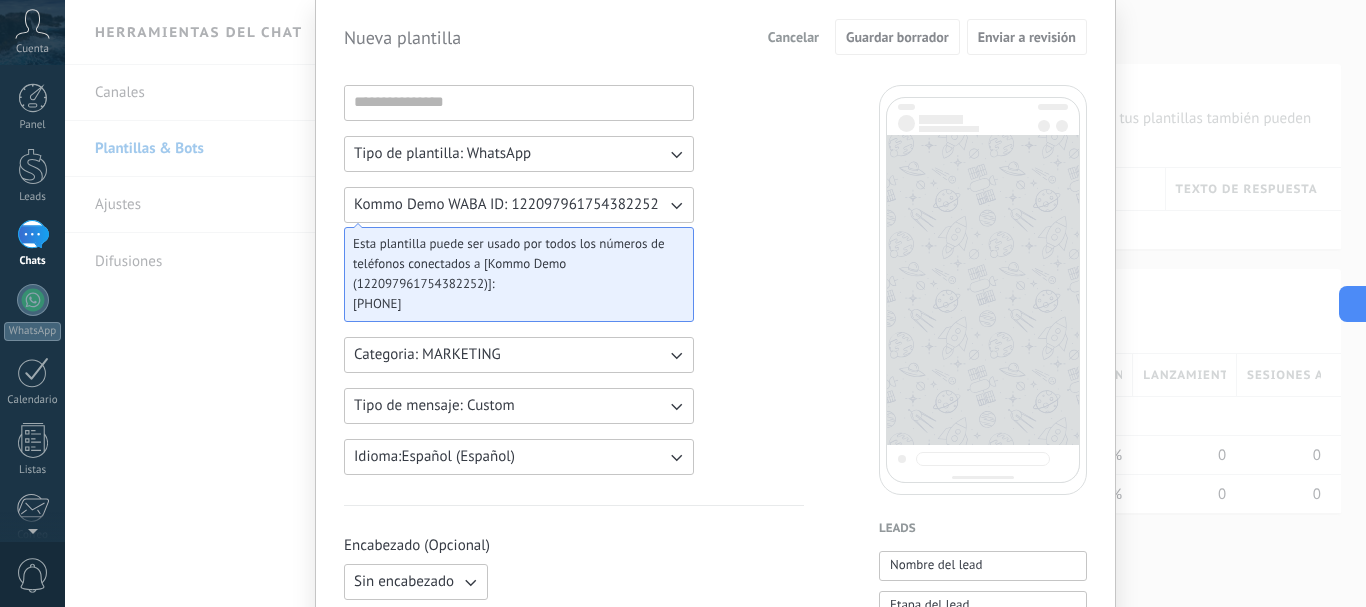 click on "Tipo de mensaje: Custom" at bounding box center [519, 406] 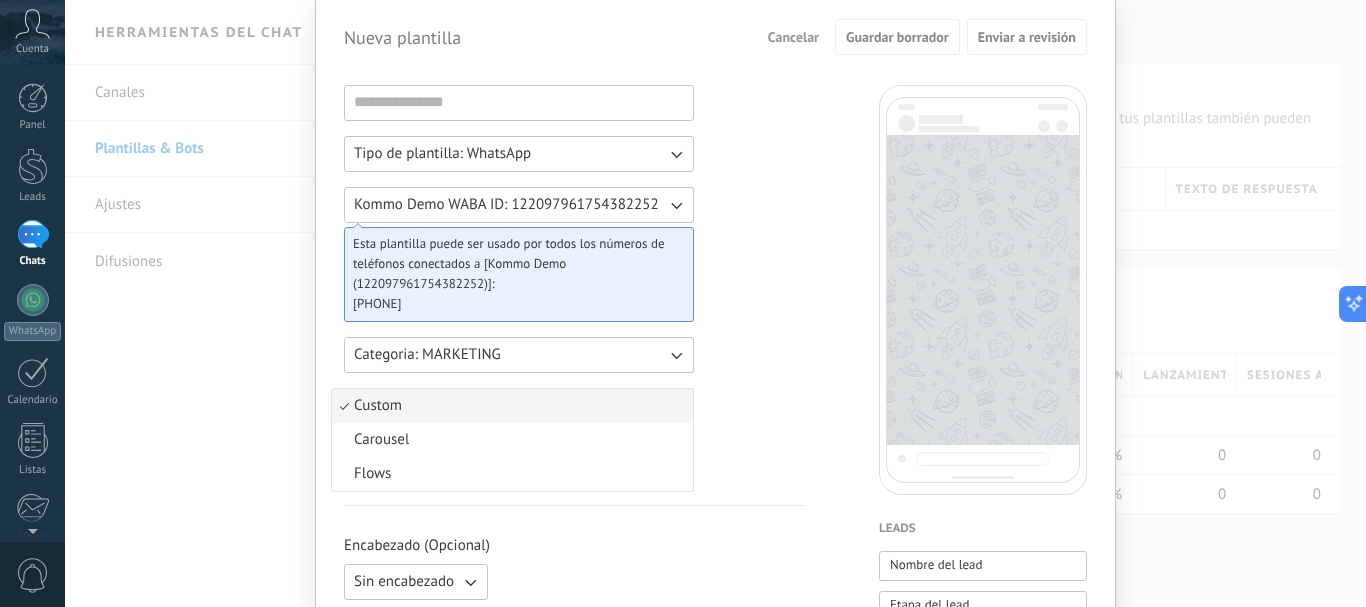 click on "Tipo de plantilla: WhatsApp Kommo Demo WABA ID: [NUMBER] Esta plantilla puede ser usado por todos los números de teléfonos conectados a [Kommo Demo ([NUMBER])]: [PHONE] Categoria: MARKETING Tipo de mensaje: Custom Custom Carousel Flows Idioma: Español (Español) Encabezado (Opcional) Sin encabezado Cuerpo del texto Pie de página (Opcional) Botones (Opcional) Respuesta rápida Llamado de acción" at bounding box center (574, 760) 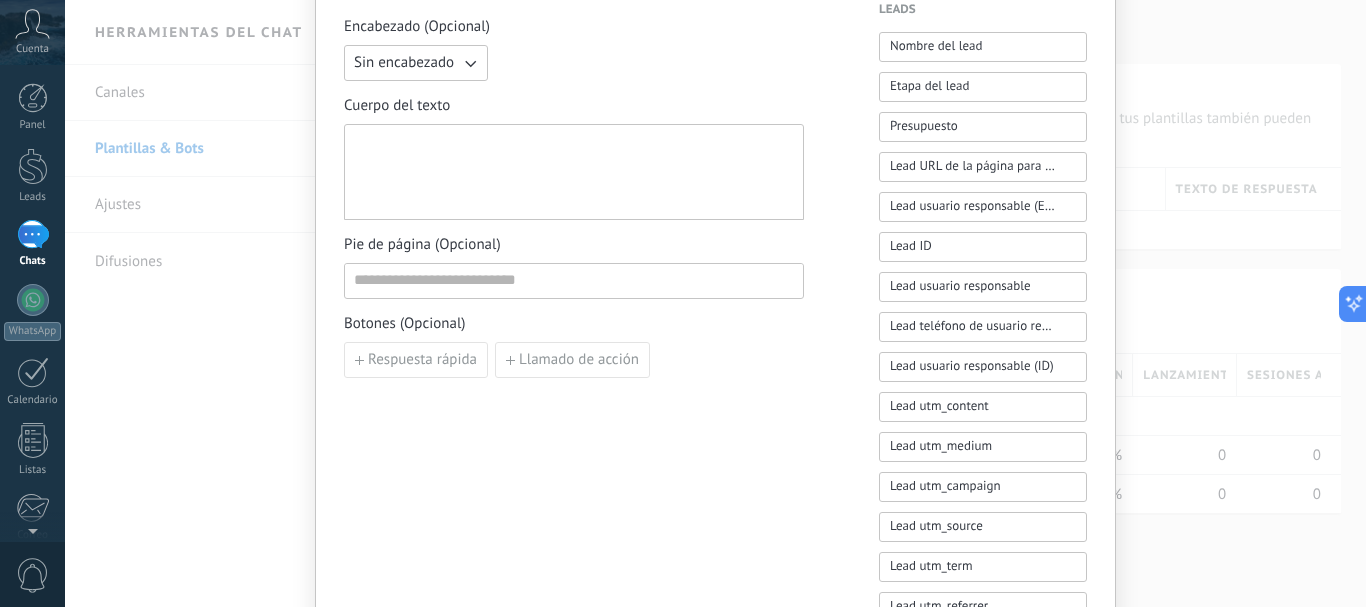 scroll, scrollTop: 602, scrollLeft: 0, axis: vertical 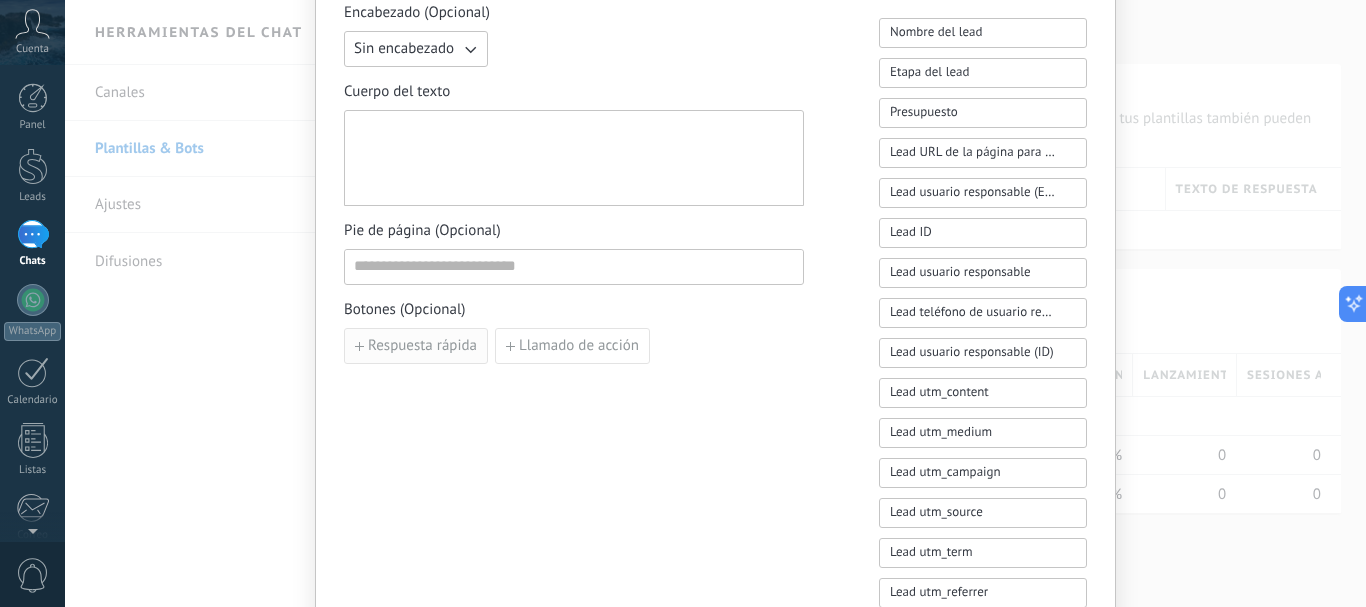 click on "Respuesta rápida" at bounding box center [422, 346] 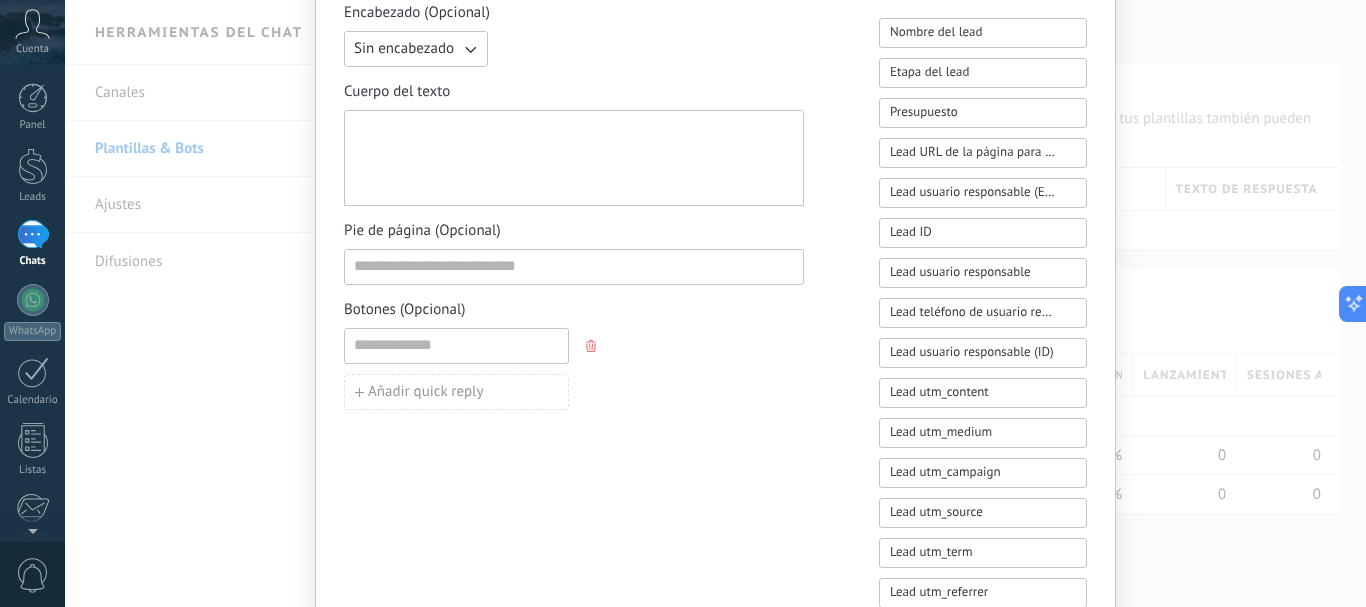 click 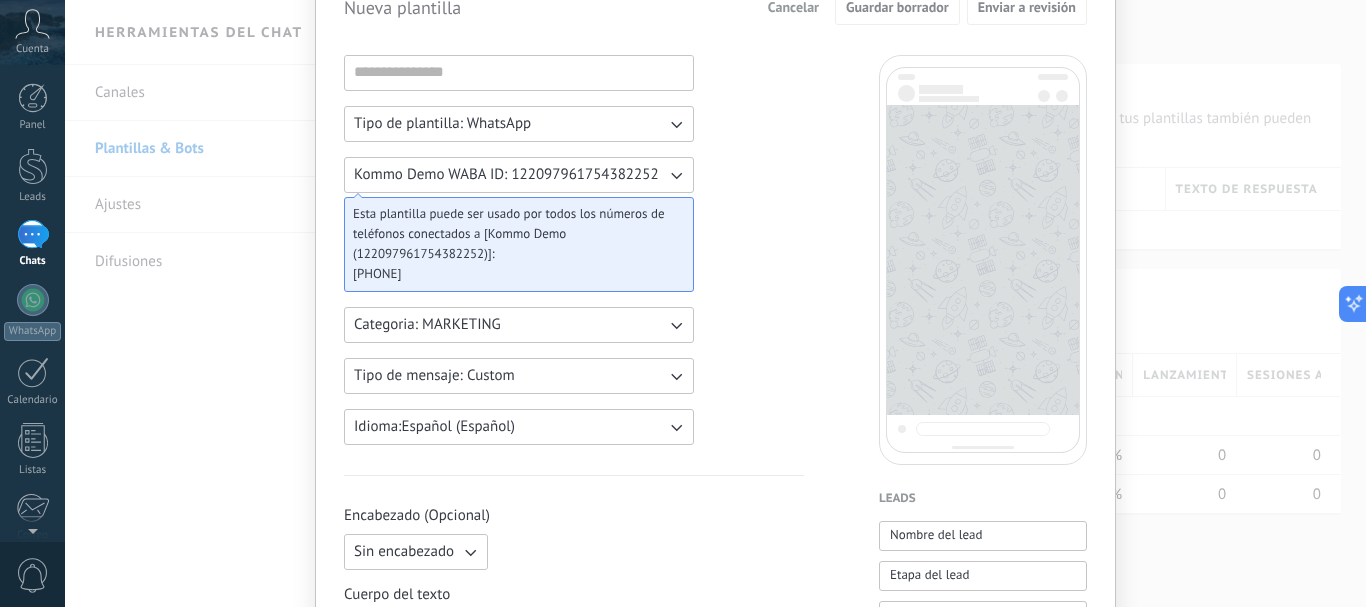 scroll, scrollTop: 0, scrollLeft: 0, axis: both 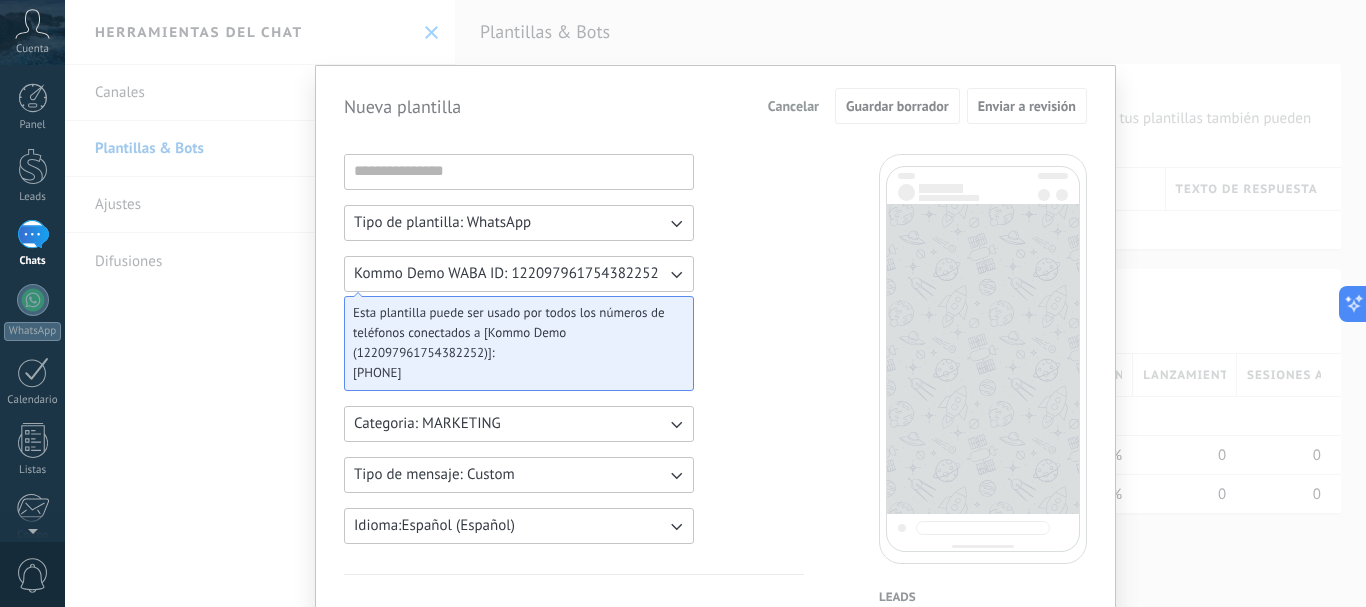 click on "Cancelar" at bounding box center [793, 106] 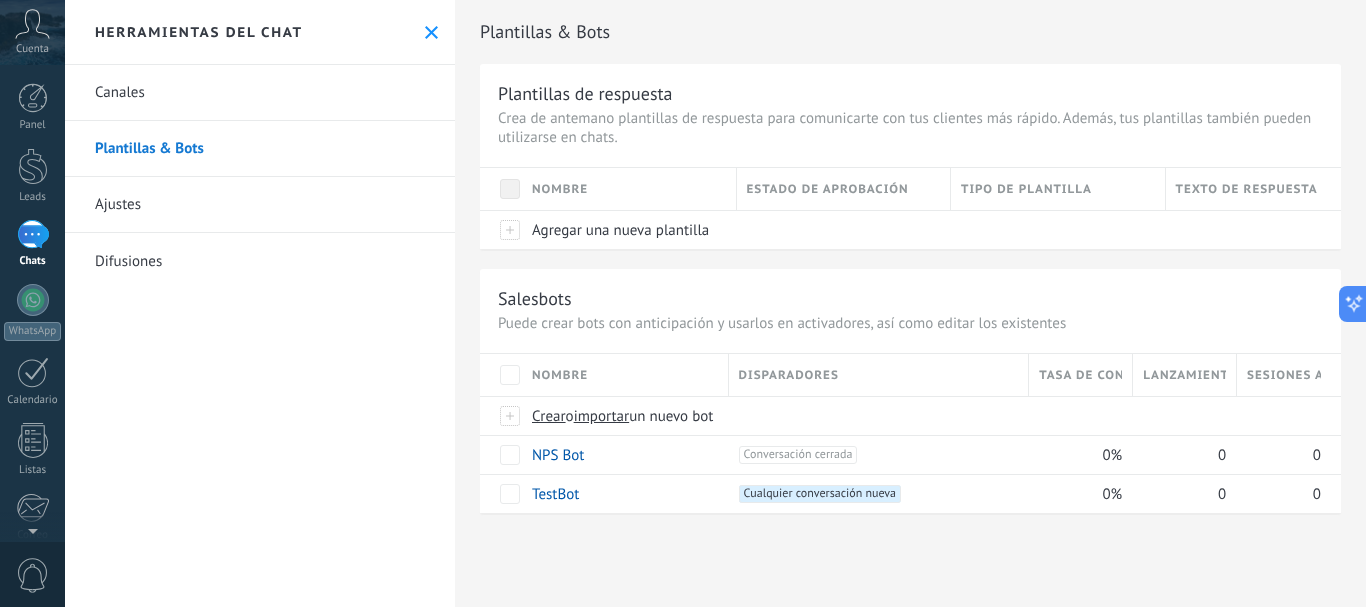 click on "Ajustes" at bounding box center [260, 205] 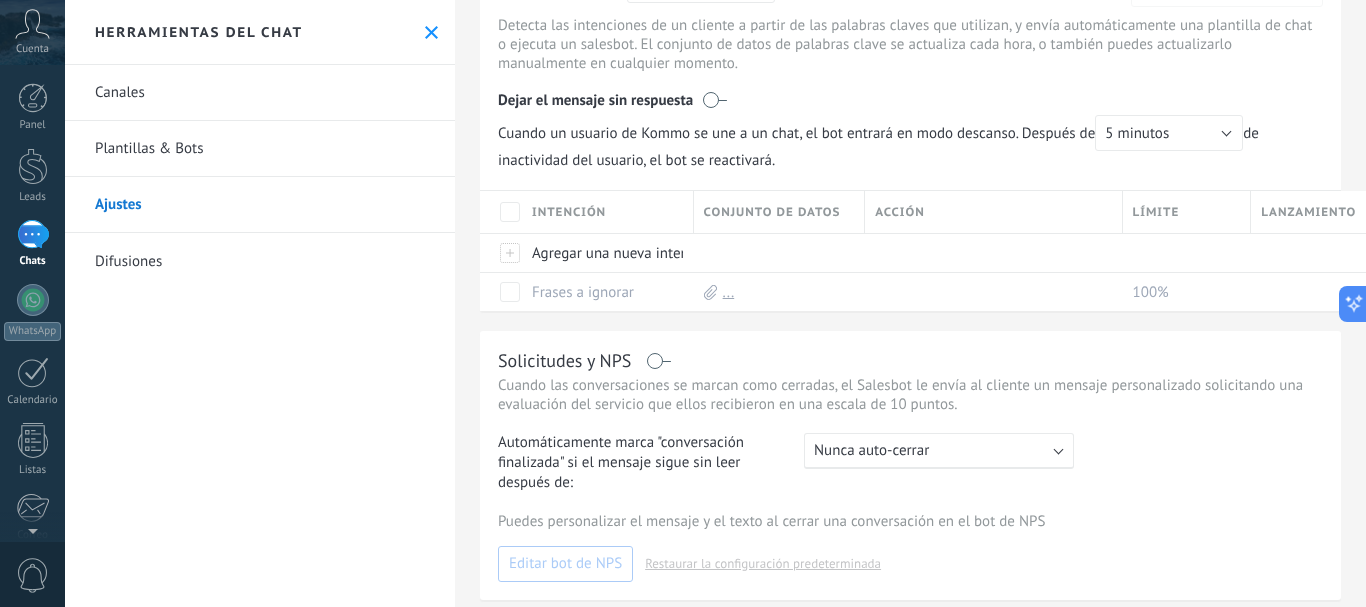 scroll, scrollTop: 319, scrollLeft: 0, axis: vertical 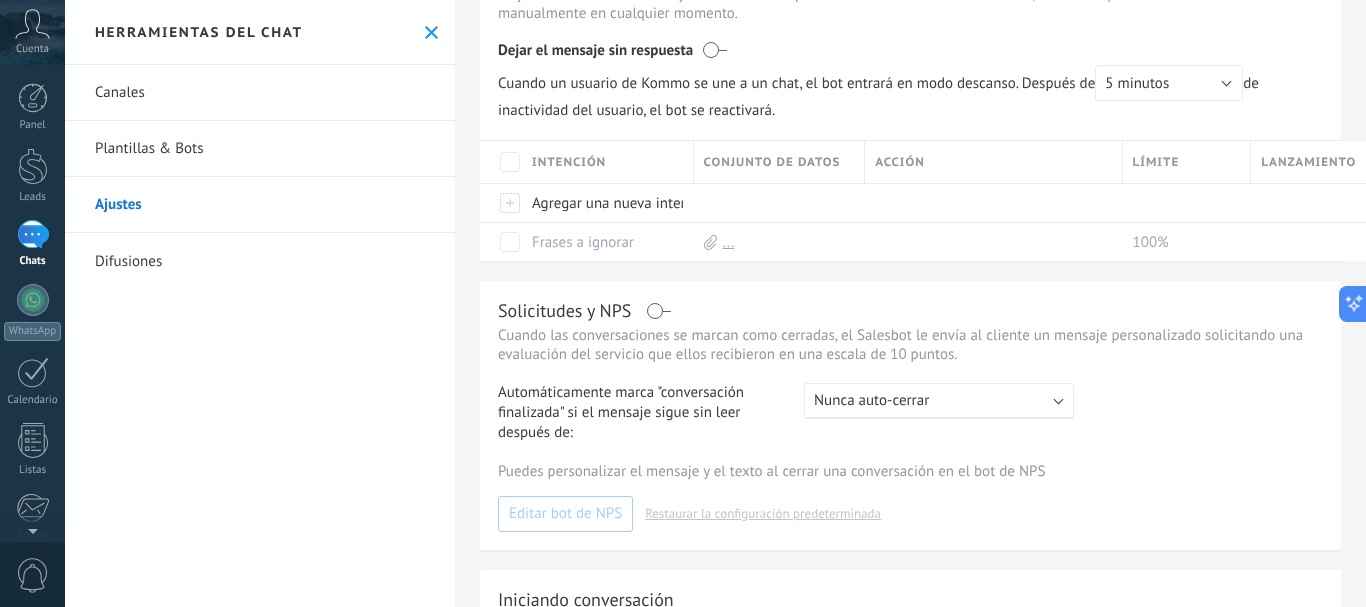 click on "Difusiones" at bounding box center [260, 261] 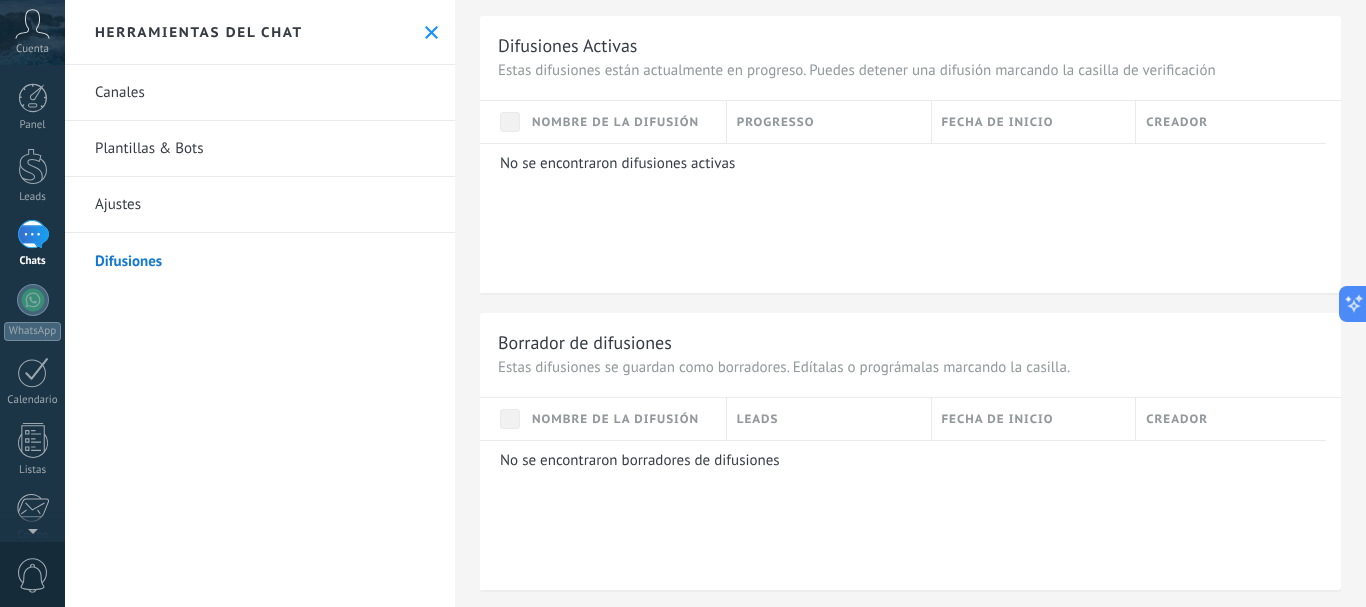 scroll, scrollTop: 658, scrollLeft: 0, axis: vertical 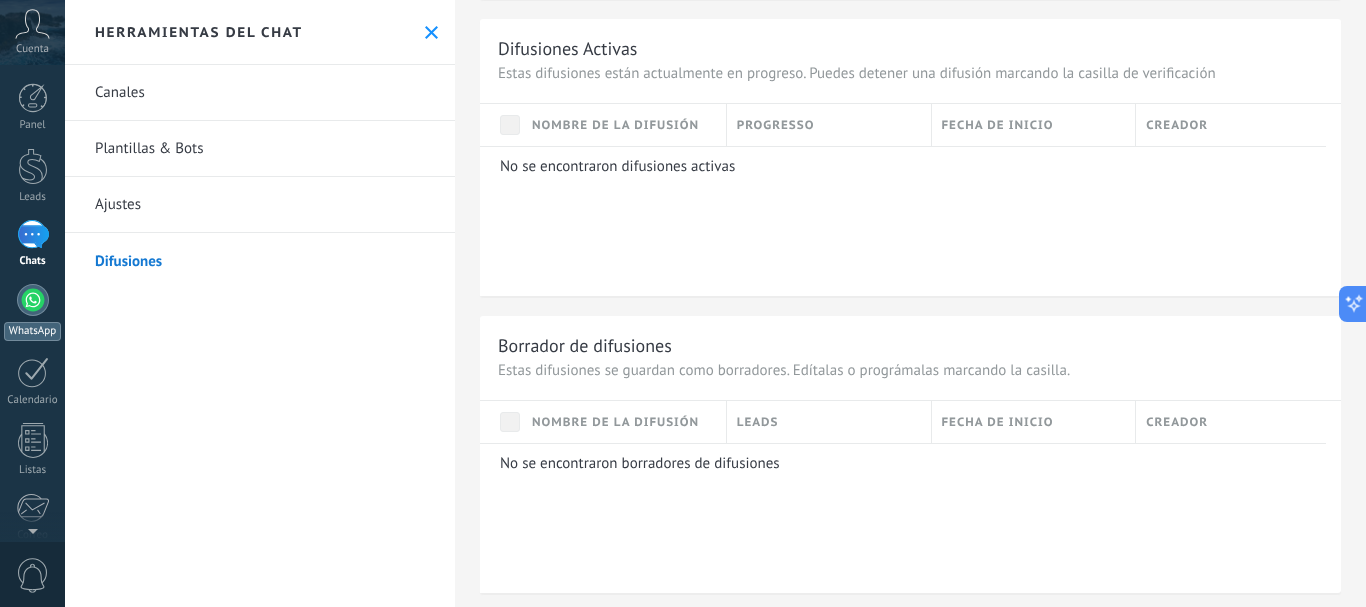 click at bounding box center (33, 300) 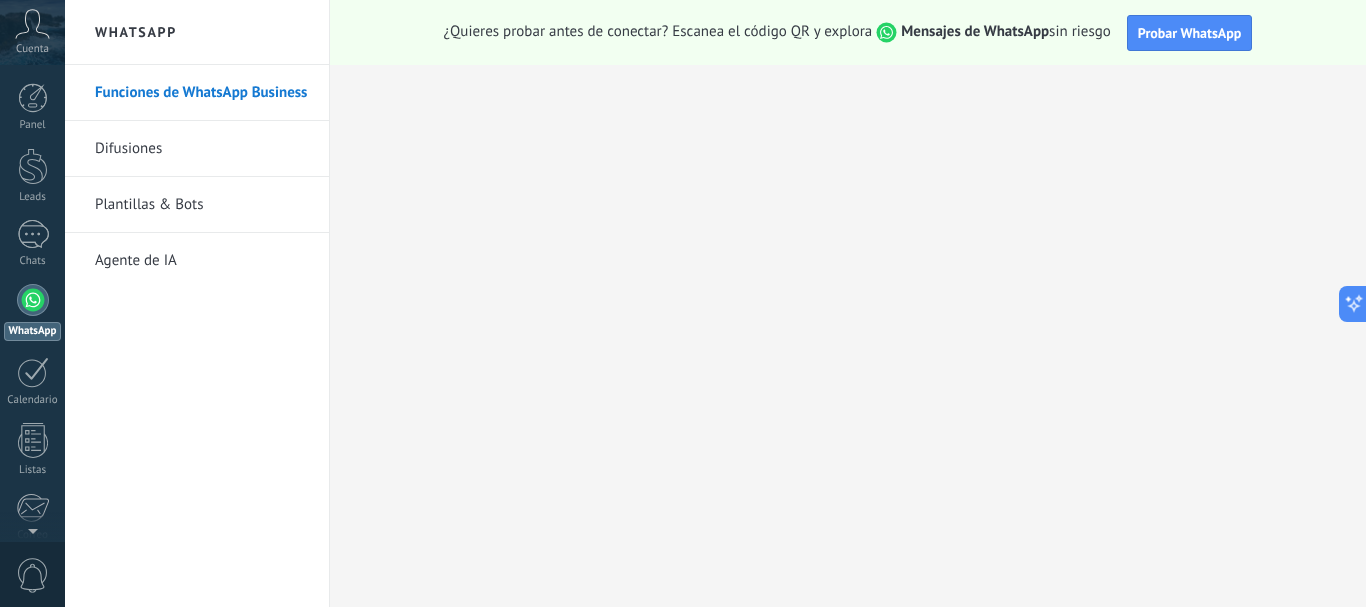 click on "Plantillas & Bots" at bounding box center [202, 205] 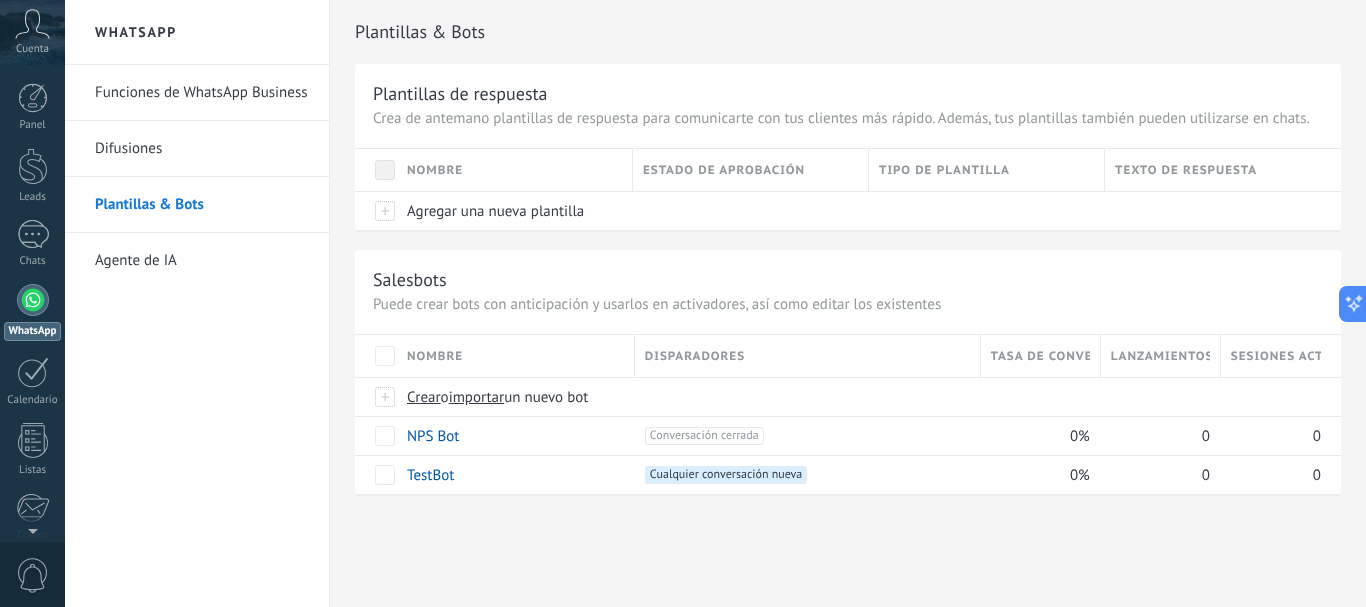 click on "Agente de IA" at bounding box center (202, 261) 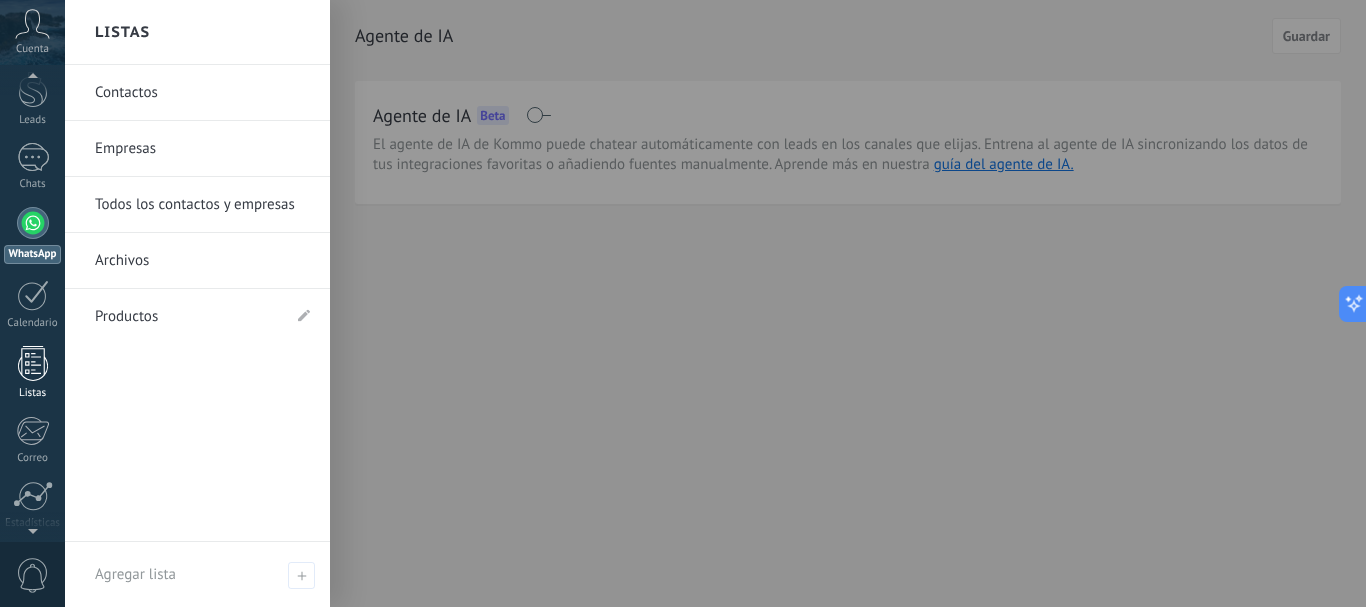 scroll, scrollTop: 78, scrollLeft: 0, axis: vertical 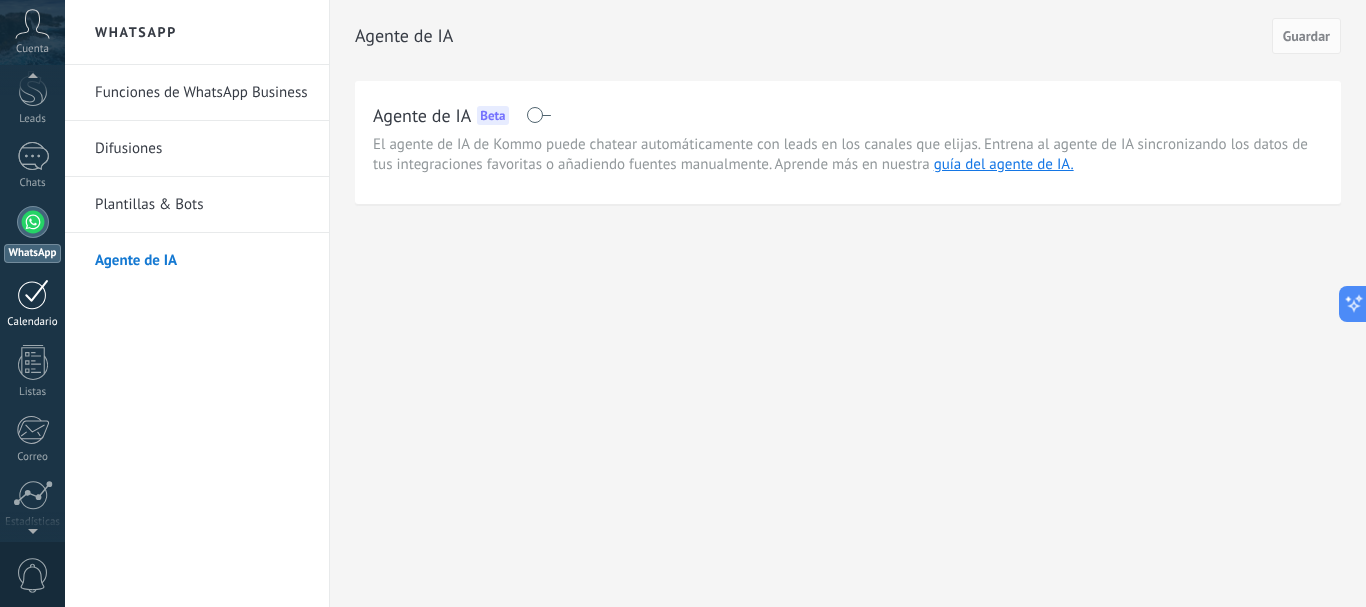 click on "Calendario" at bounding box center (32, 304) 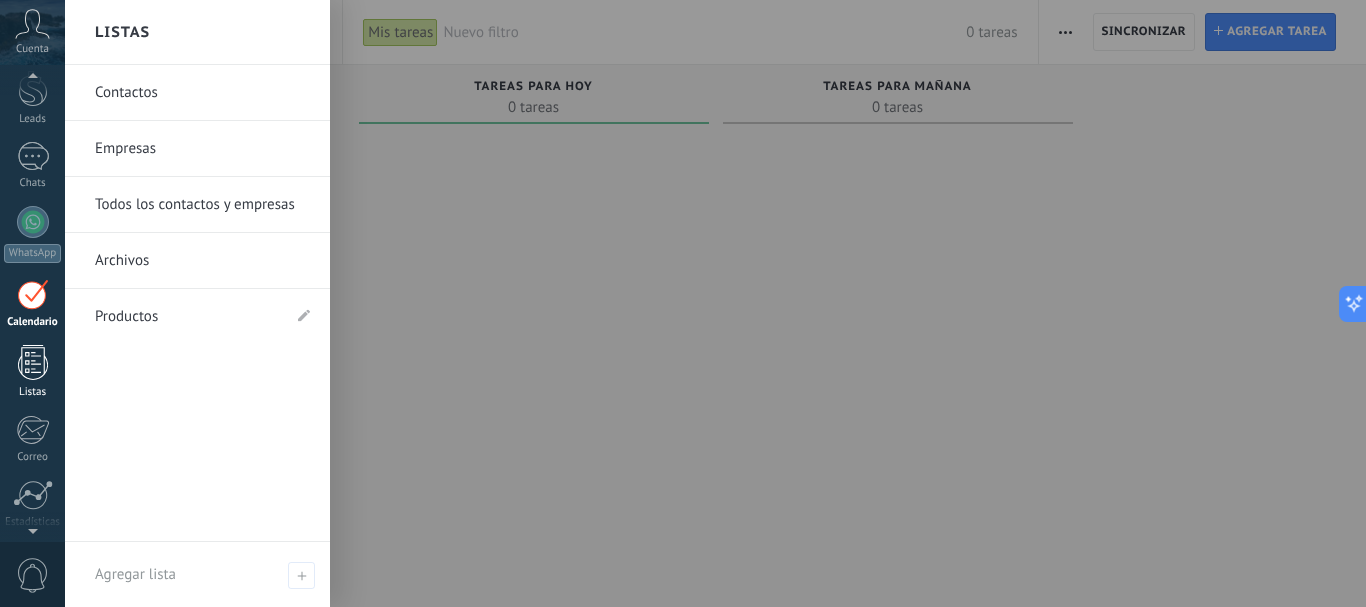 click at bounding box center (33, 362) 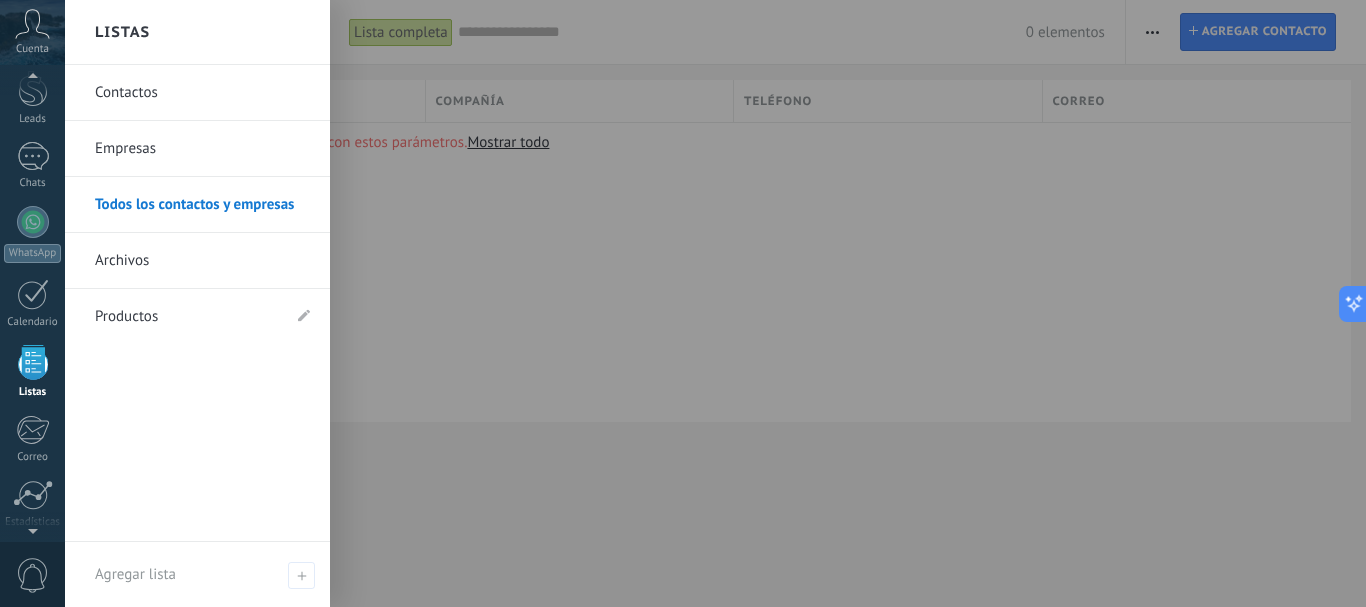 click at bounding box center [33, 362] 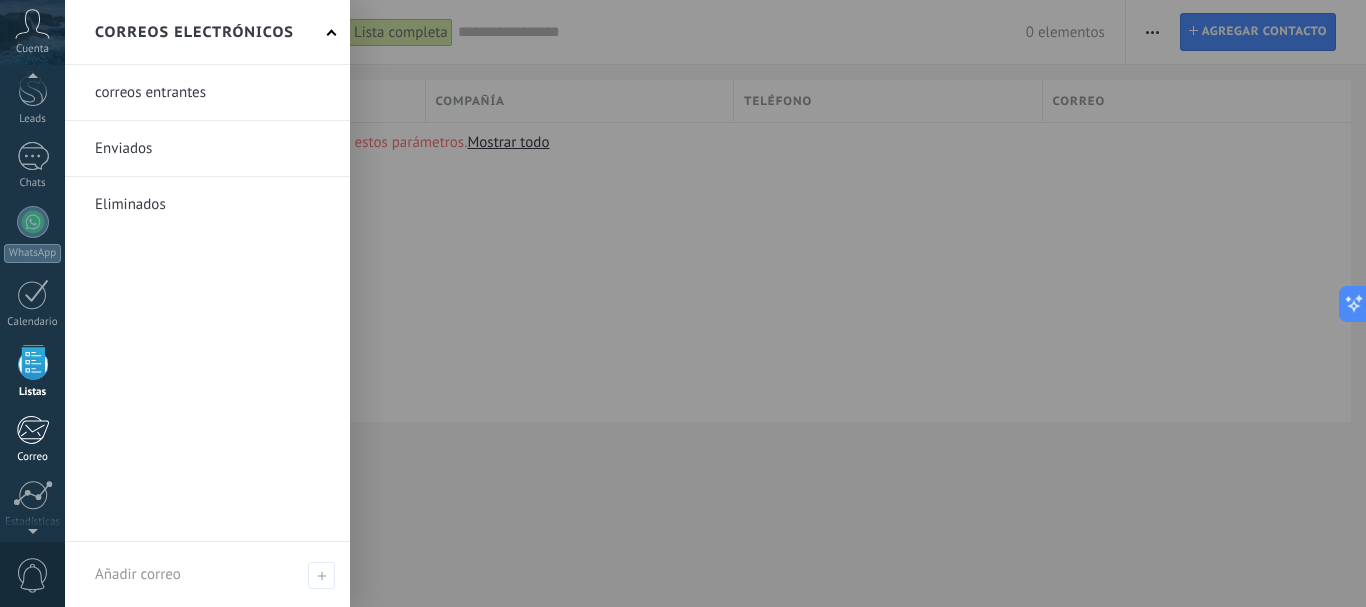 click at bounding box center [32, 430] 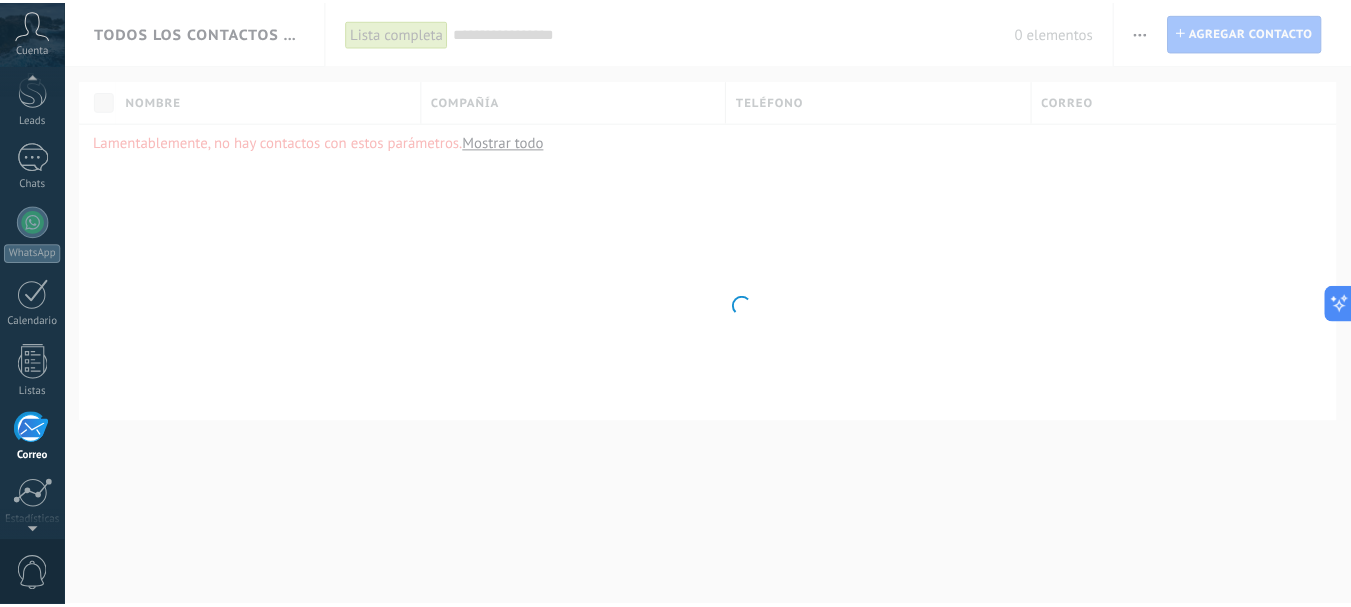 scroll, scrollTop: 194, scrollLeft: 0, axis: vertical 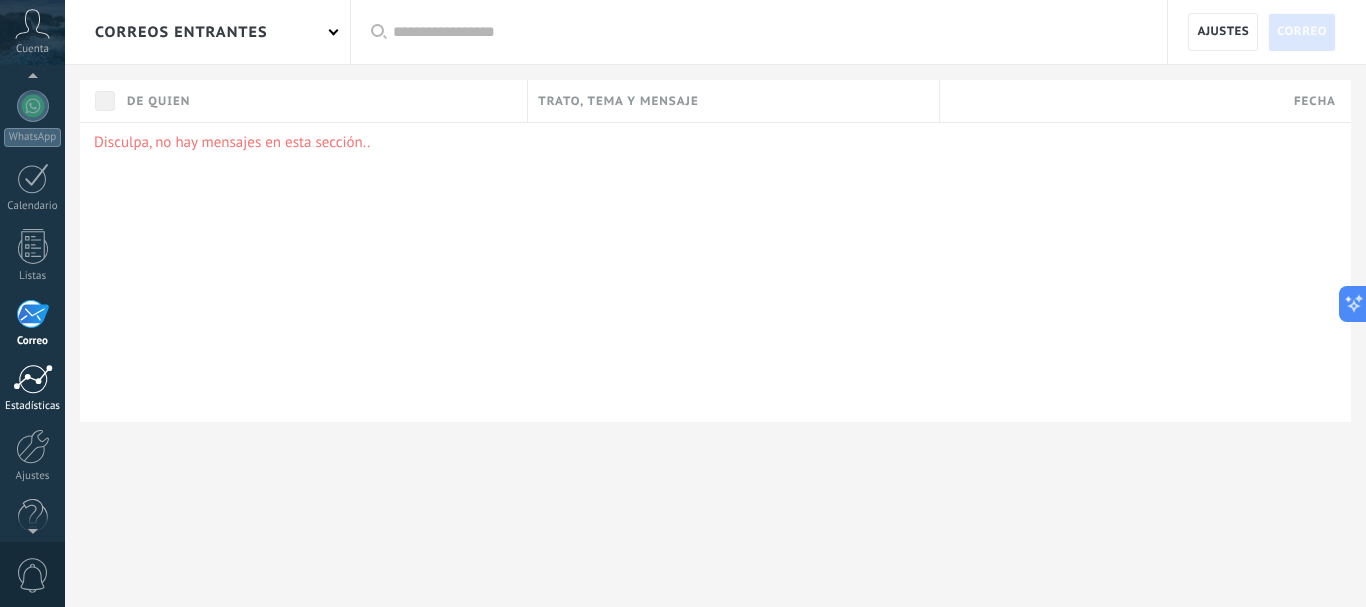 click on "Estadísticas" at bounding box center (32, 388) 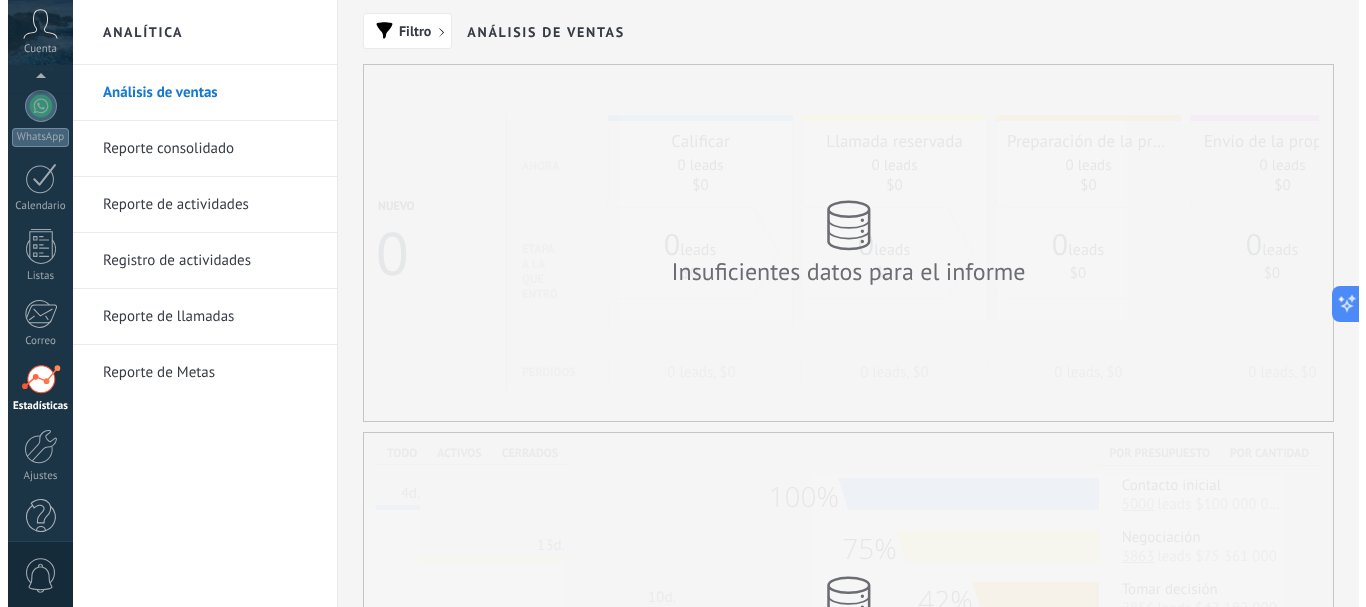 scroll, scrollTop: 225, scrollLeft: 0, axis: vertical 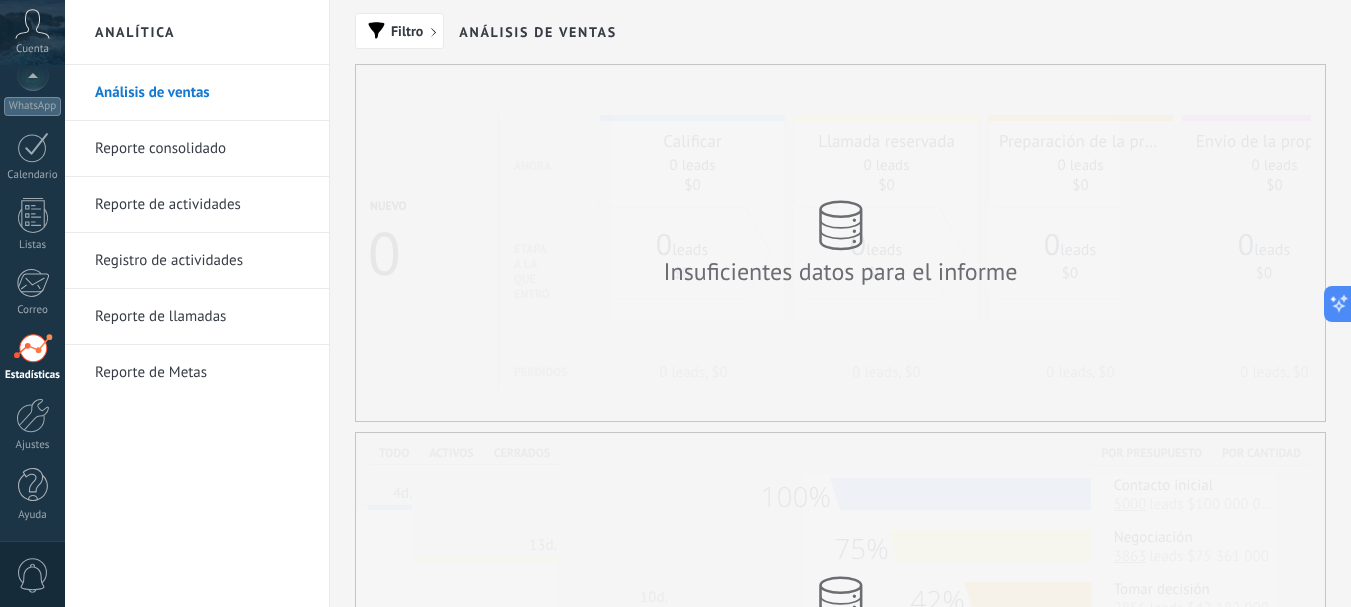 click on "Reporte de Metas" at bounding box center [202, 373] 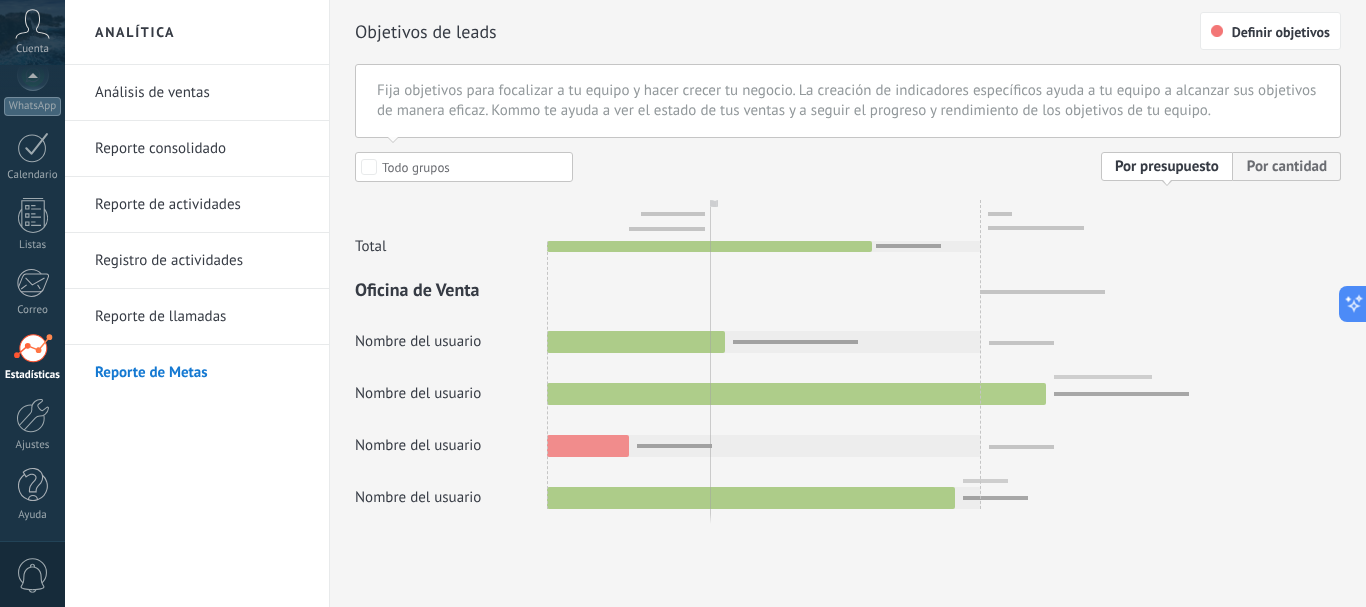 click on "Fija objetivos para focalizar a tu equipo y hacer crecer tu negocio. La creación de indicadores específicos ayuda a tu equipo a alcanzar sus objetivos de manera eficaz. Kommo te ayuda a ver el estado de tus ventas y a seguir el progreso y rendimiento de los objetivos de tu equipo." at bounding box center [848, 101] 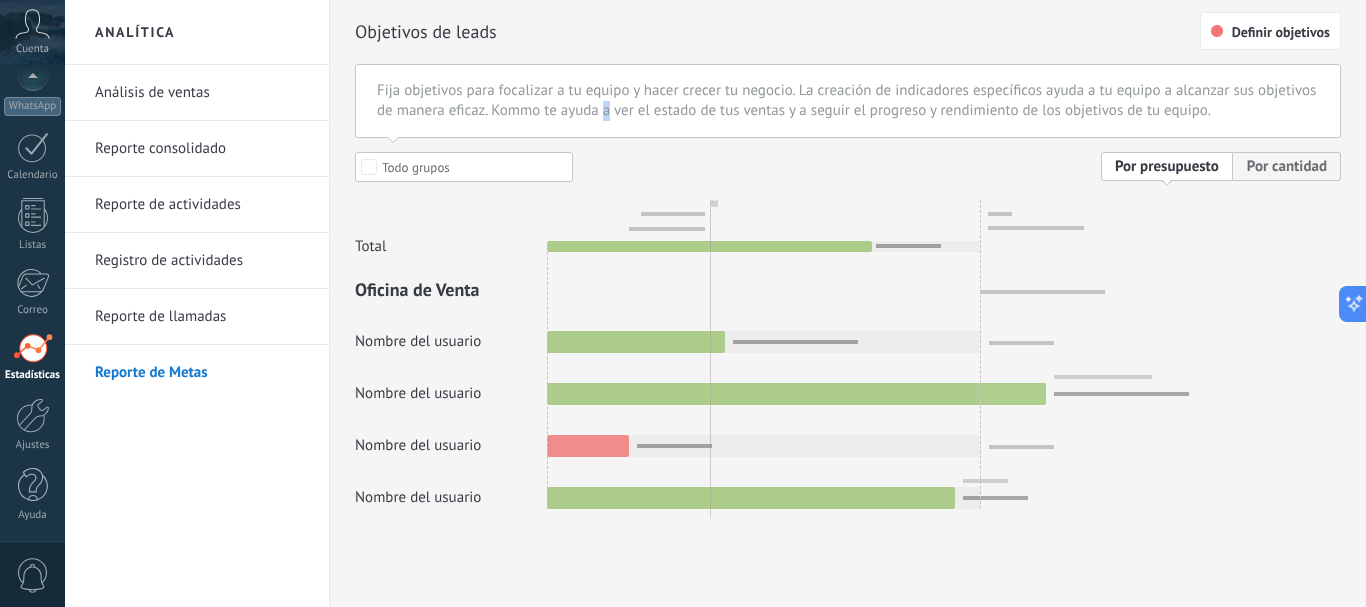 click on "Fija objetivos para focalizar a tu equipo y hacer crecer tu negocio. La creación de indicadores específicos ayuda a tu equipo a alcanzar sus objetivos de manera eficaz. Kommo te ayuda a ver el estado de tus ventas y a seguir el progreso y rendimiento de los objetivos de tu equipo." at bounding box center (848, 101) 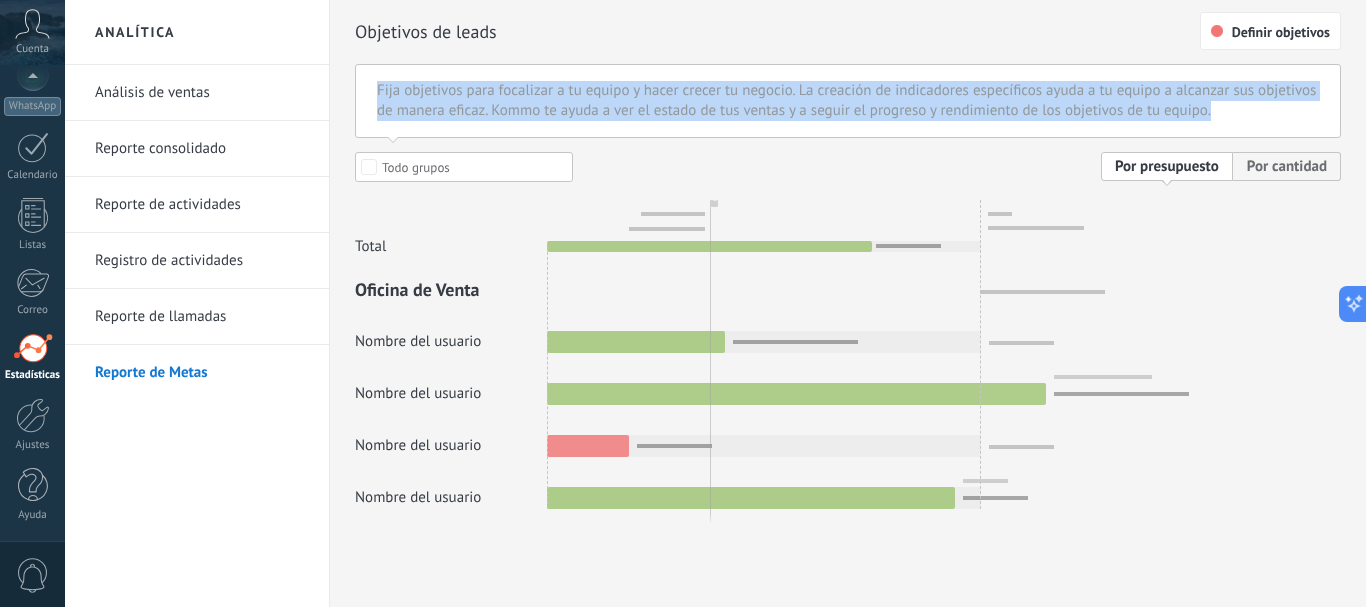 click on "Fija objetivos para focalizar a tu equipo y hacer crecer tu negocio. La creación de indicadores específicos ayuda a tu equipo a alcanzar sus objetivos de manera eficaz. Kommo te ayuda a ver el estado de tus ventas y a seguir el progreso y rendimiento de los objetivos de tu equipo." at bounding box center (848, 101) 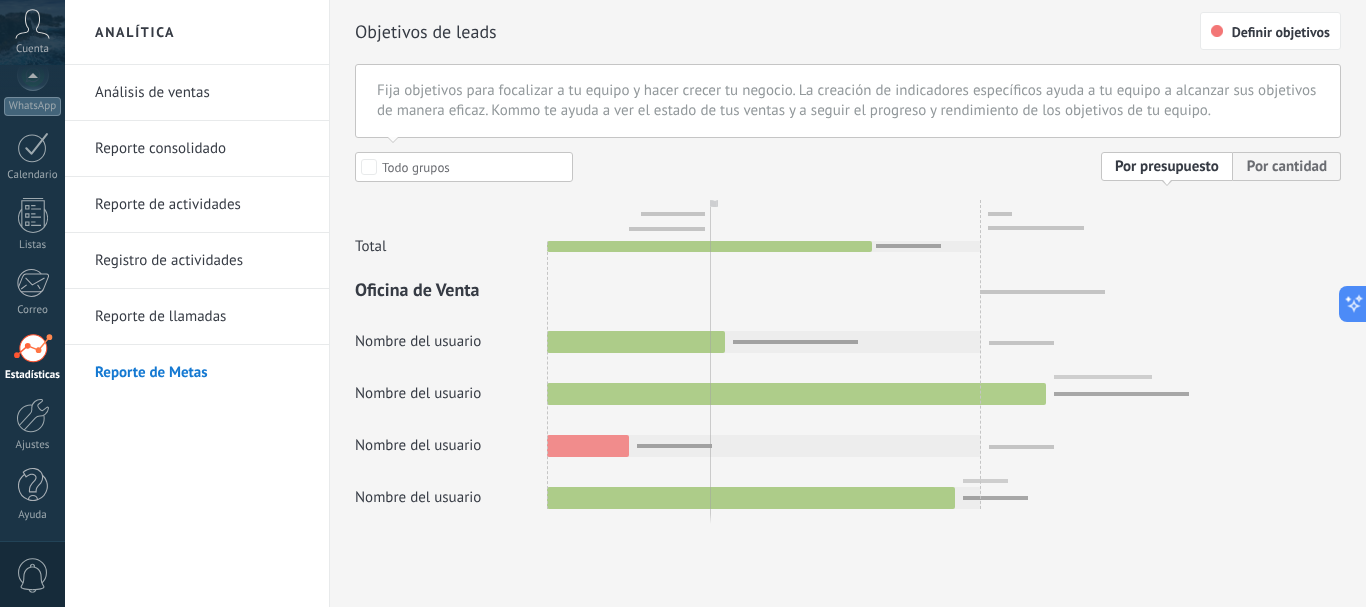 click at bounding box center [848, 330] 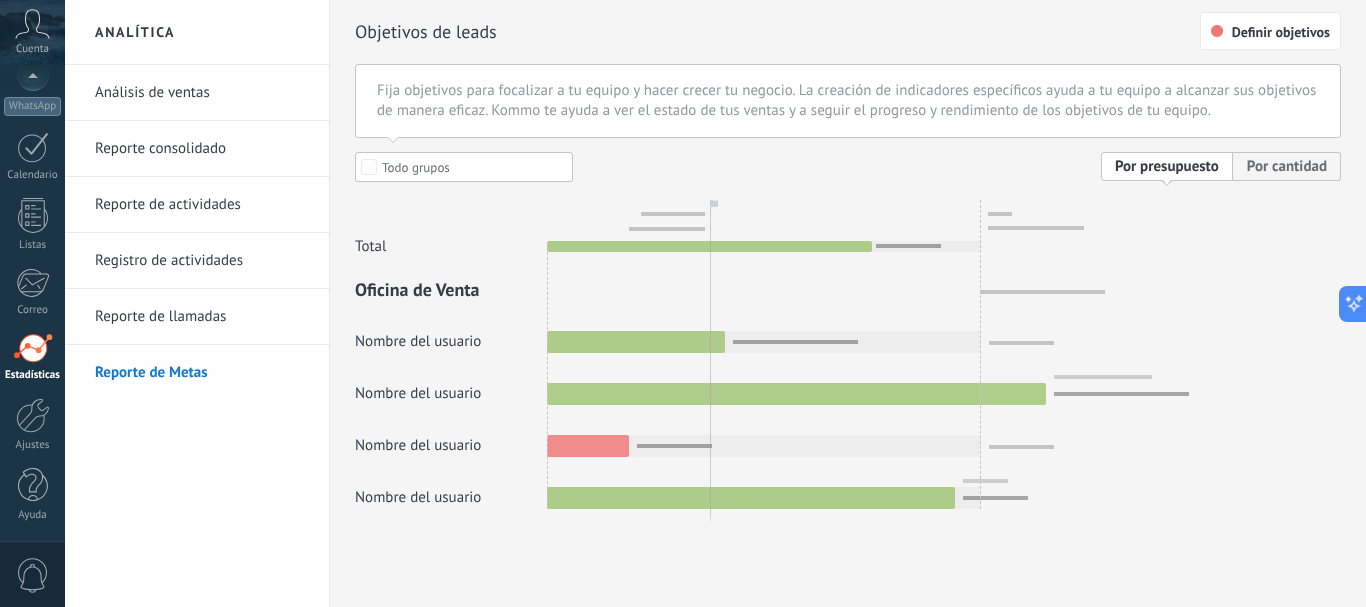 click at bounding box center (848, 330) 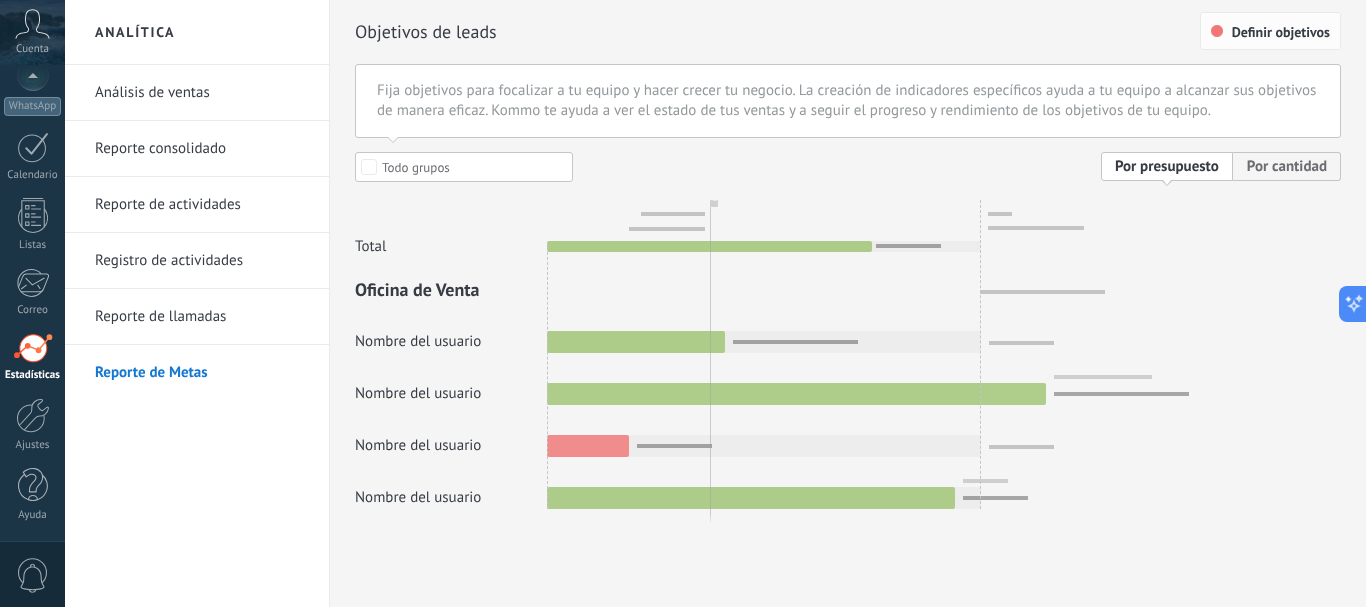click on "Definir objetivos" at bounding box center (1281, 32) 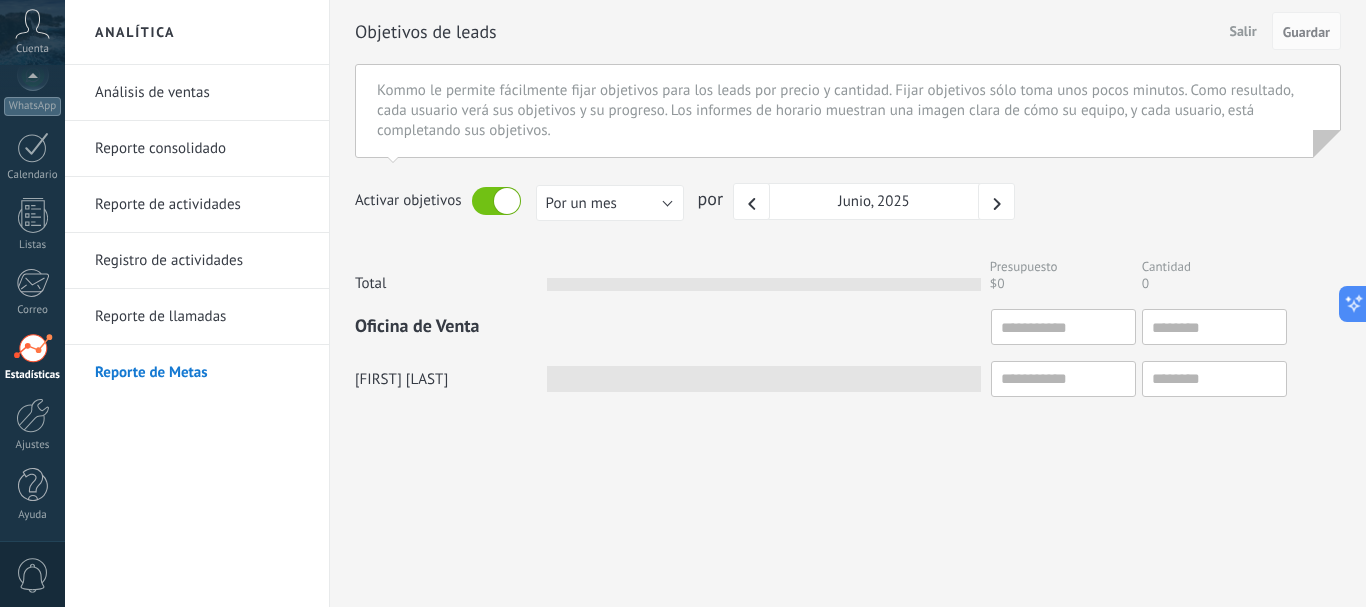 click at bounding box center (496, 201) 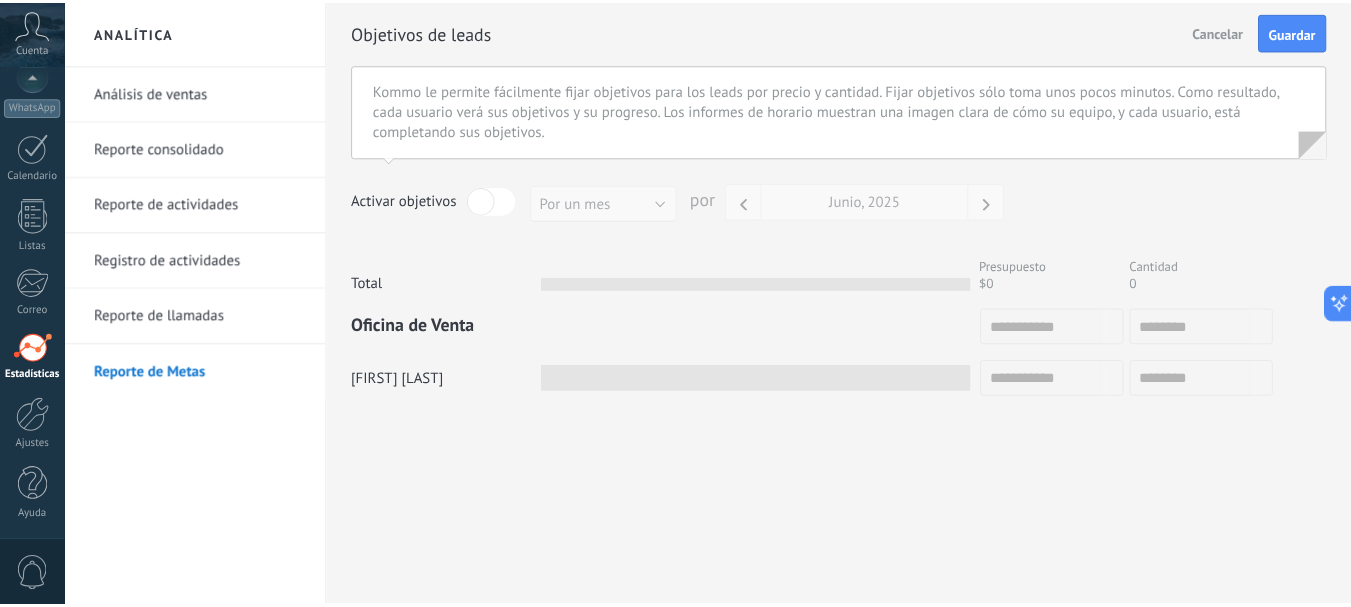 scroll, scrollTop: 0, scrollLeft: 0, axis: both 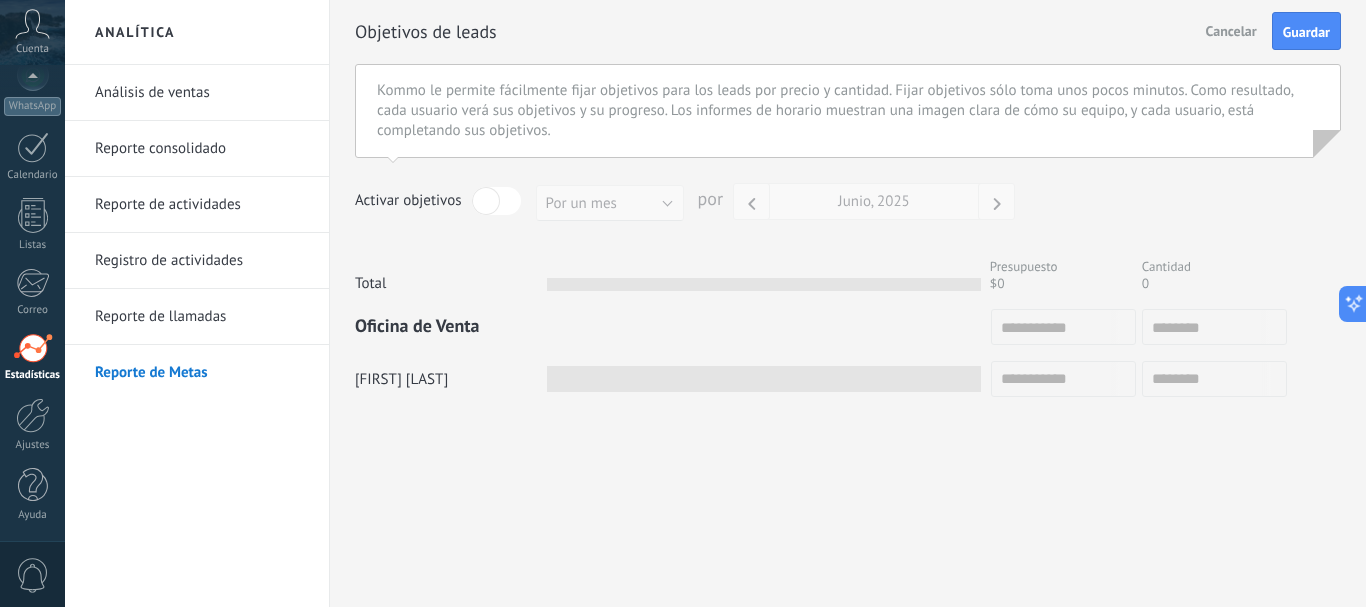 click at bounding box center (496, 201) 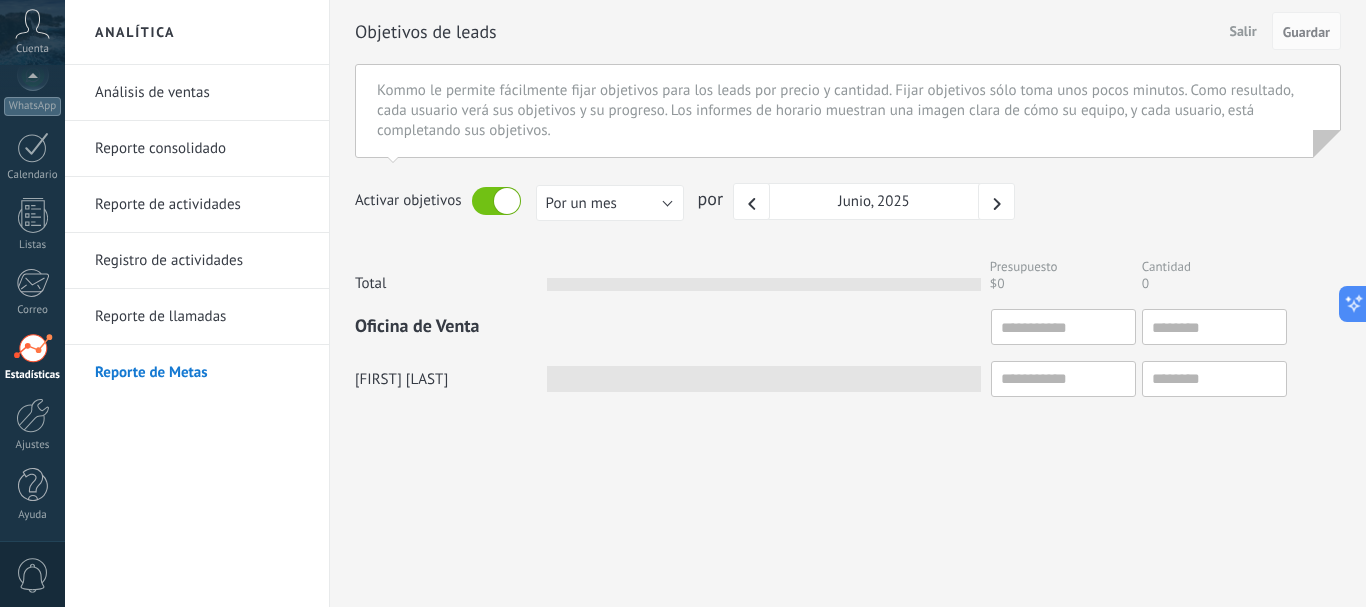 click on "Salir" at bounding box center (1243, 31) 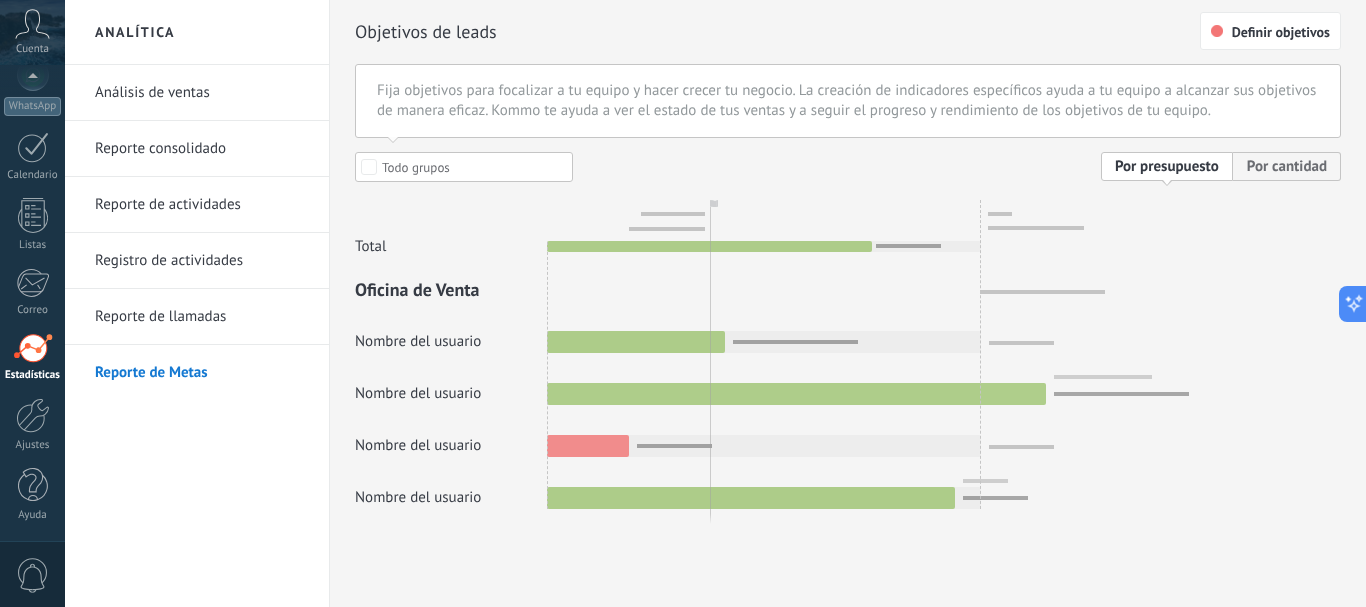 click on "Fija objetivos para focalizar a tu equipo y hacer crecer tu negocio. La creación de indicadores específicos ayuda a tu equipo a alcanzar sus objetivos de manera eficaz. Kommo te ayuda a ver el estado de tus ventas y a seguir el progreso y rendimiento de los objetivos de tu equipo. Seleccionar todo Todo grupos Por presupuesto Por cantidad Total Oficina de Venta Oficina de Venta Nombre del usuario Nombre del usuario Nombre del usuario Nombre del usuario" at bounding box center [848, 286] 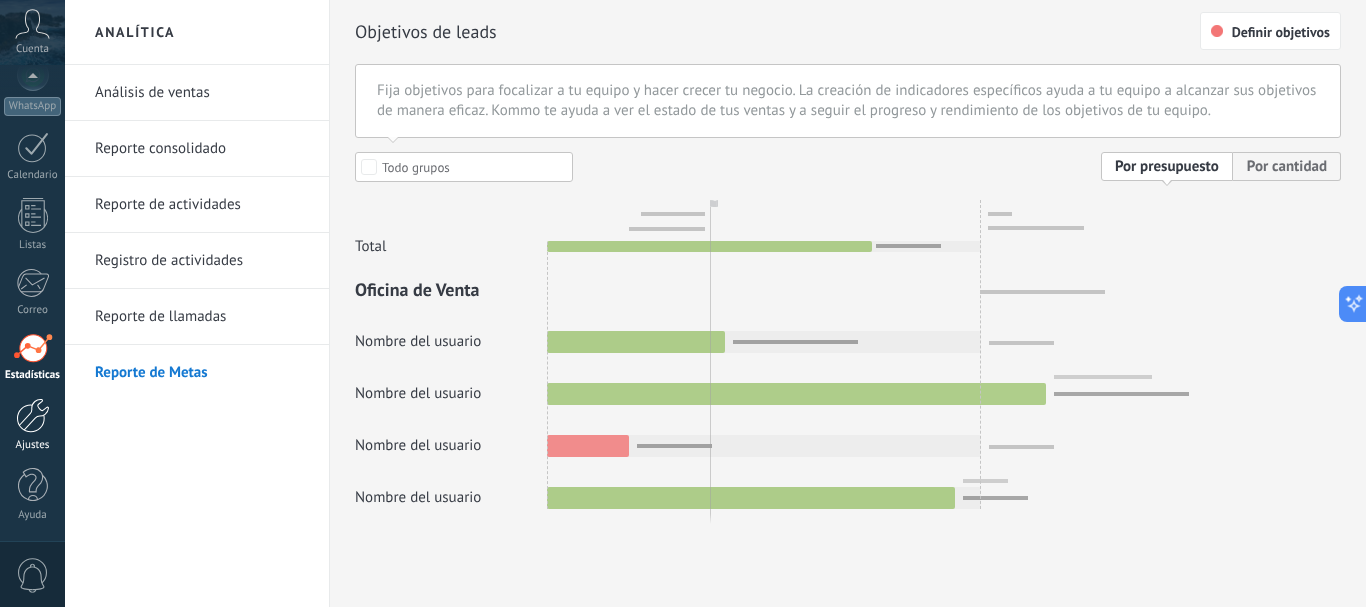 click at bounding box center (33, 415) 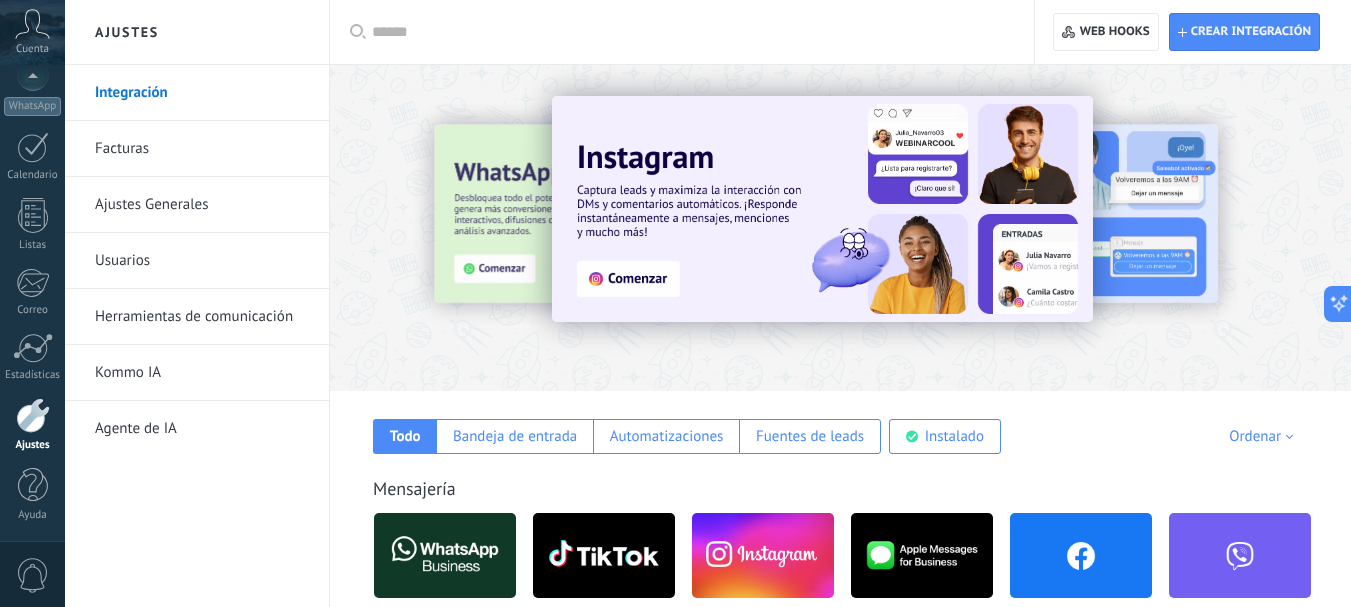 click at bounding box center [689, 32] 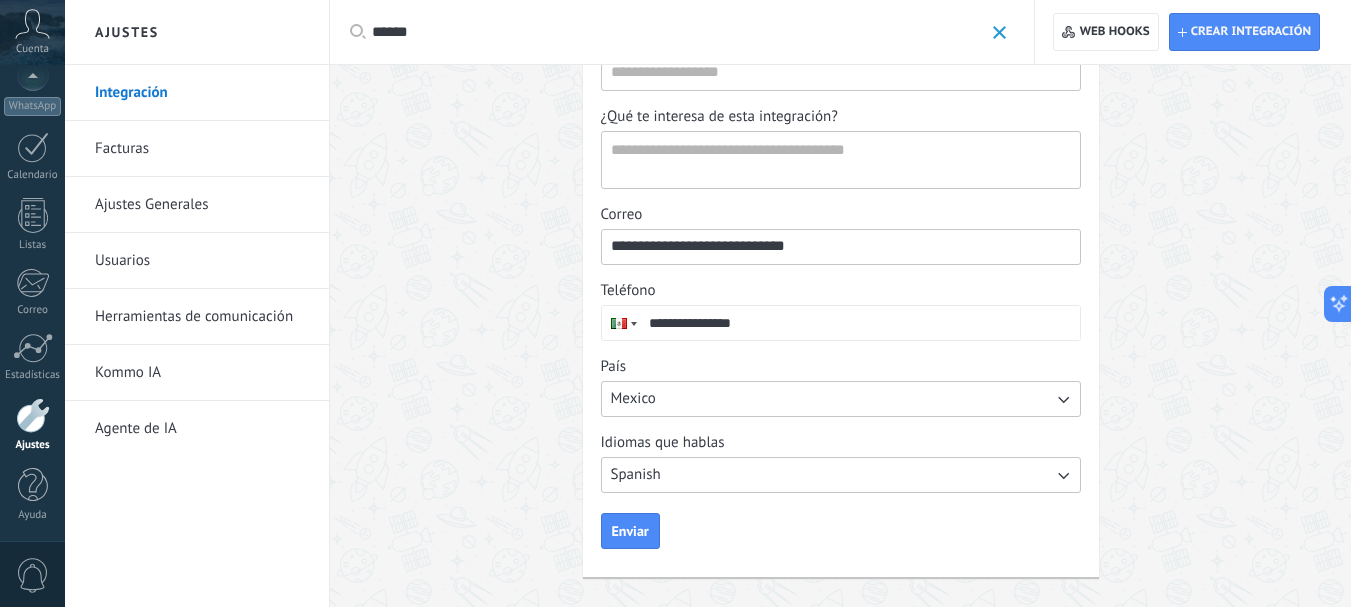 scroll, scrollTop: 0, scrollLeft: 0, axis: both 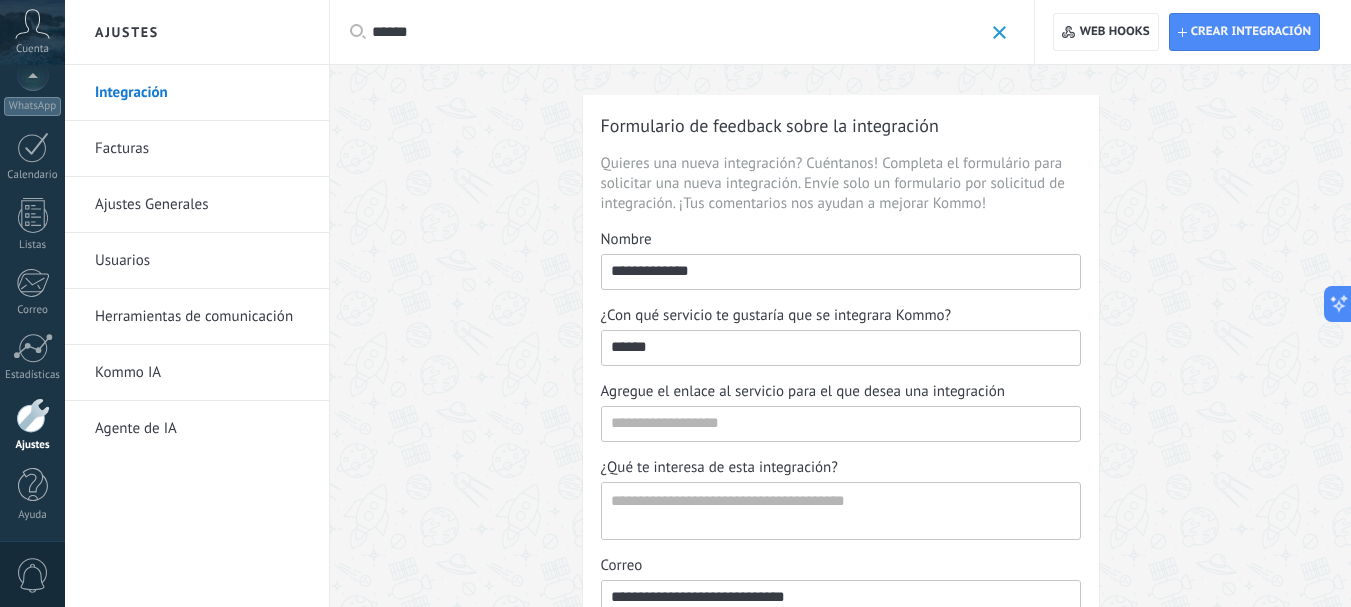 click on "******" at bounding box center [677, 32] 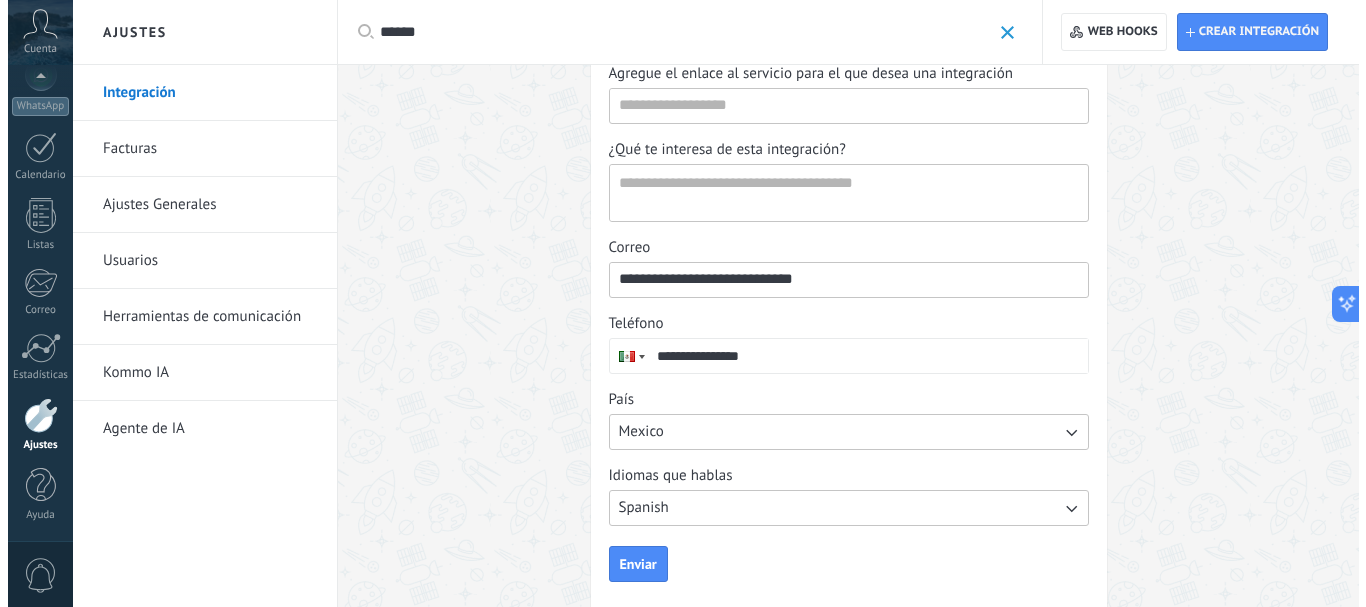 scroll, scrollTop: 319, scrollLeft: 0, axis: vertical 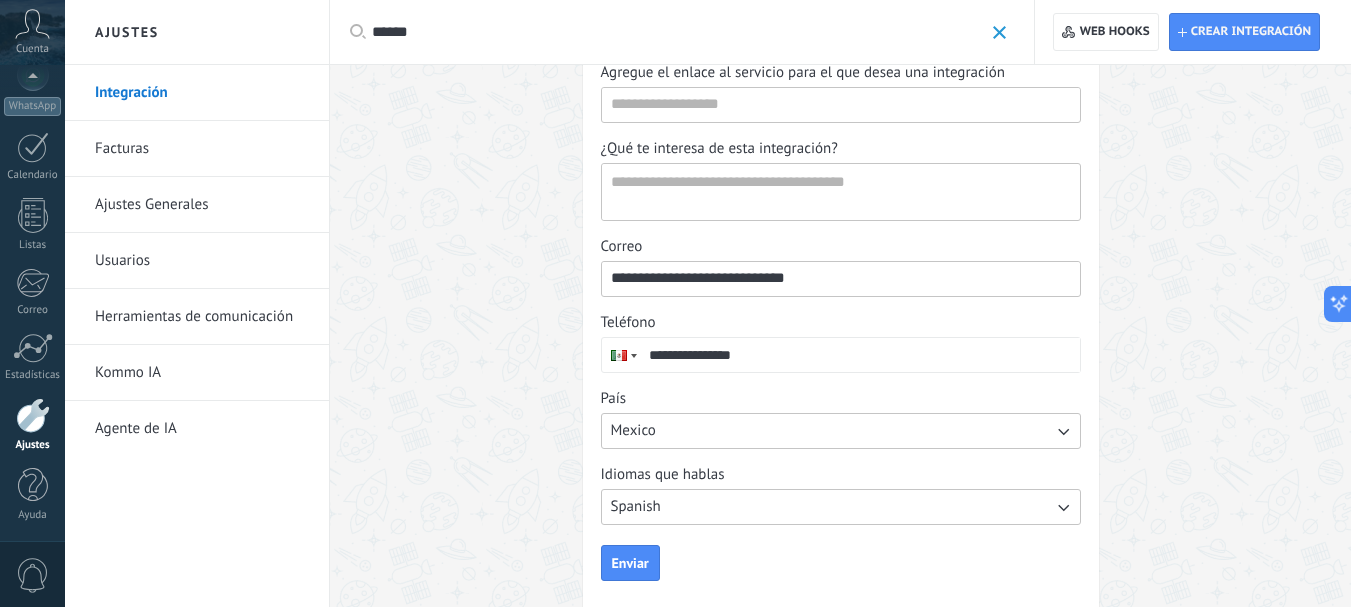 type on "******" 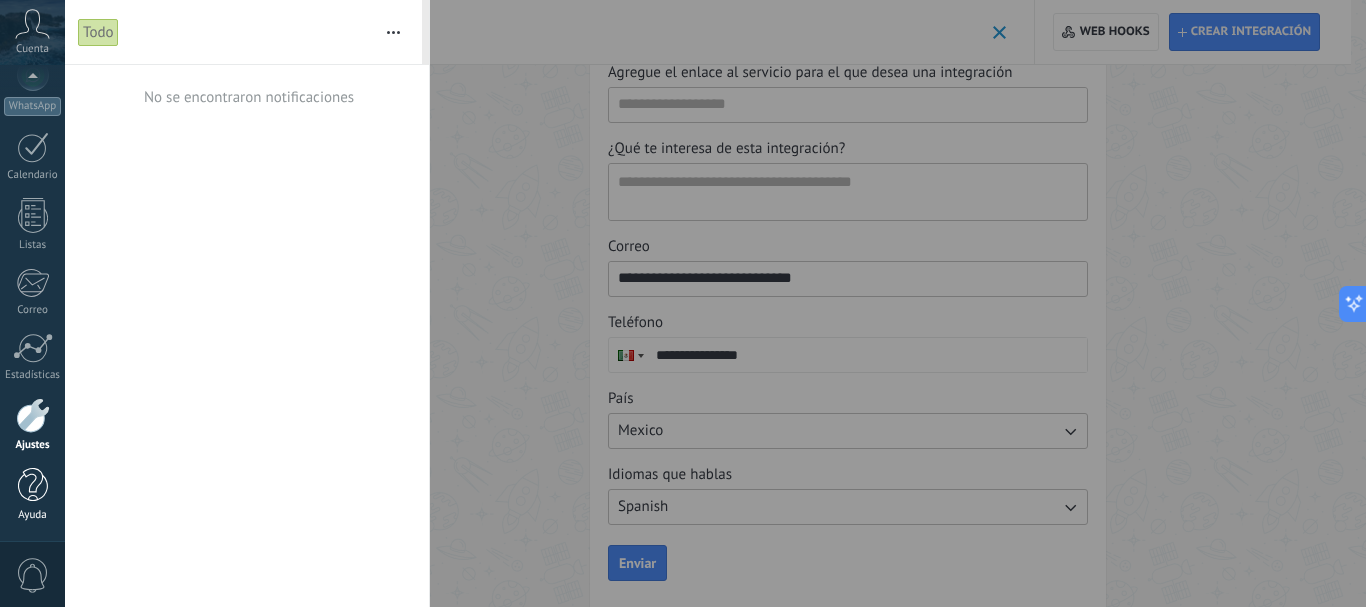 click at bounding box center (33, 485) 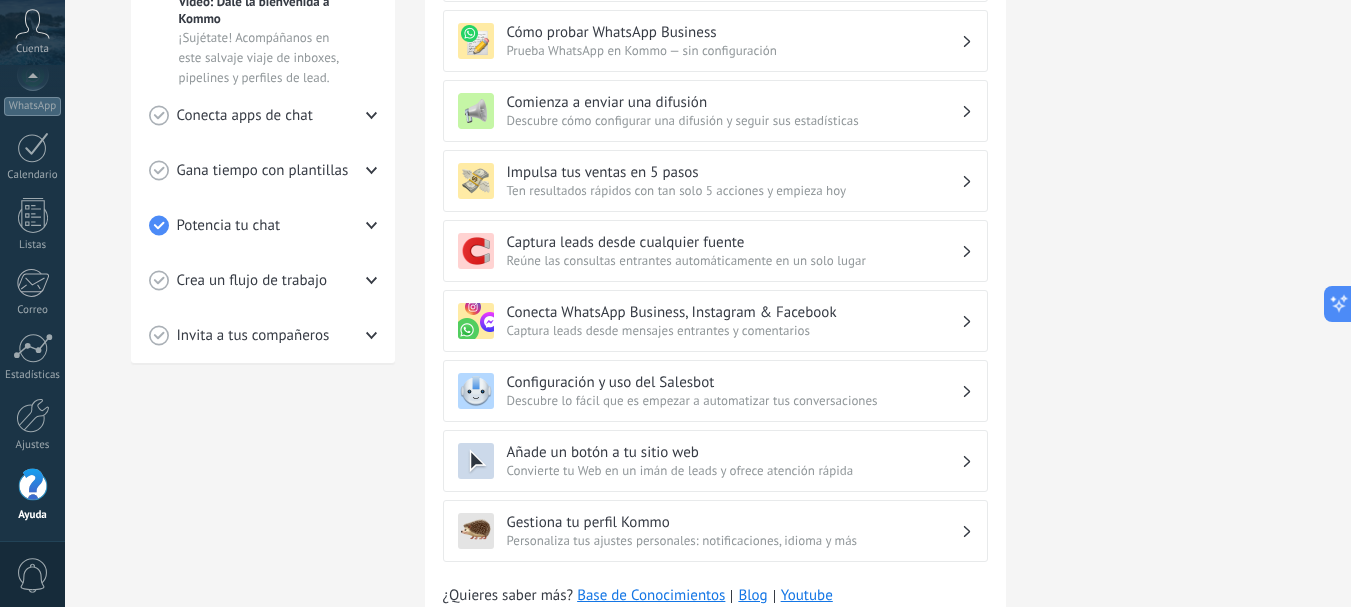 scroll, scrollTop: 548, scrollLeft: 0, axis: vertical 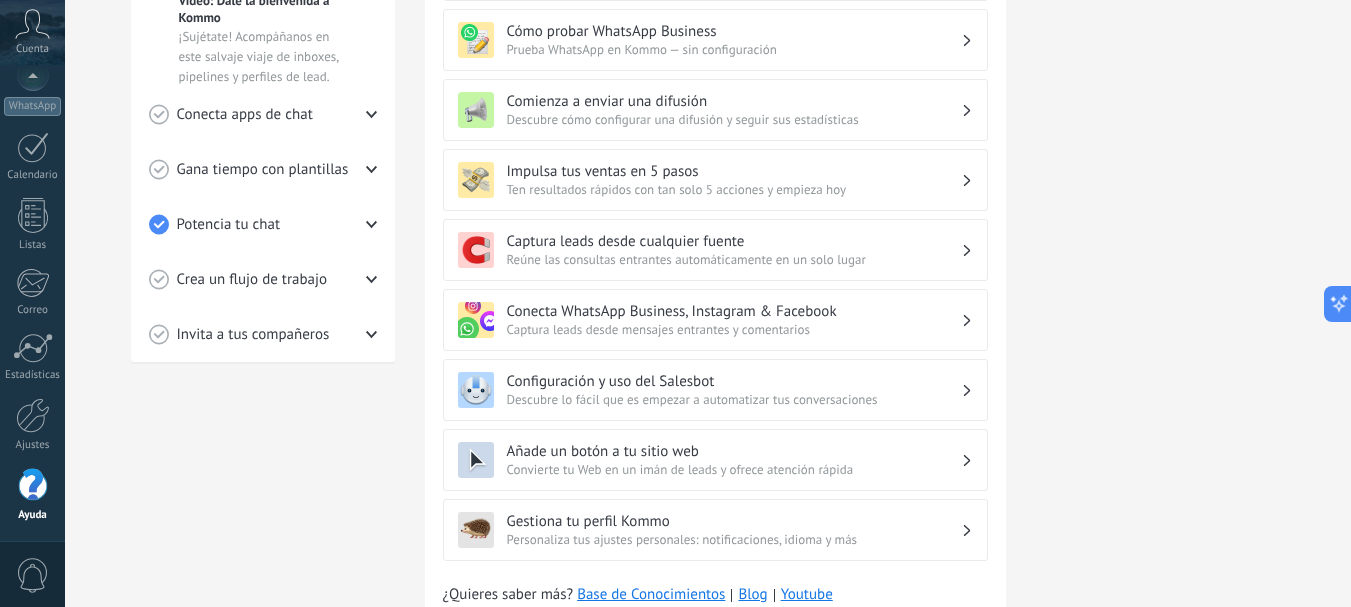 click on "Crea un flujo de trabajo" at bounding box center [263, 279] 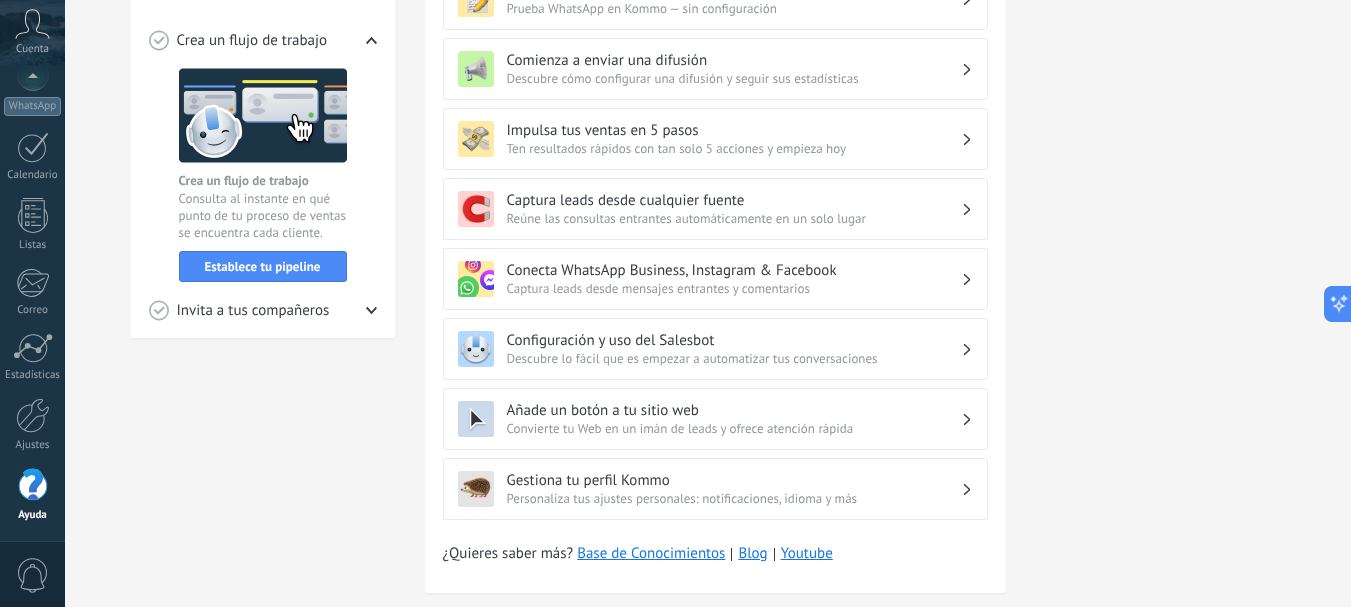 scroll, scrollTop: 590, scrollLeft: 0, axis: vertical 